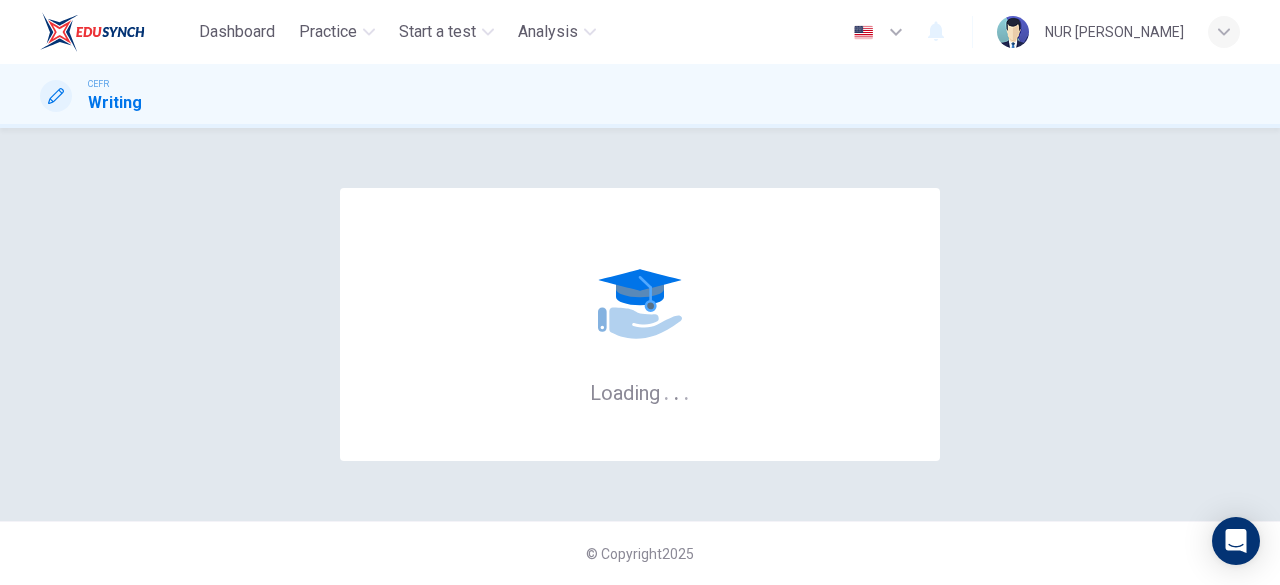 scroll, scrollTop: 0, scrollLeft: 0, axis: both 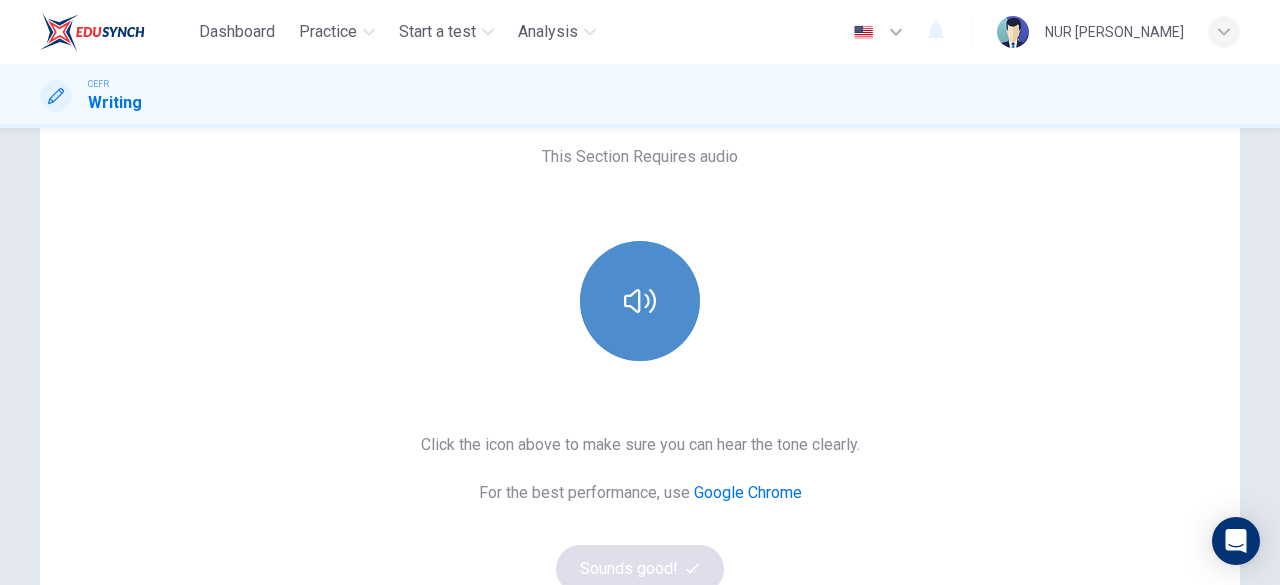 click at bounding box center [640, 301] 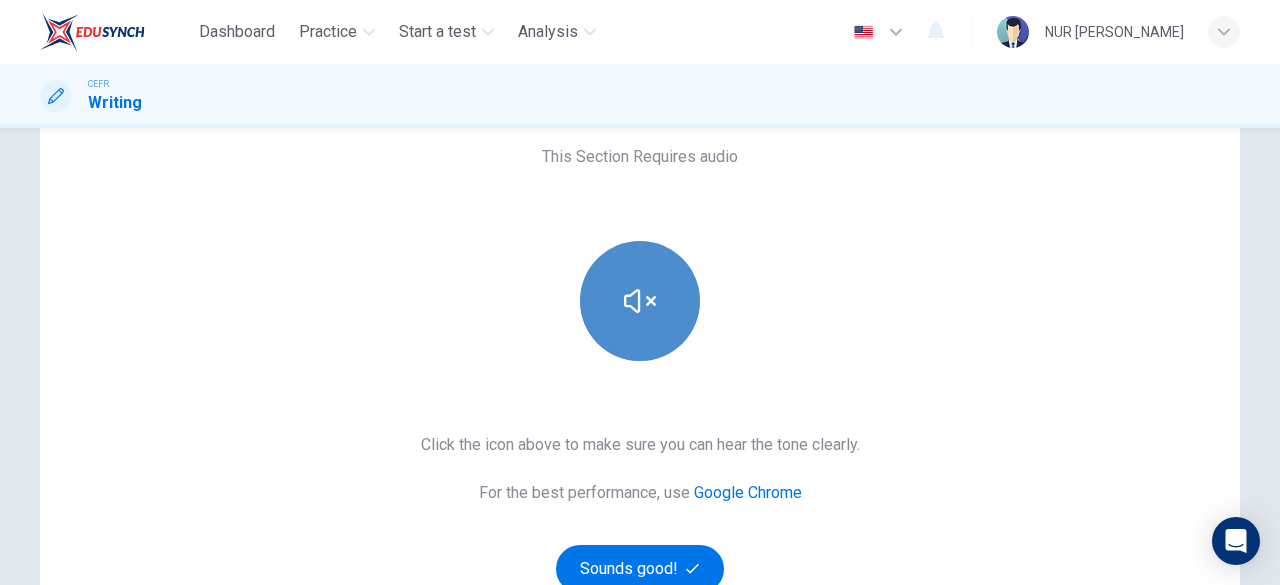click at bounding box center [640, 301] 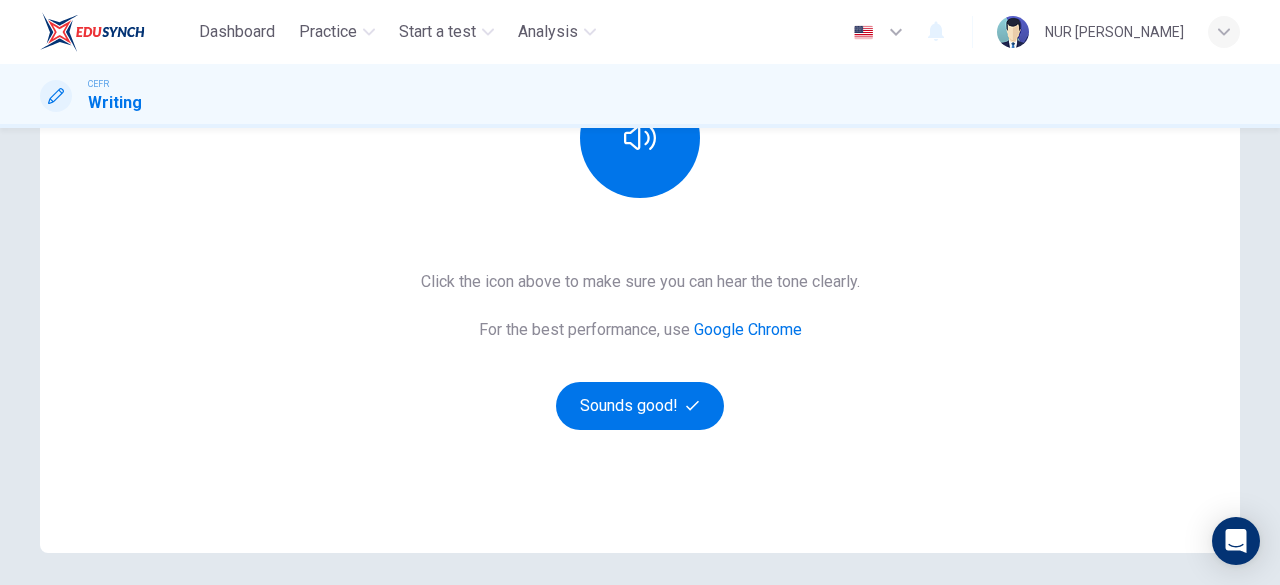 scroll, scrollTop: 311, scrollLeft: 0, axis: vertical 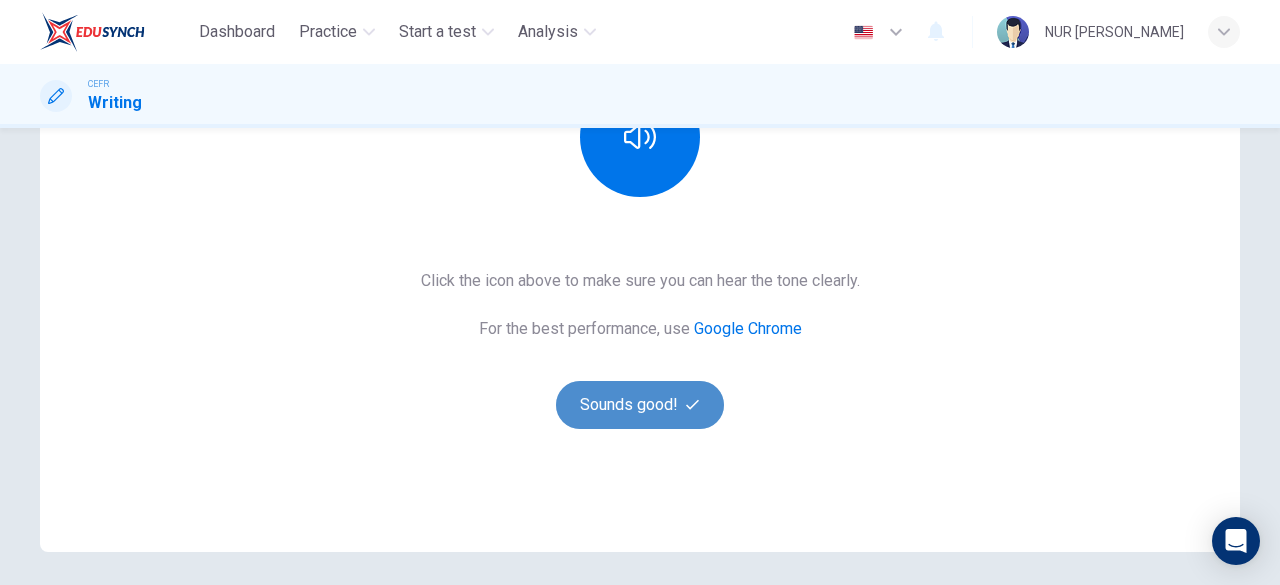 click on "Sounds good!" at bounding box center (640, 405) 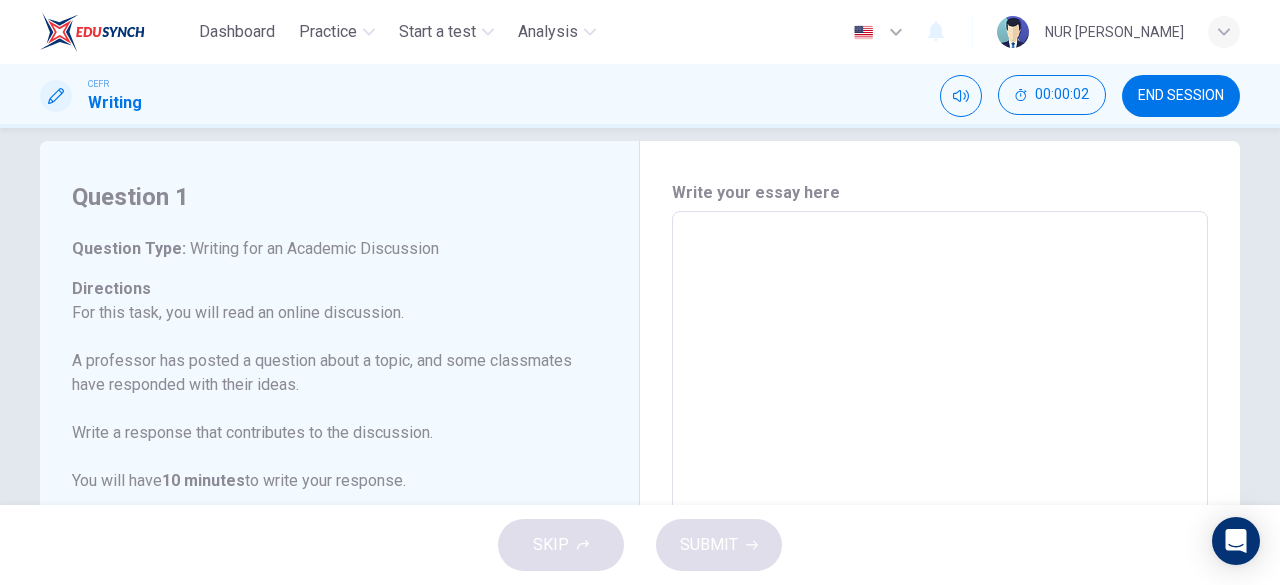 scroll, scrollTop: 28, scrollLeft: 0, axis: vertical 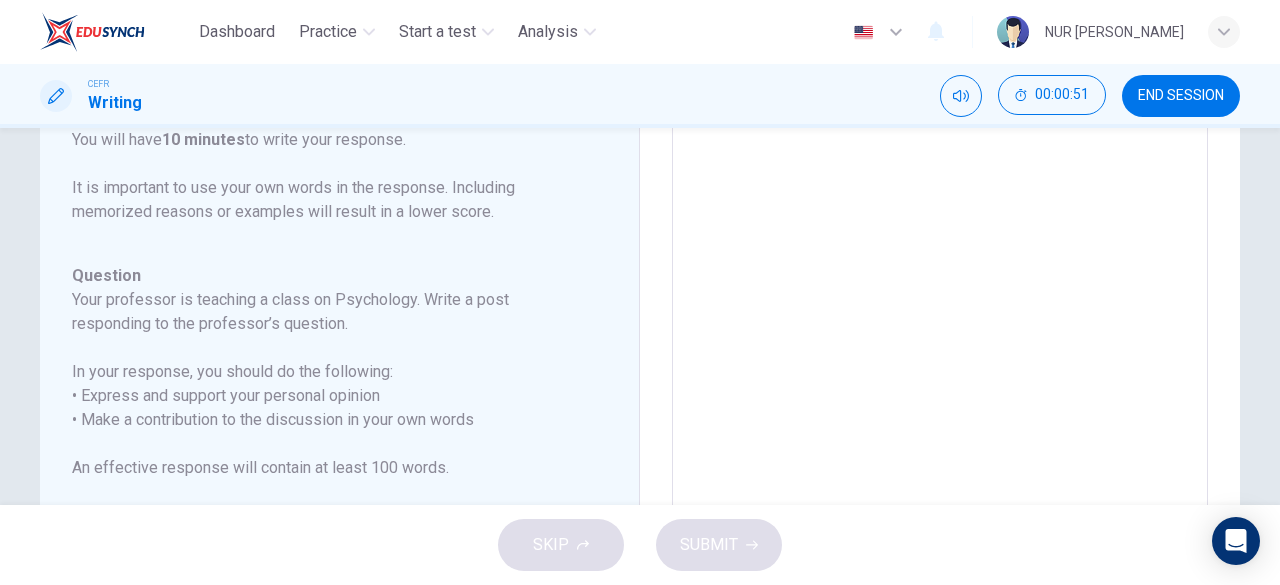 click on "Your professor is teaching a class on Psychology. Write a post responding to the professor’s question." at bounding box center [327, 312] 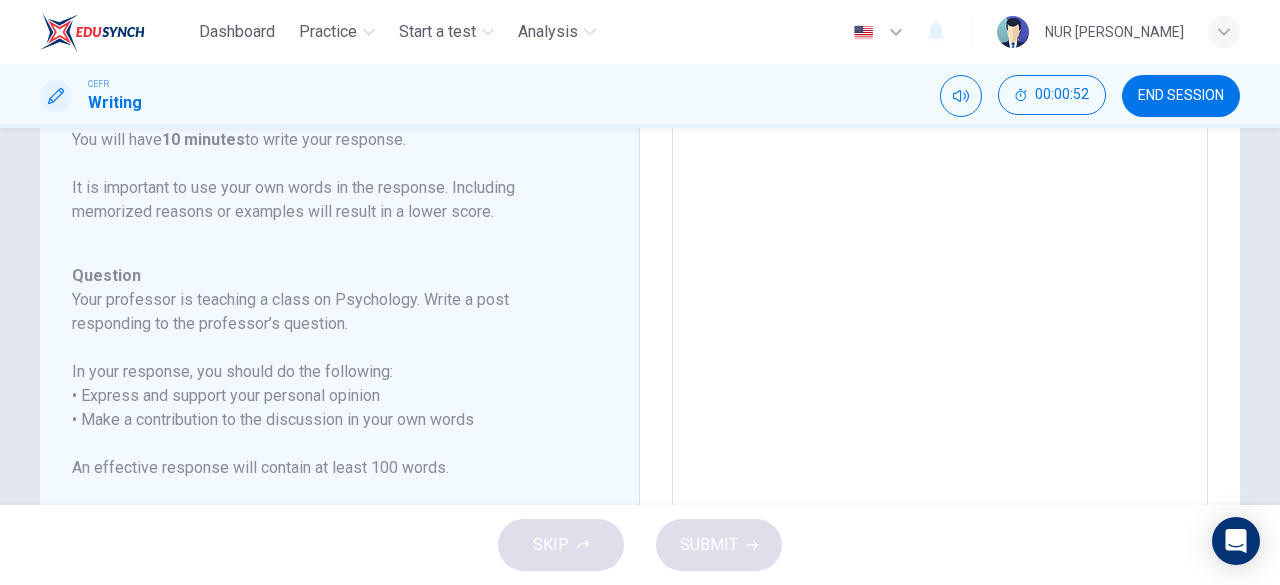 click on "Your professor is teaching a class on Psychology. Write a post responding to the professor’s question." at bounding box center [327, 312] 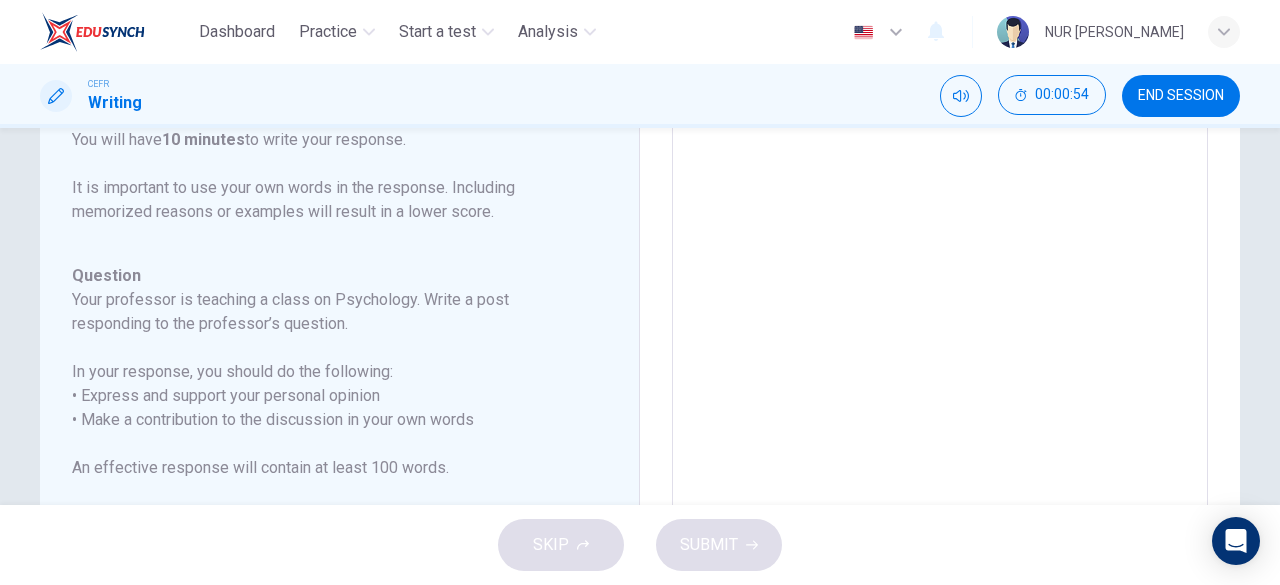 scroll, scrollTop: 0, scrollLeft: 0, axis: both 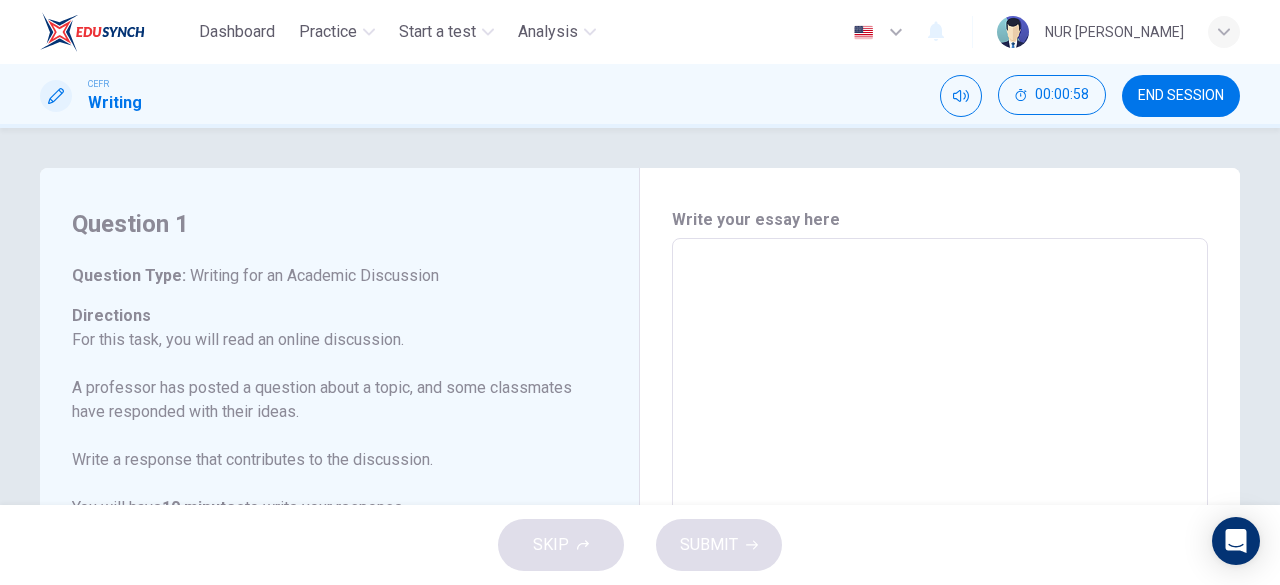 drag, startPoint x: 66, startPoint y: 221, endPoint x: 158, endPoint y: 277, distance: 107.70329 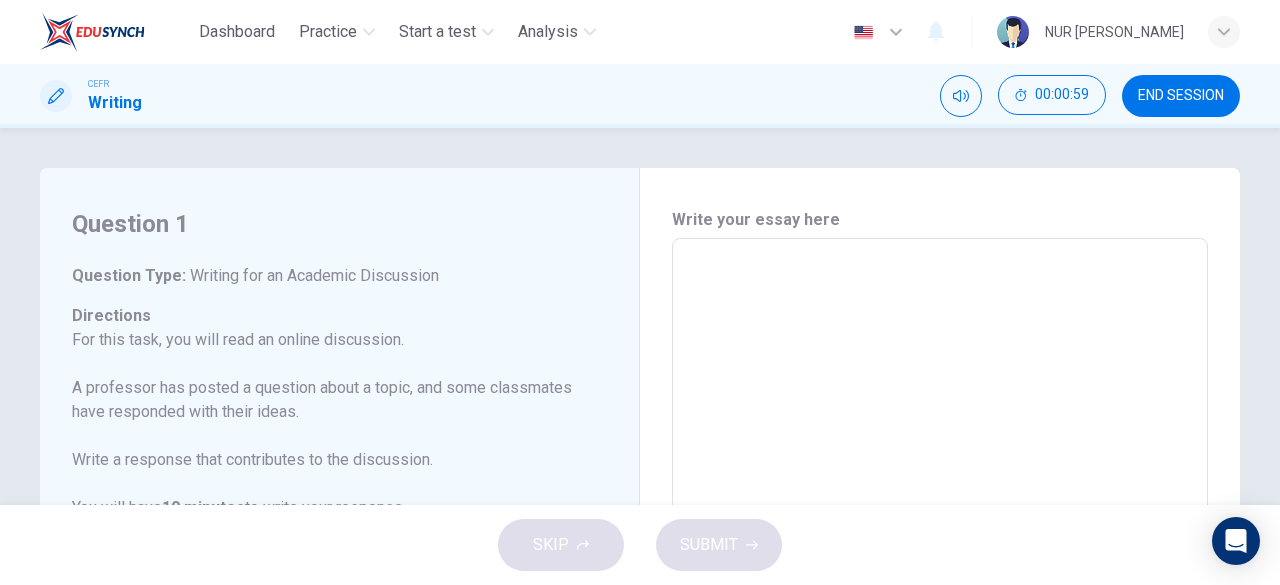 click on "Question Type :   Writing for an Academic Discussion" at bounding box center [327, 276] 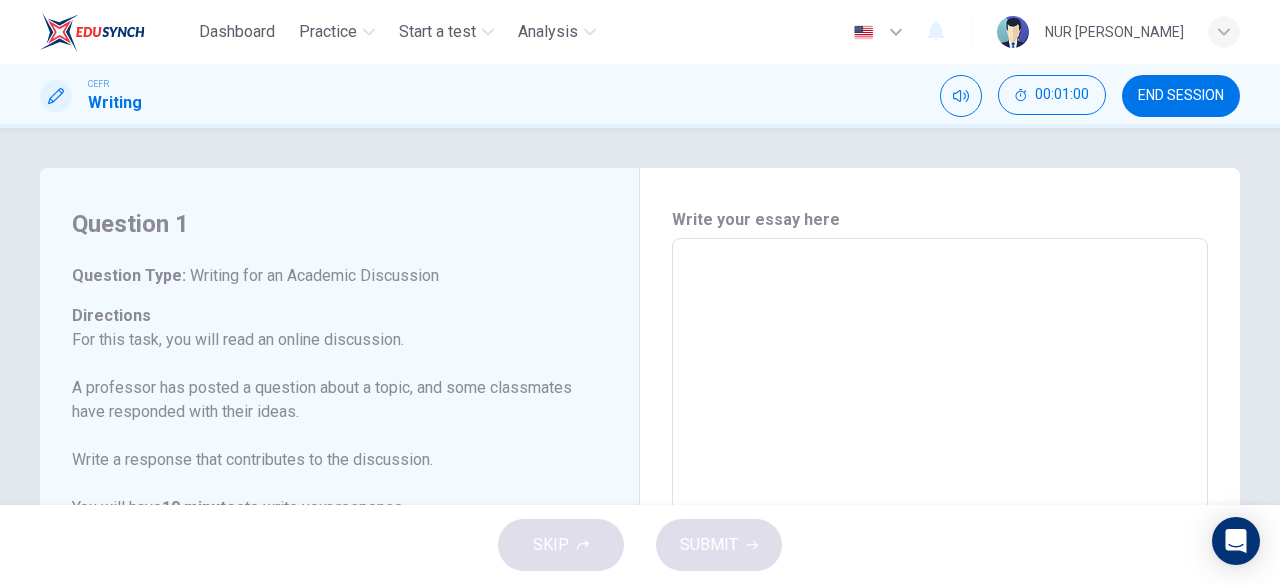 drag, startPoint x: 158, startPoint y: 277, endPoint x: 202, endPoint y: 277, distance: 44 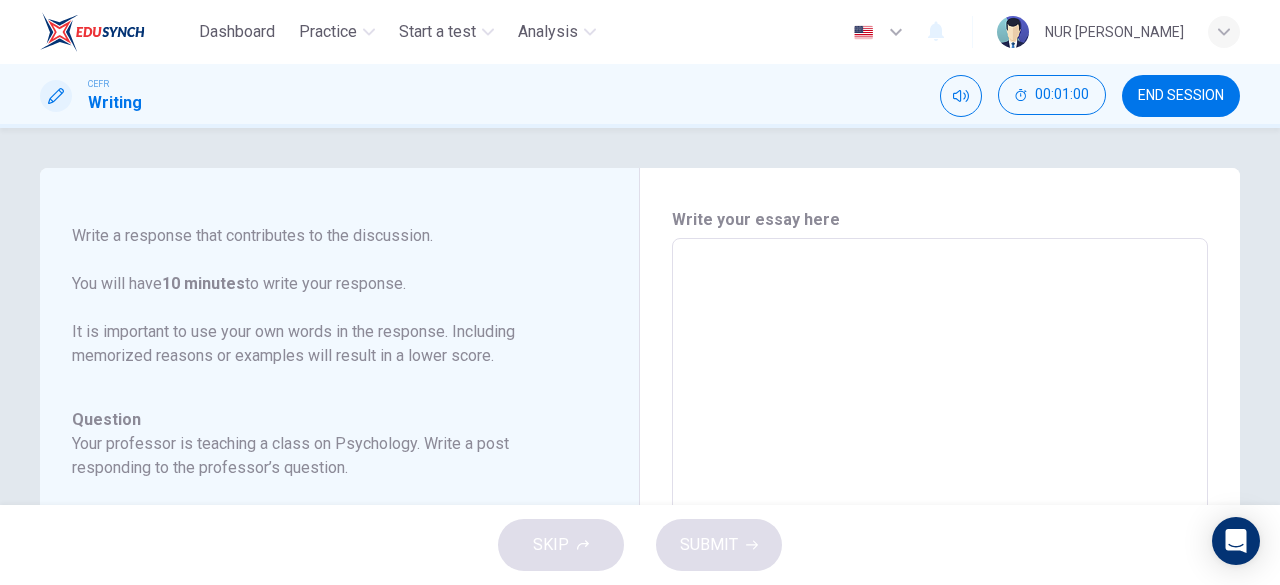 scroll, scrollTop: 246, scrollLeft: 0, axis: vertical 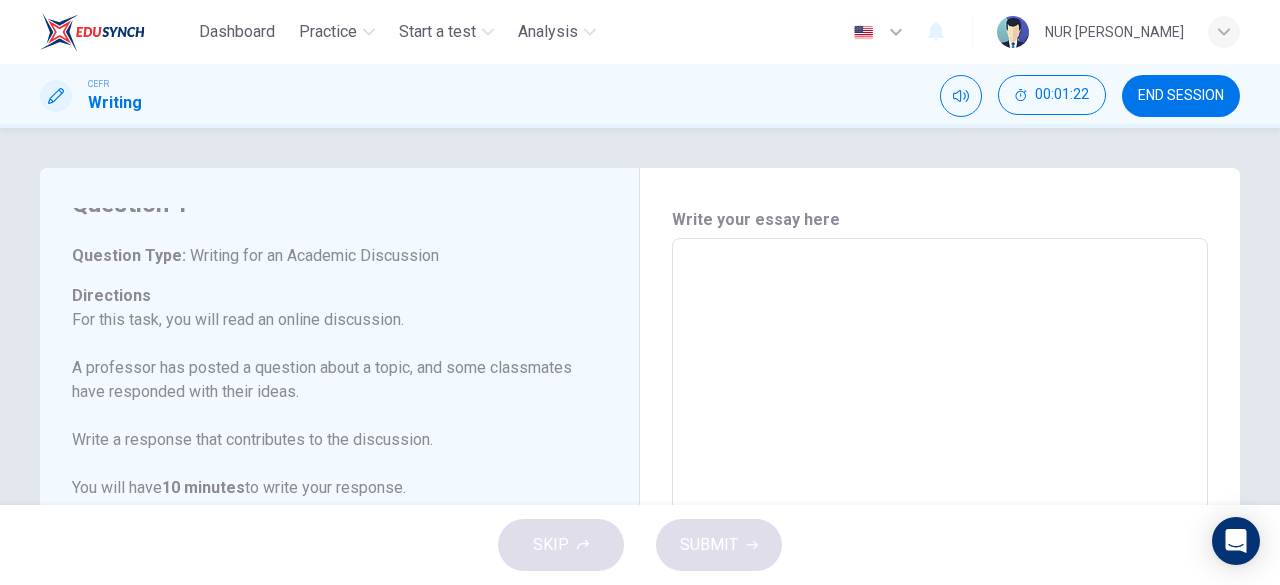 drag, startPoint x: 190, startPoint y: 253, endPoint x: 330, endPoint y: 255, distance: 140.01428 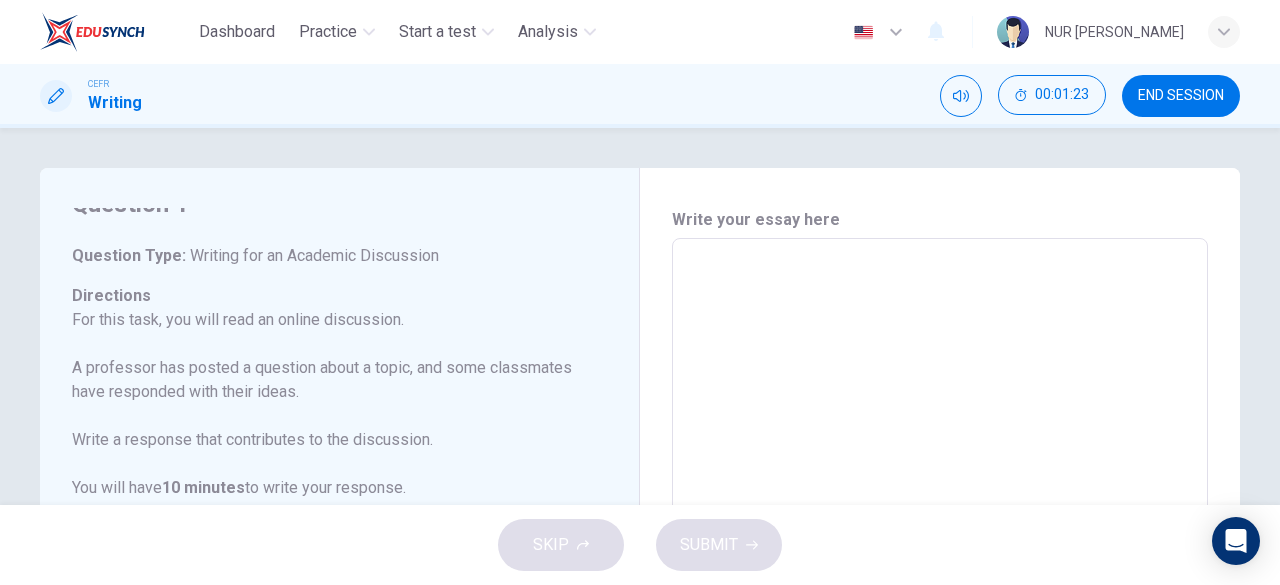 click on "Writing for an Academic Discussion" at bounding box center (312, 255) 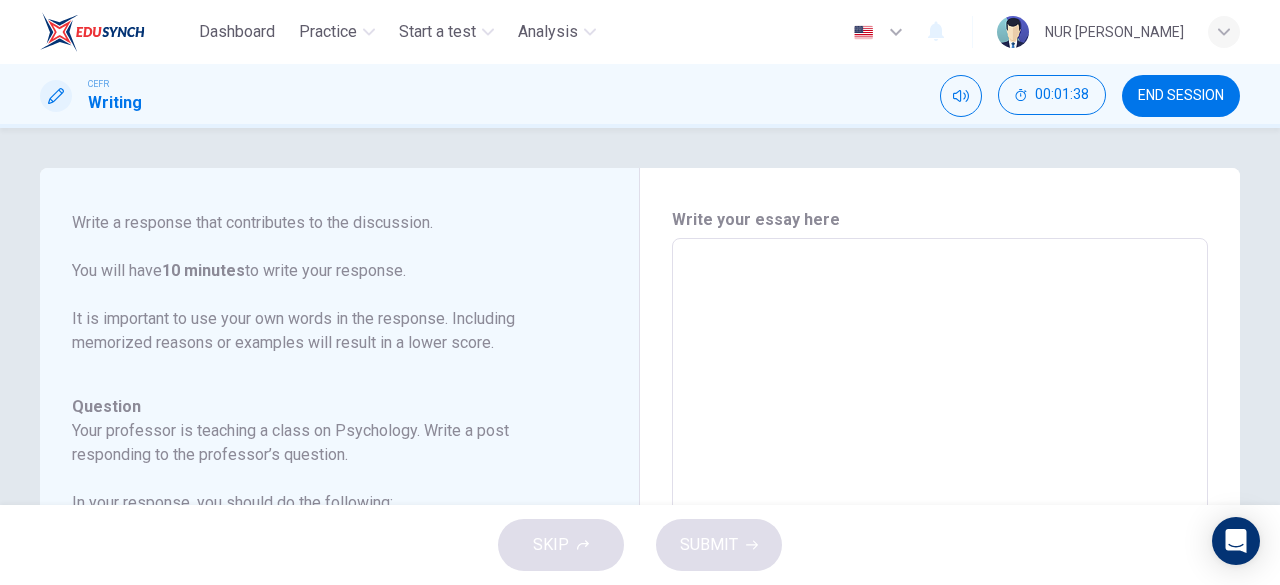 scroll, scrollTop: 246, scrollLeft: 0, axis: vertical 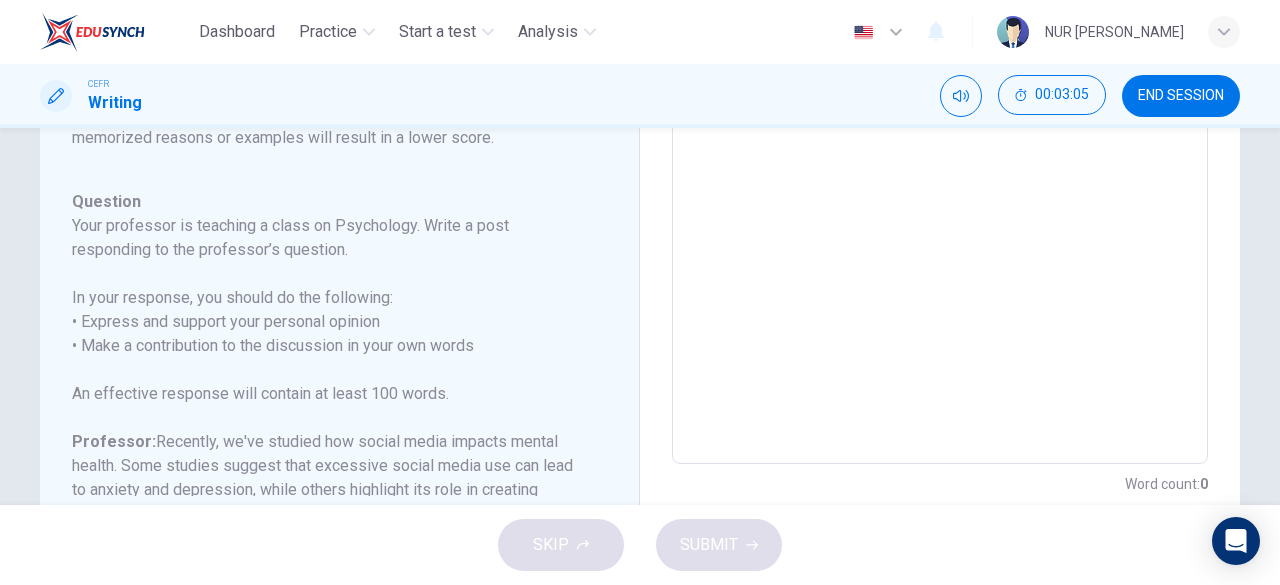 click at bounding box center [940, 130] 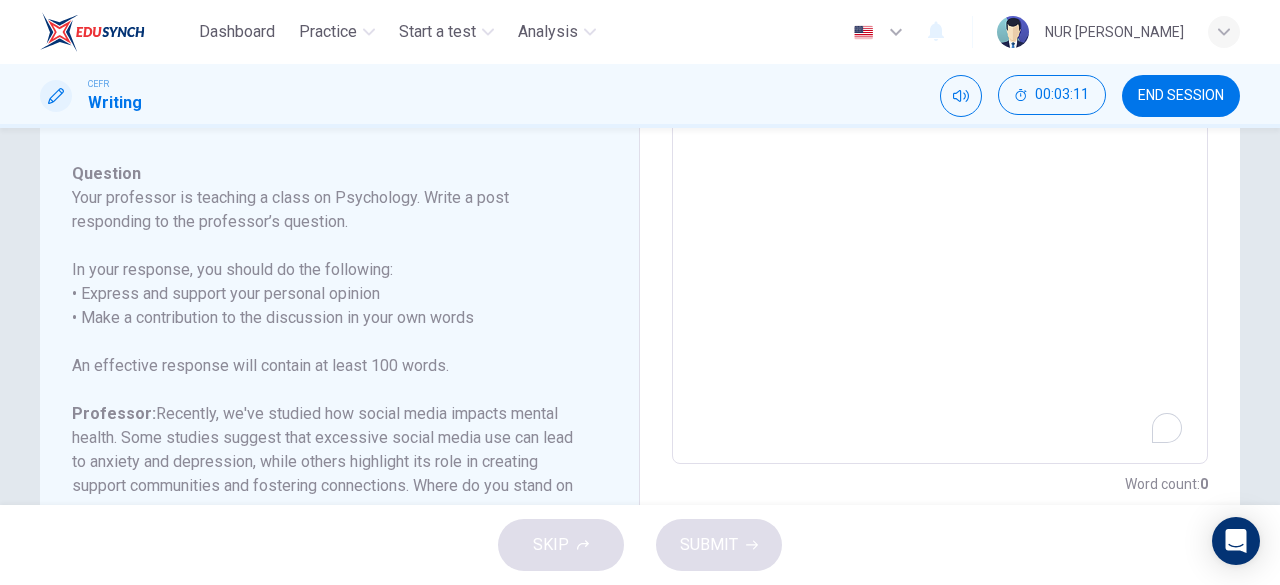scroll, scrollTop: 134, scrollLeft: 0, axis: vertical 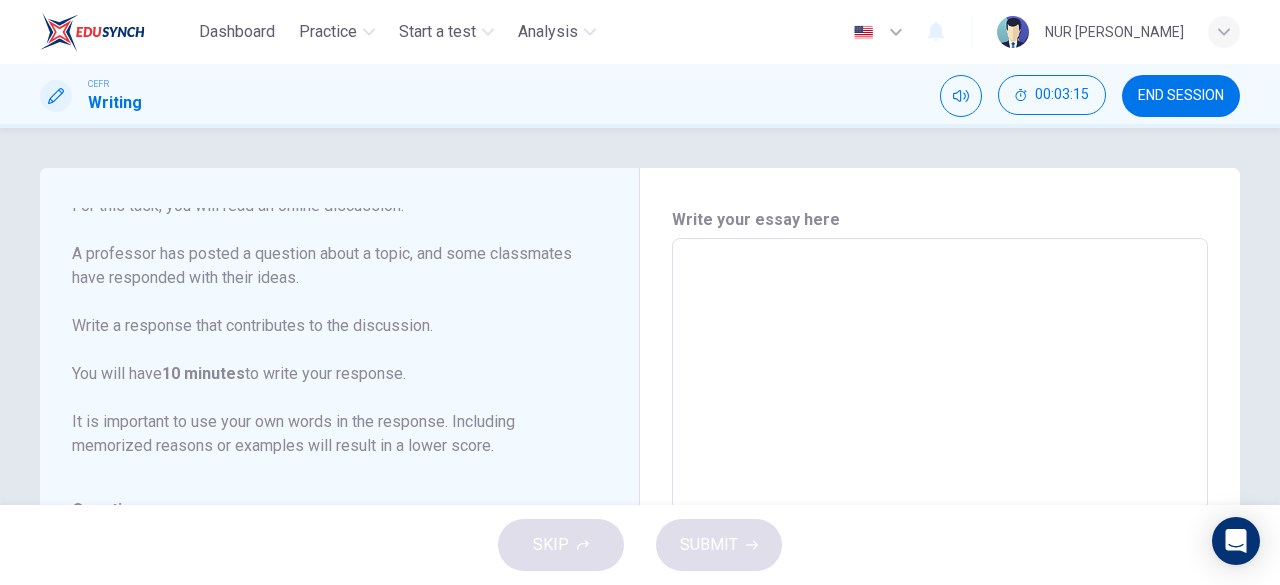 type on "I" 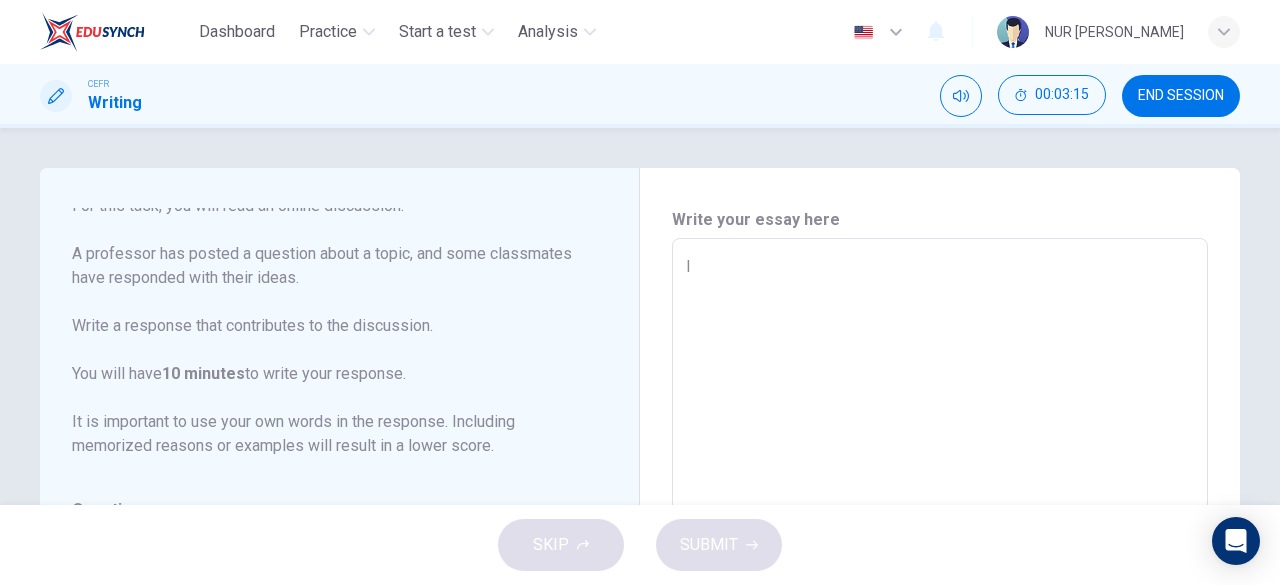 type on "x" 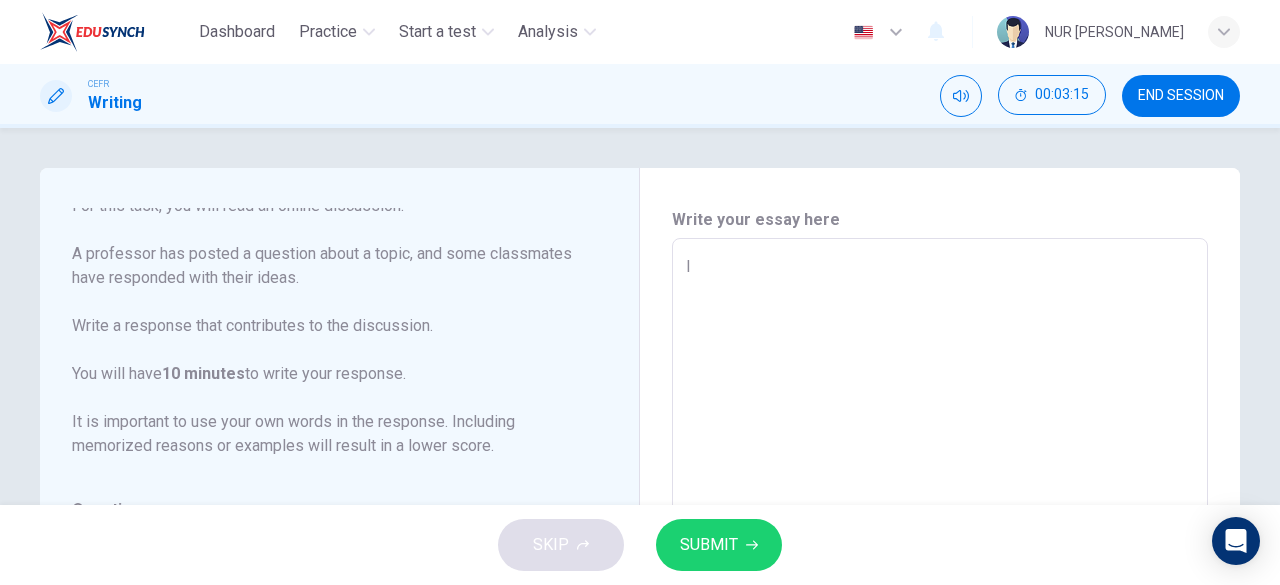 type on "I" 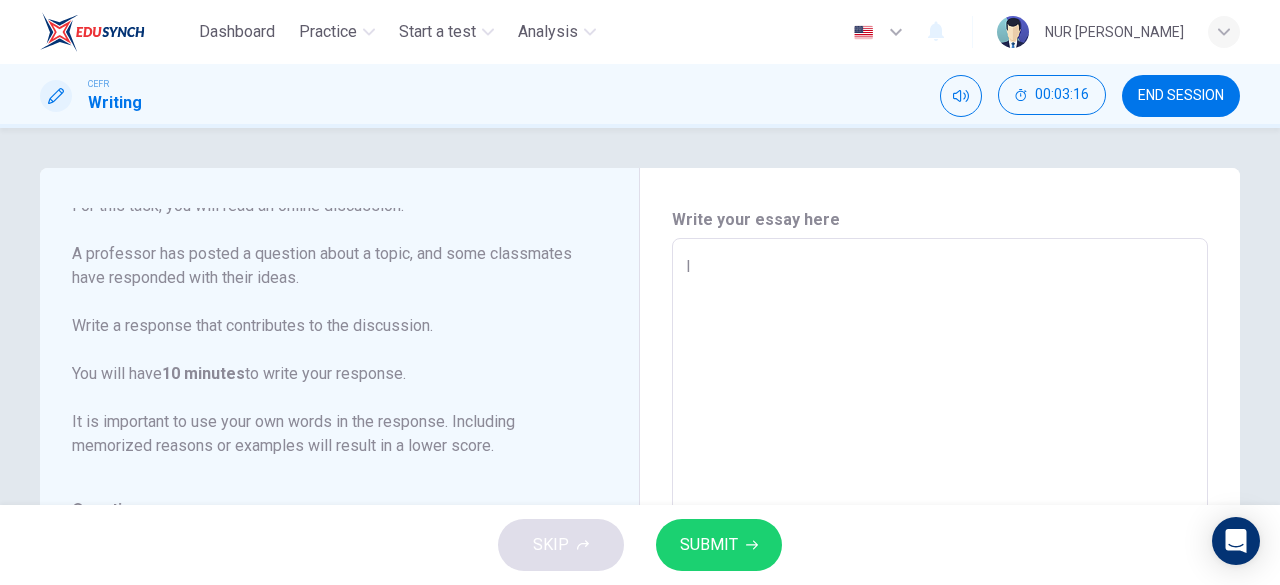 type on "I b" 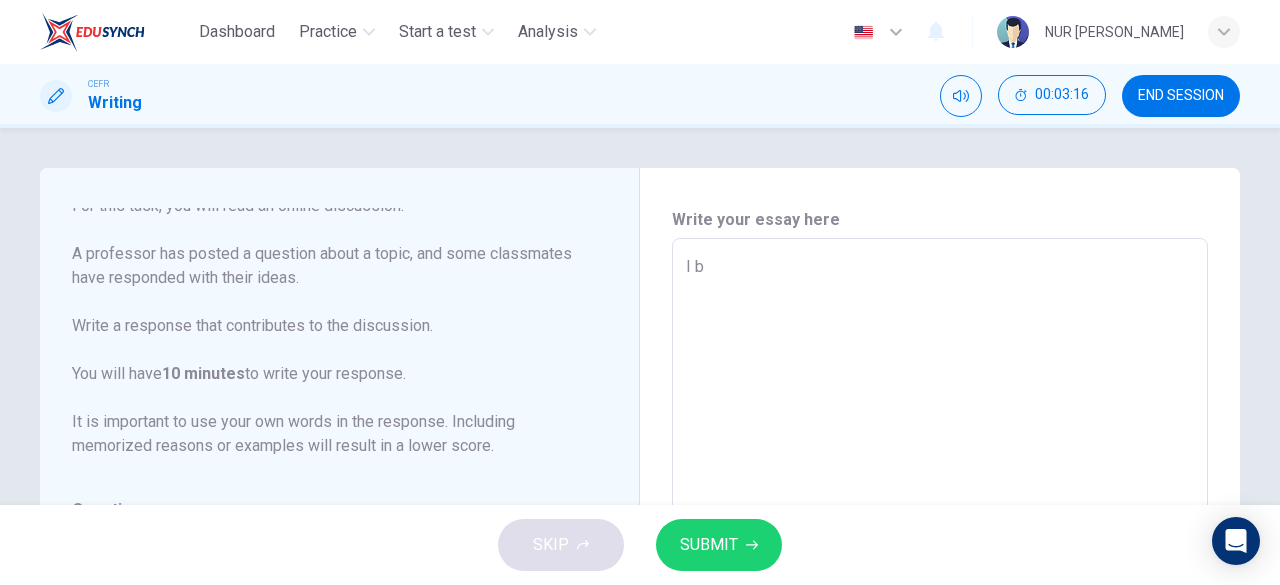 type on "x" 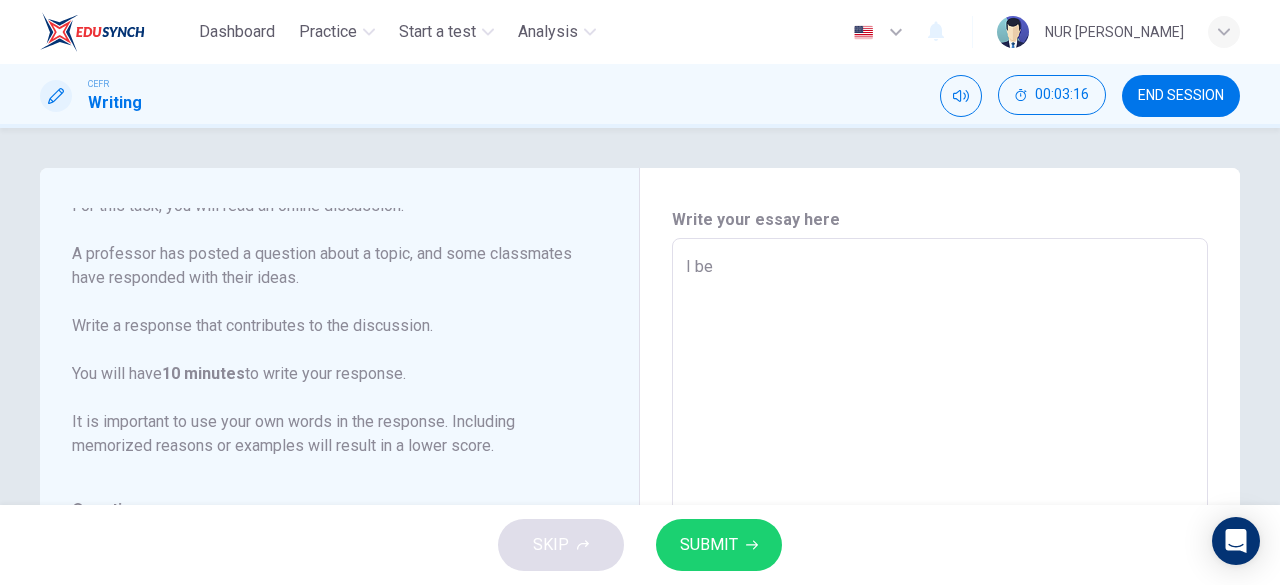 type on "x" 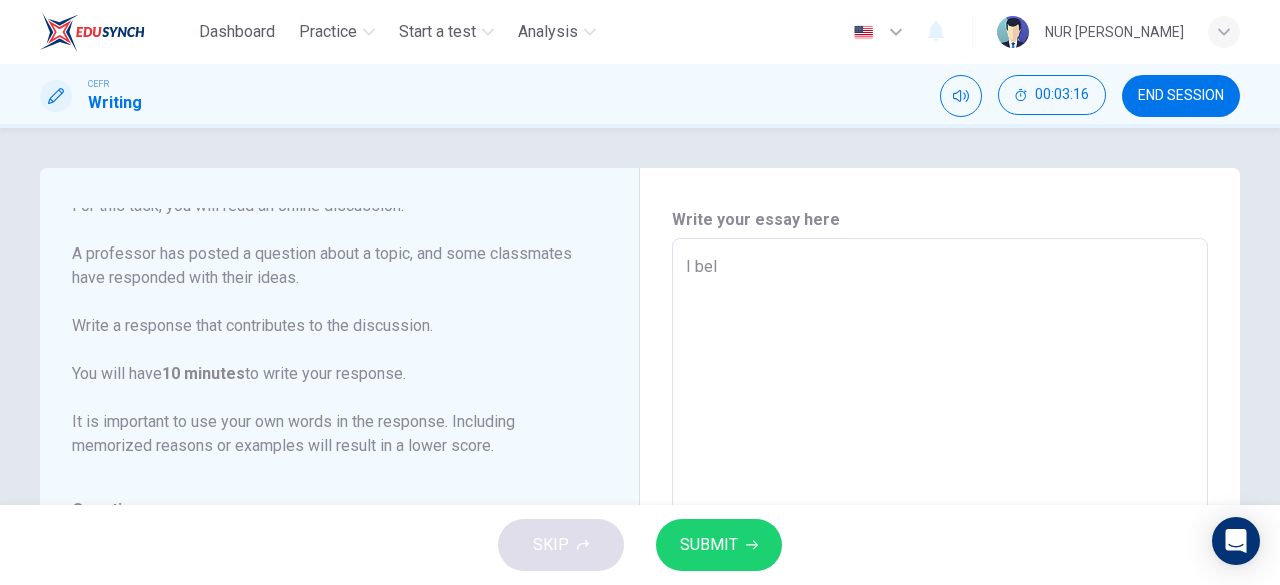 type on "x" 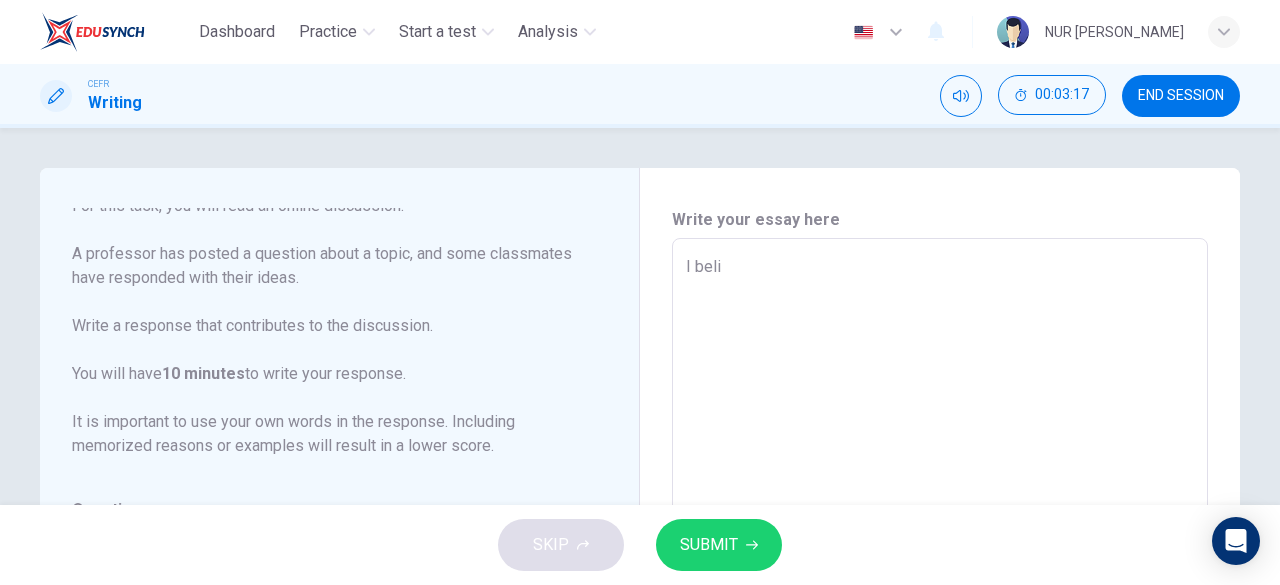type on "x" 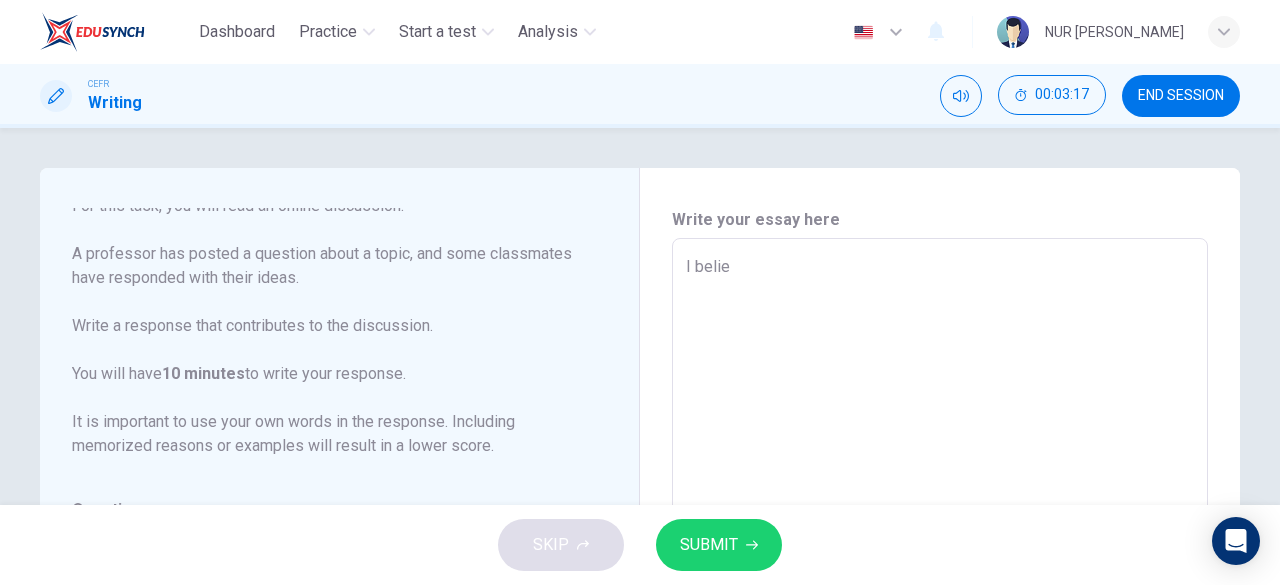 type on "x" 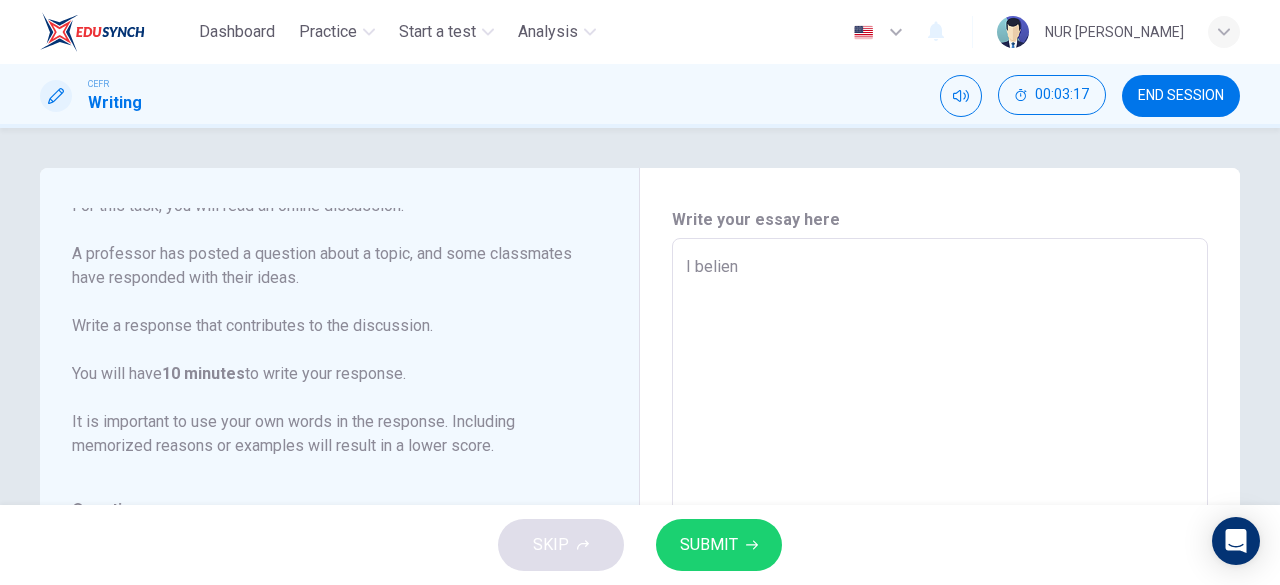 type on "x" 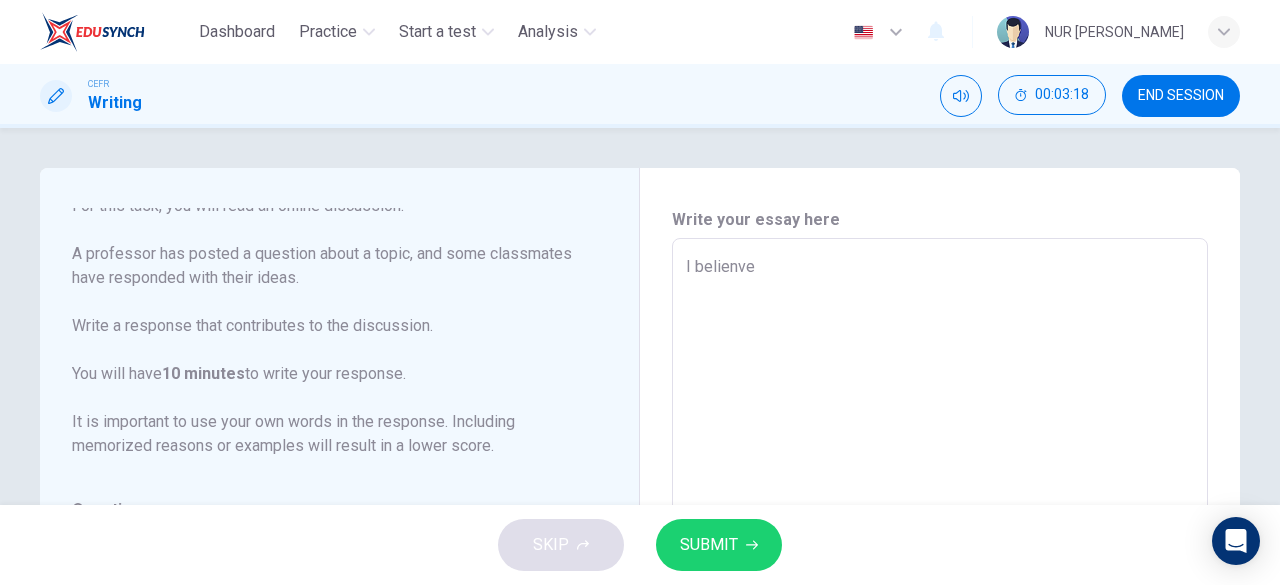 type on "I belienve" 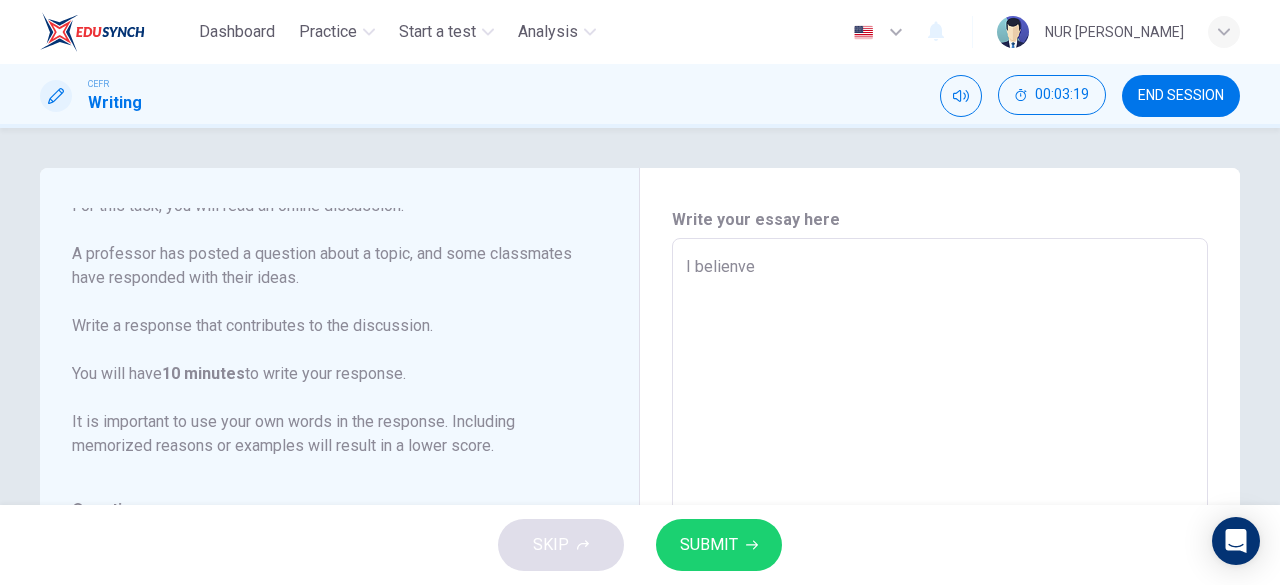 type on "I belienve" 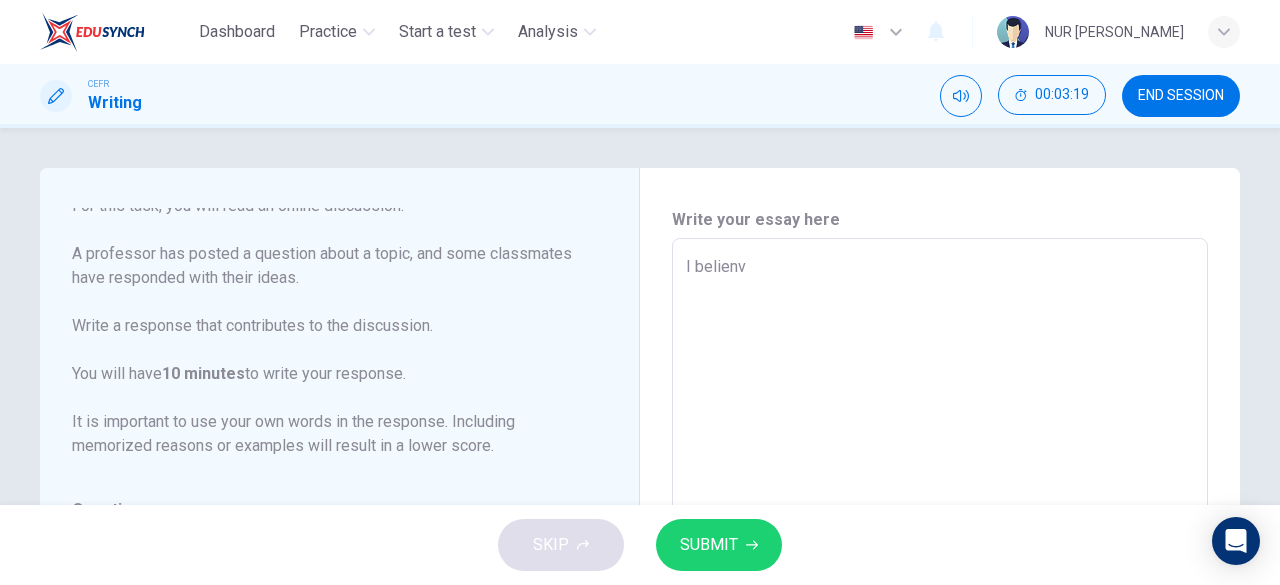 type on "x" 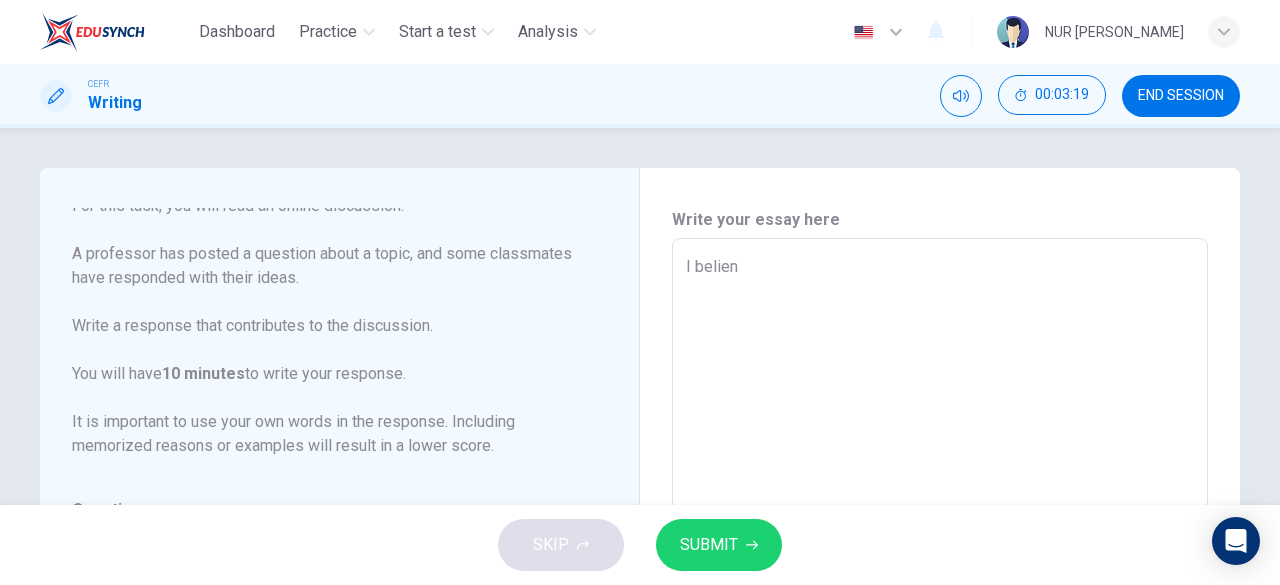 type on "x" 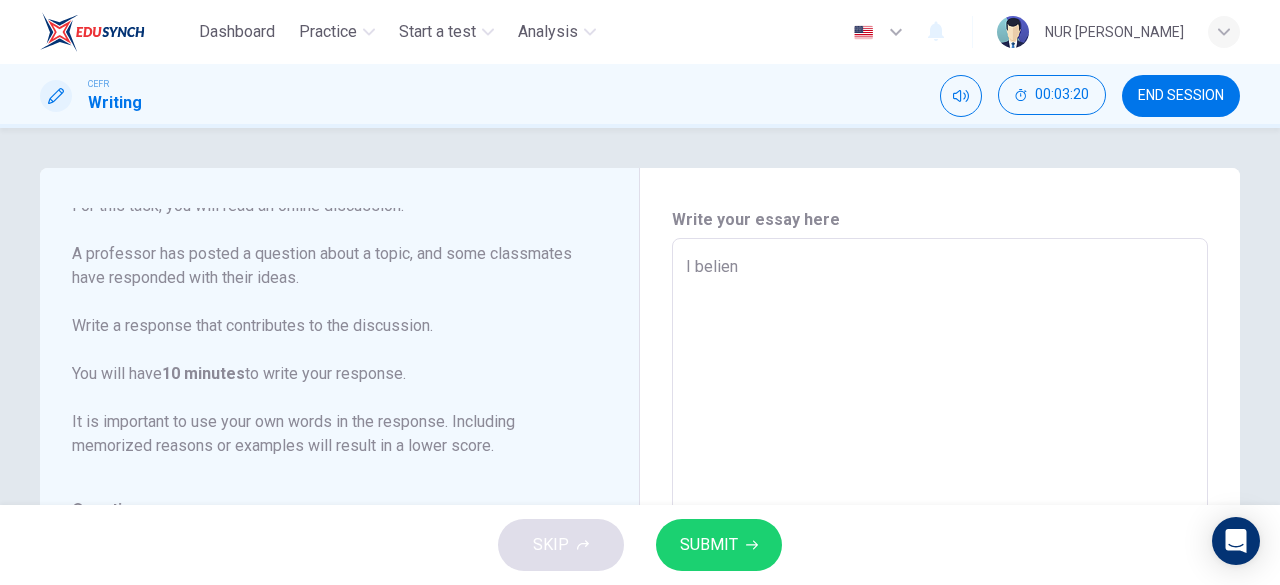 type on "I belie" 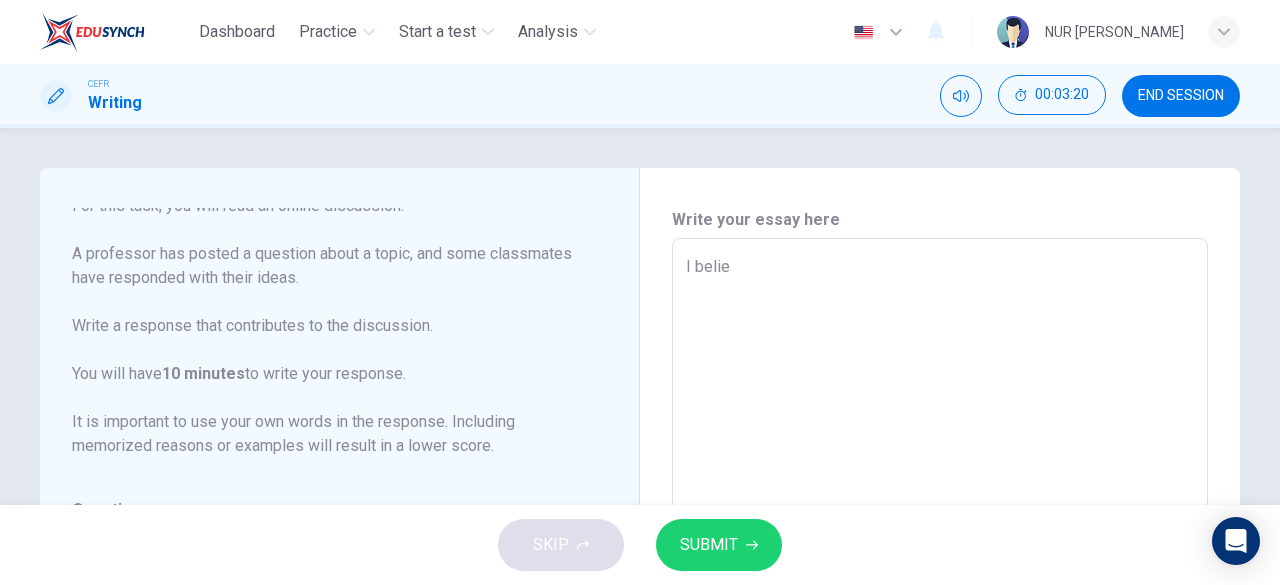 type on "x" 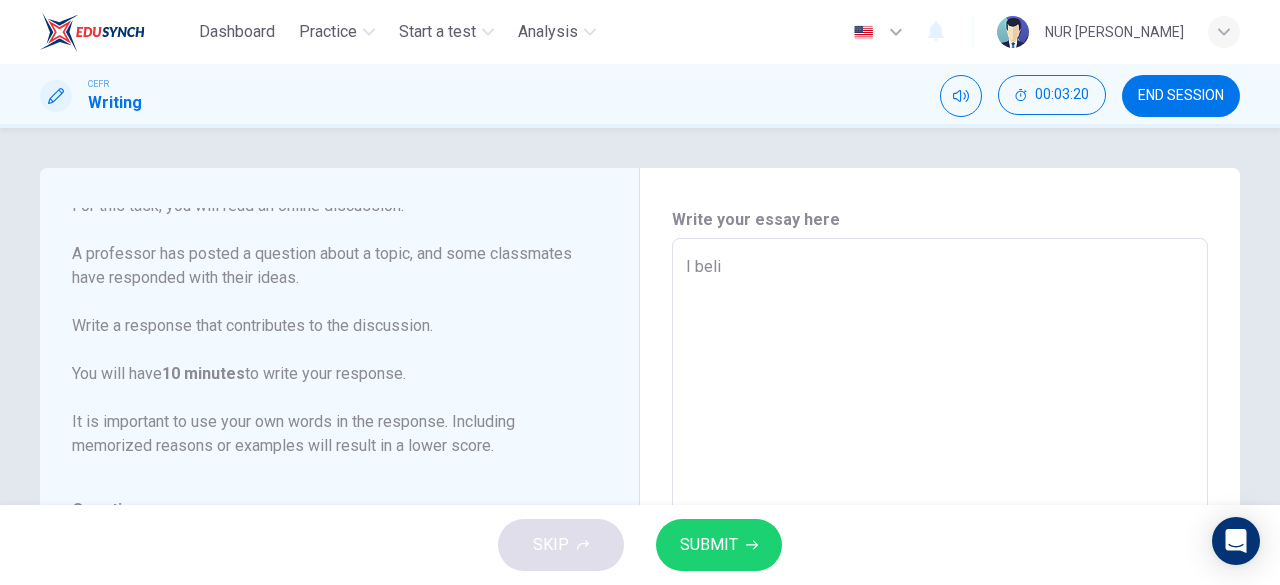 type on "x" 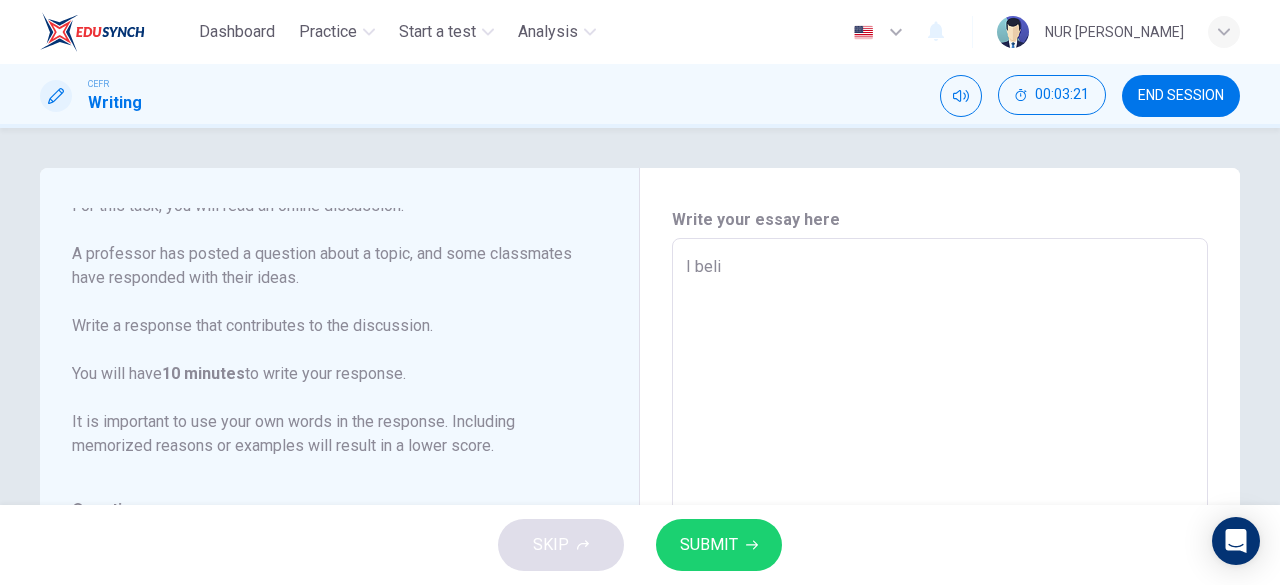 type on "I belie" 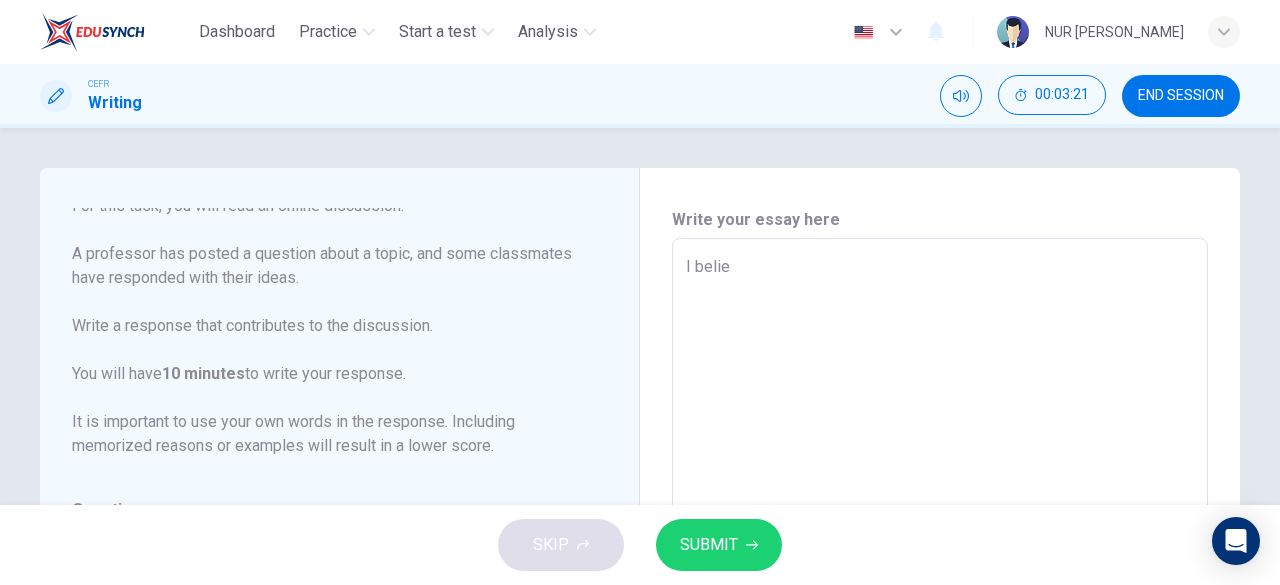type on "I believ" 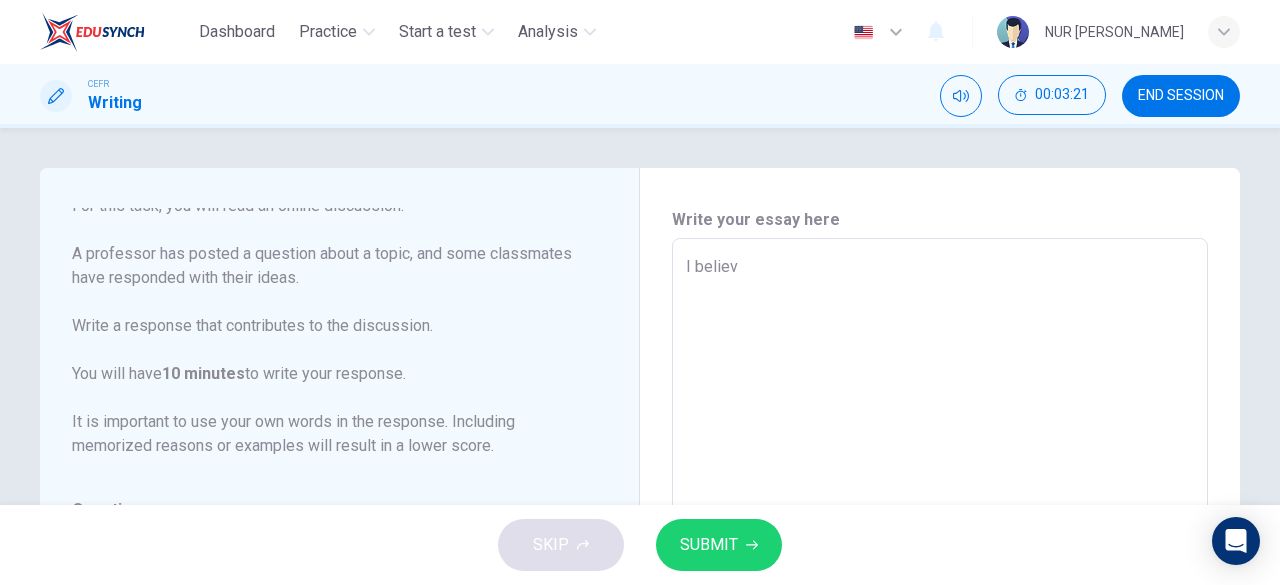 type on "x" 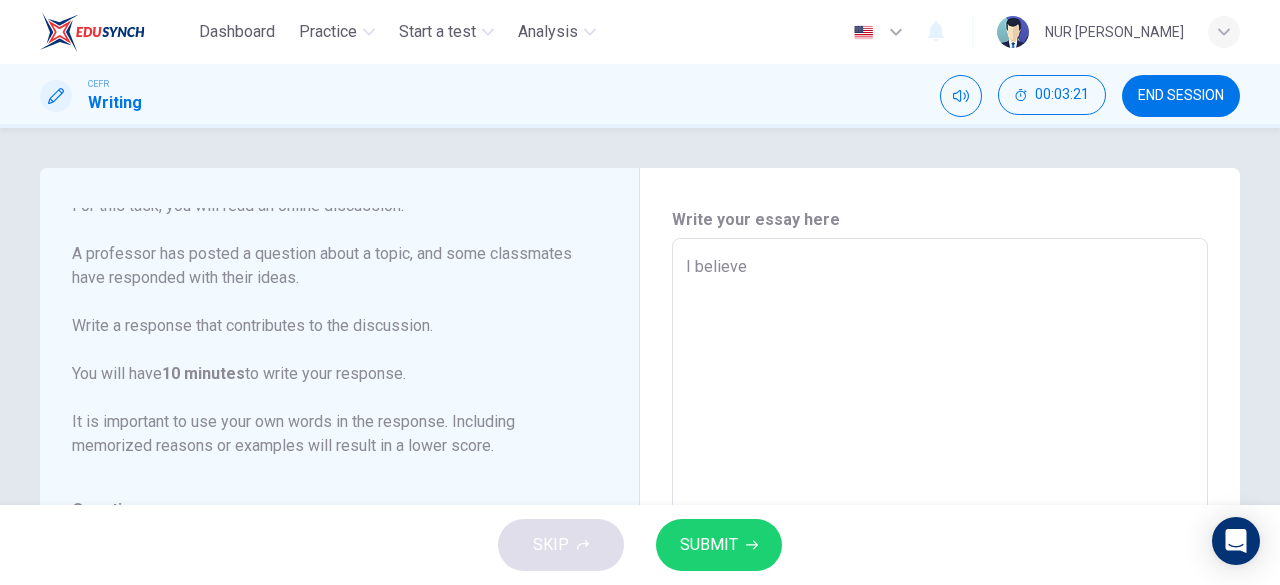 type on "x" 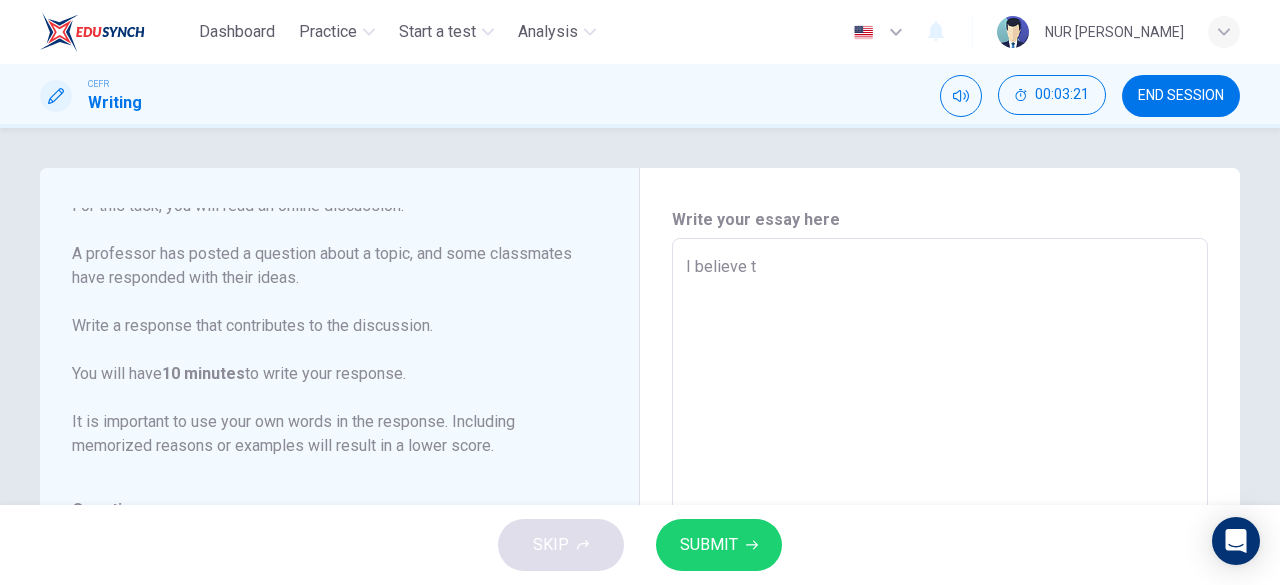 type on "x" 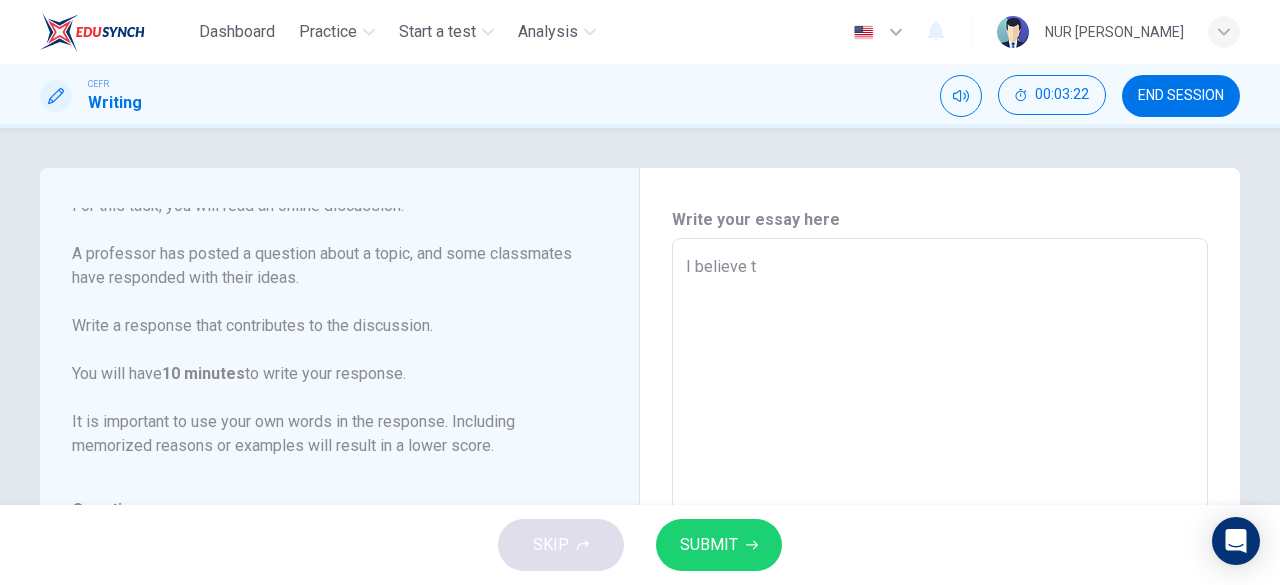 type on "I believe th" 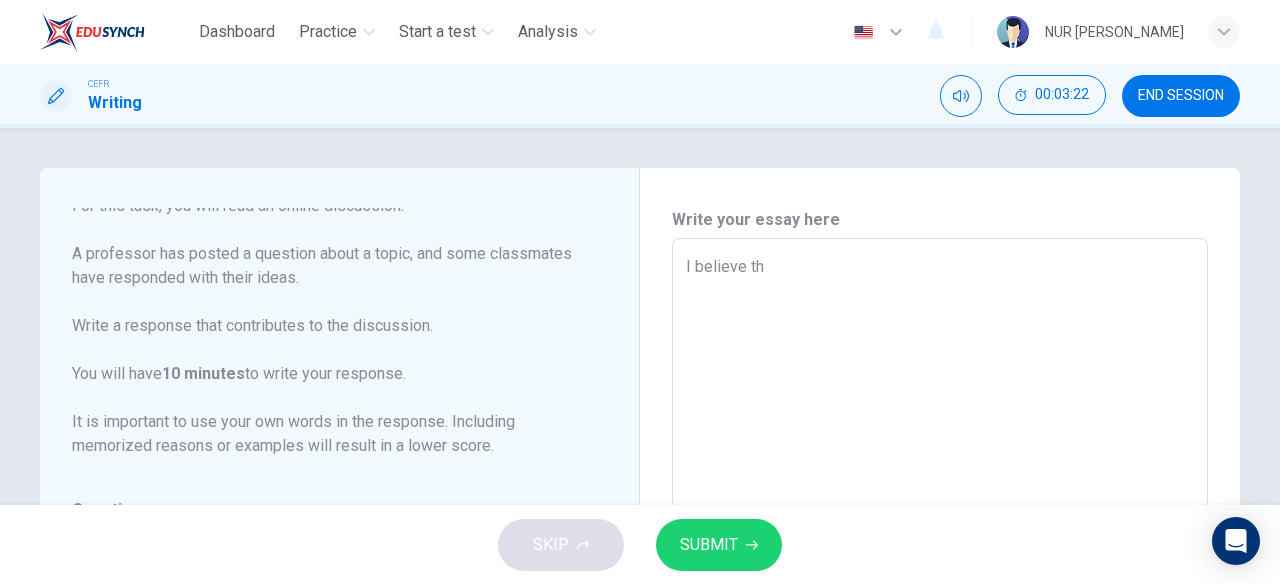 type on "x" 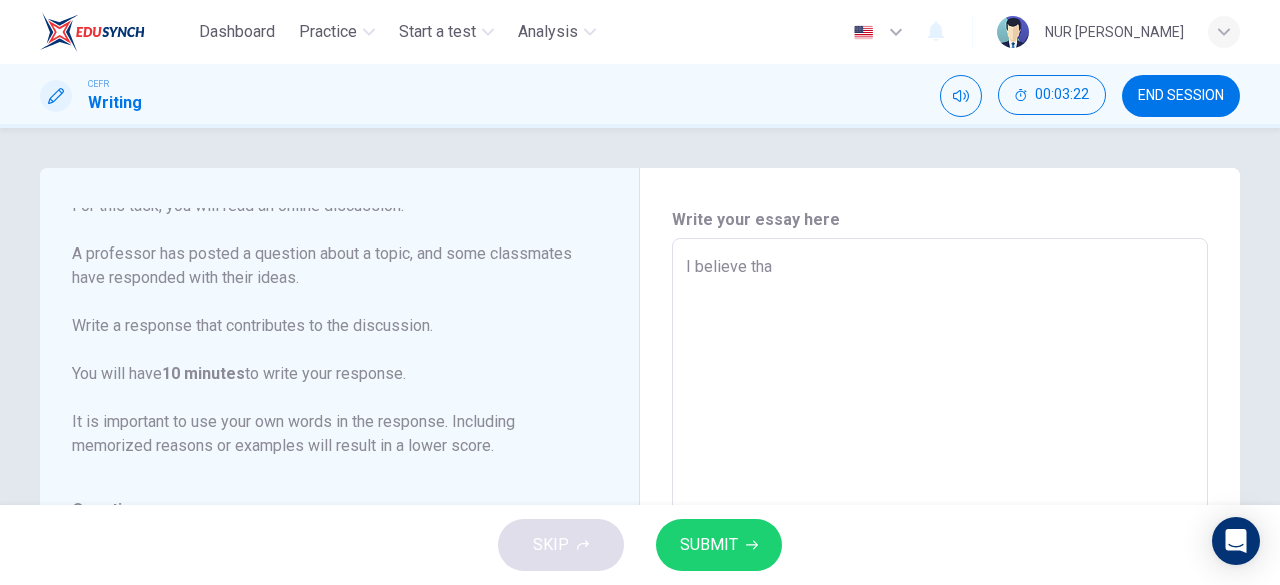 type on "x" 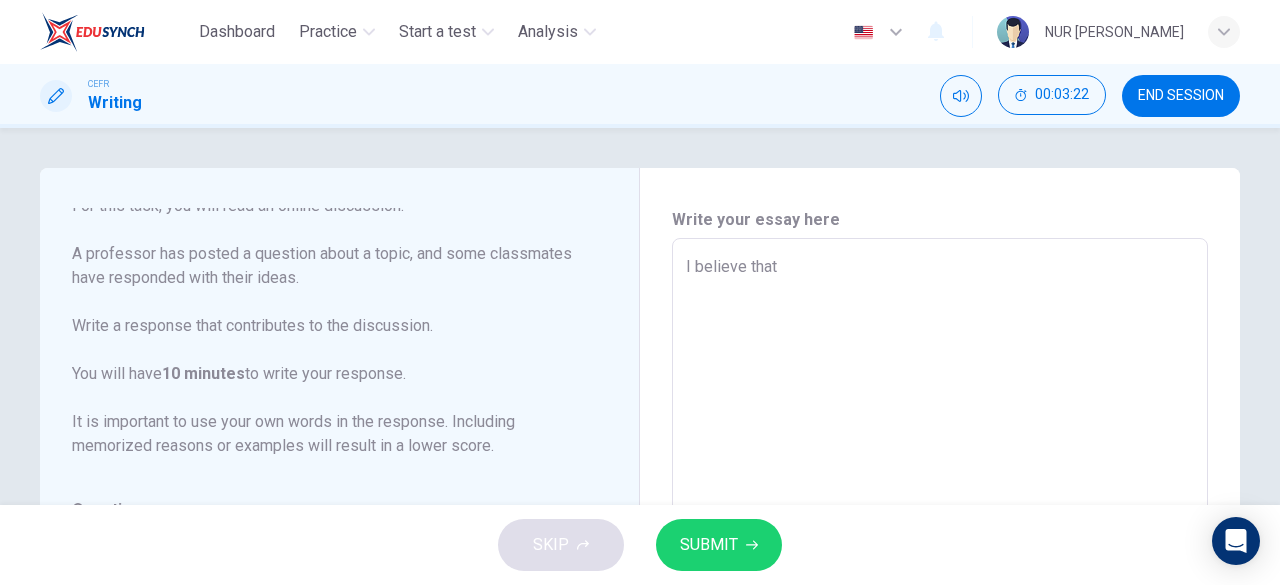 type on "x" 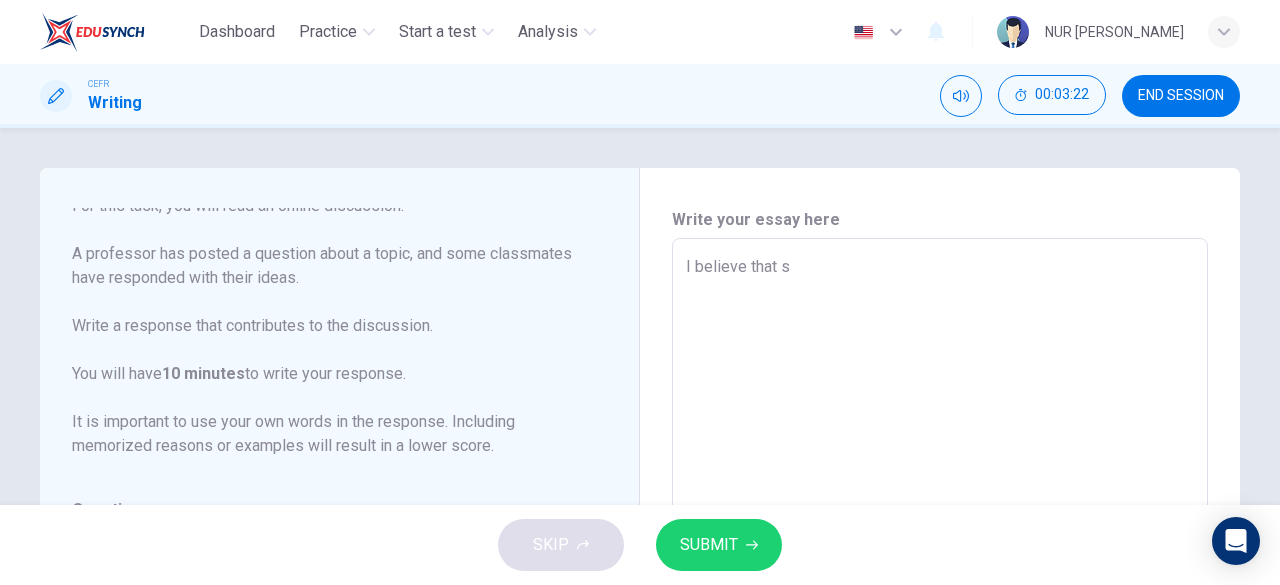 type on "x" 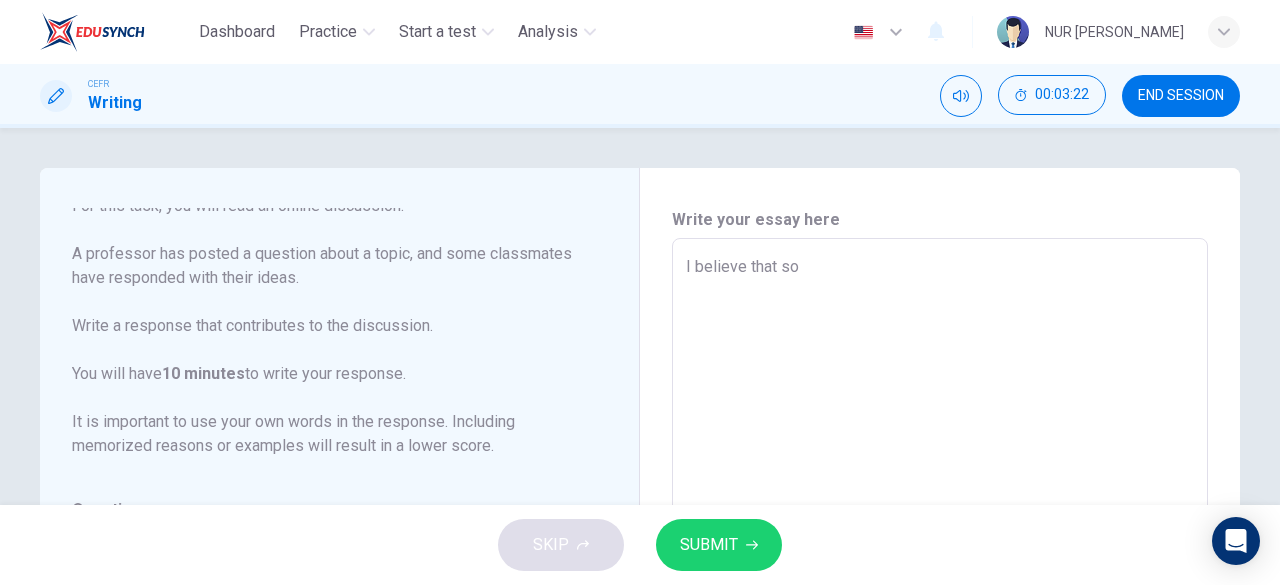 type on "x" 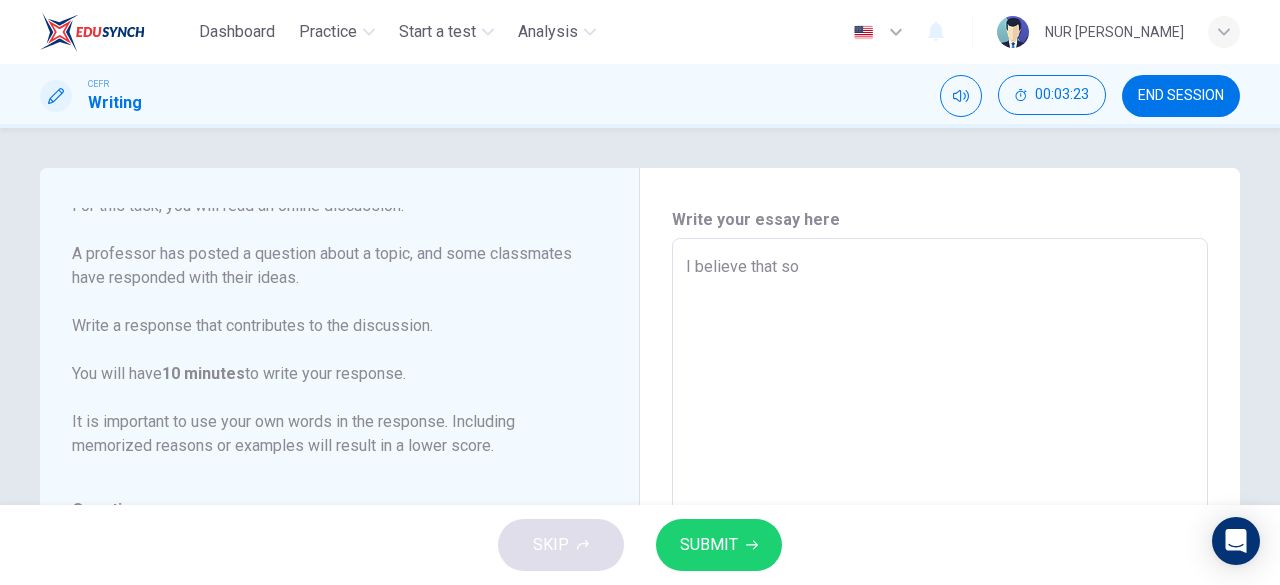 type on "I believe that soc" 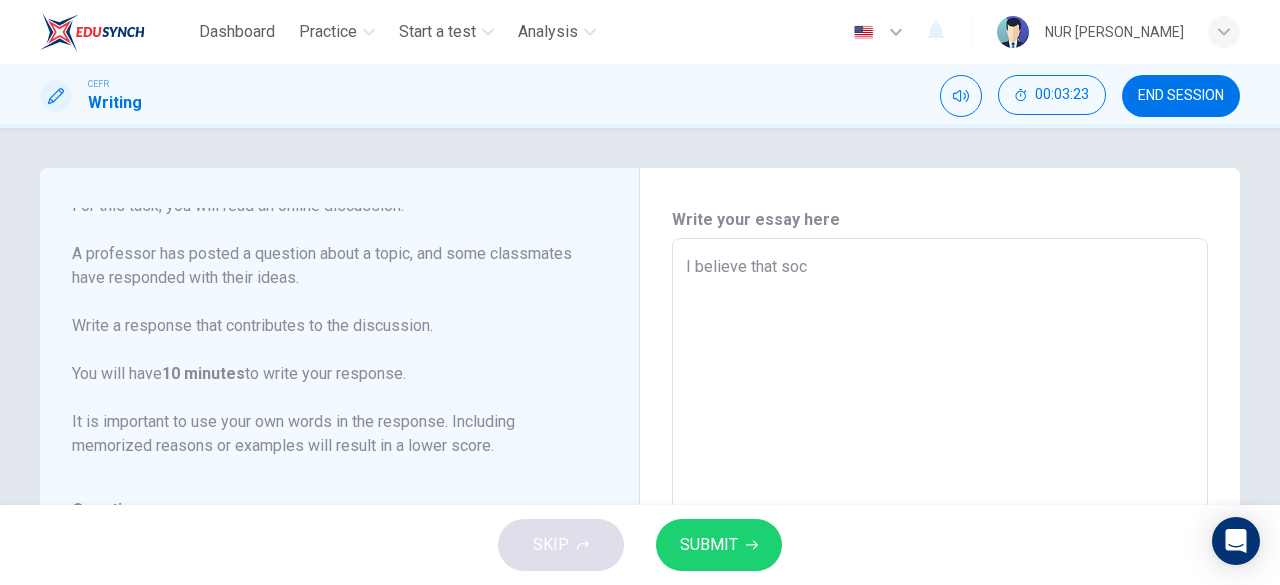 type on "x" 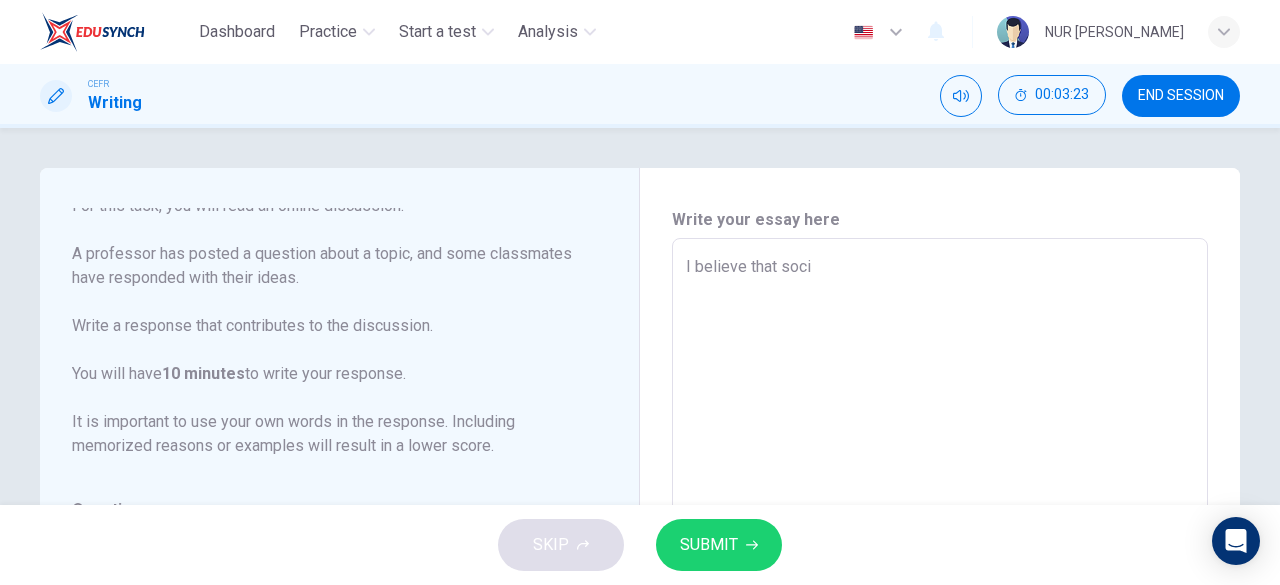 type on "I believe that [PERSON_NAME]" 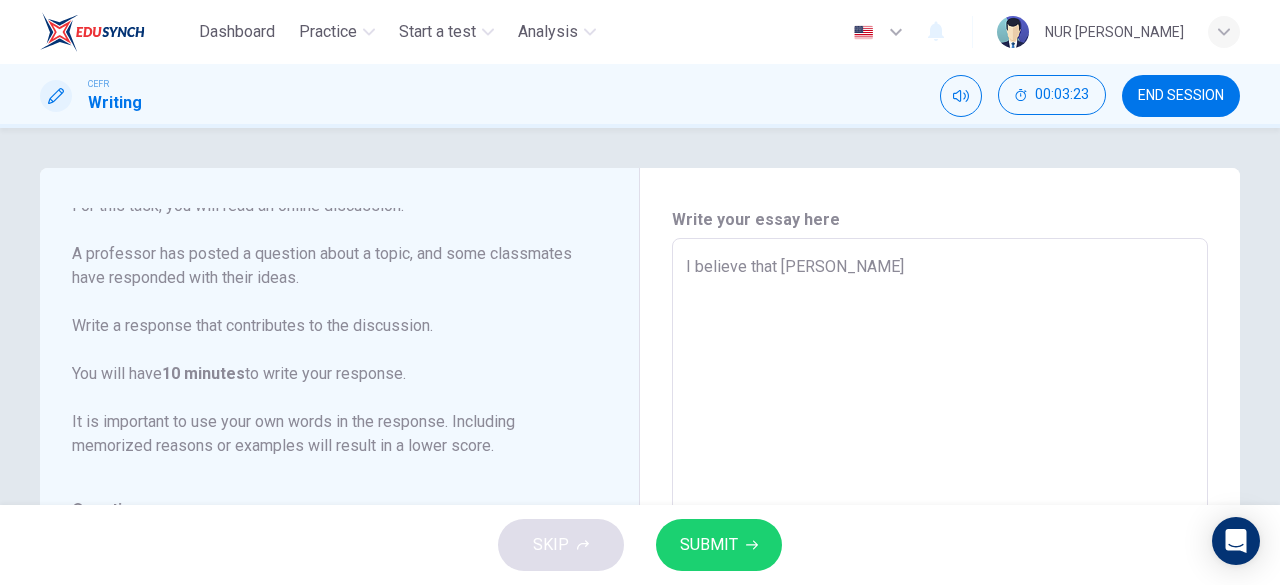 type on "x" 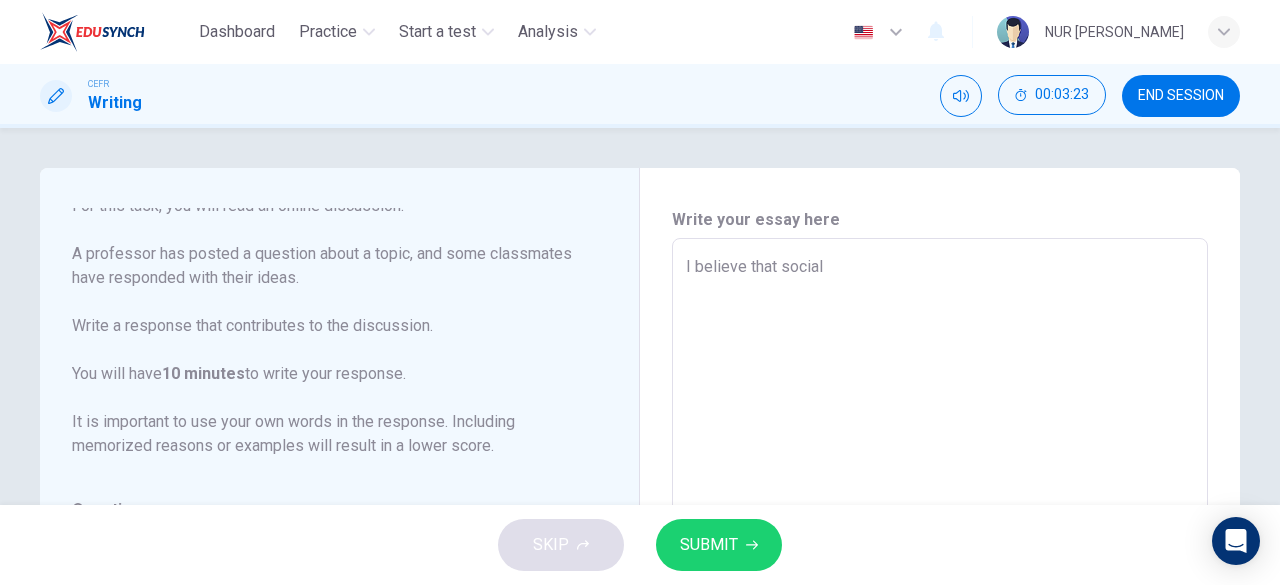 type on "x" 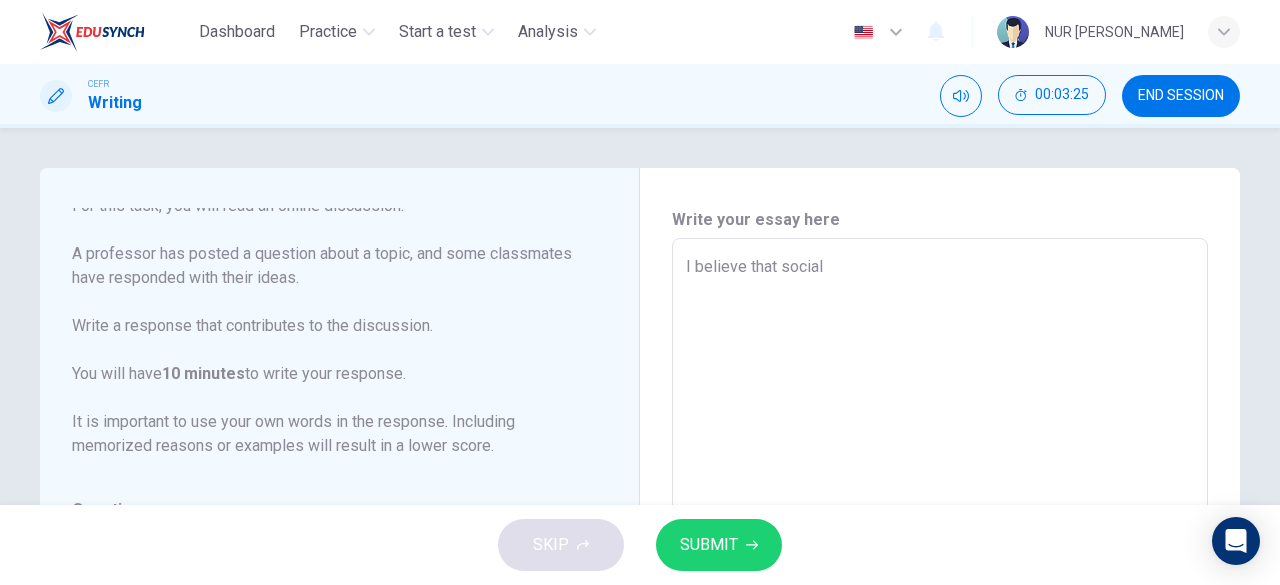 type on "I believe that social" 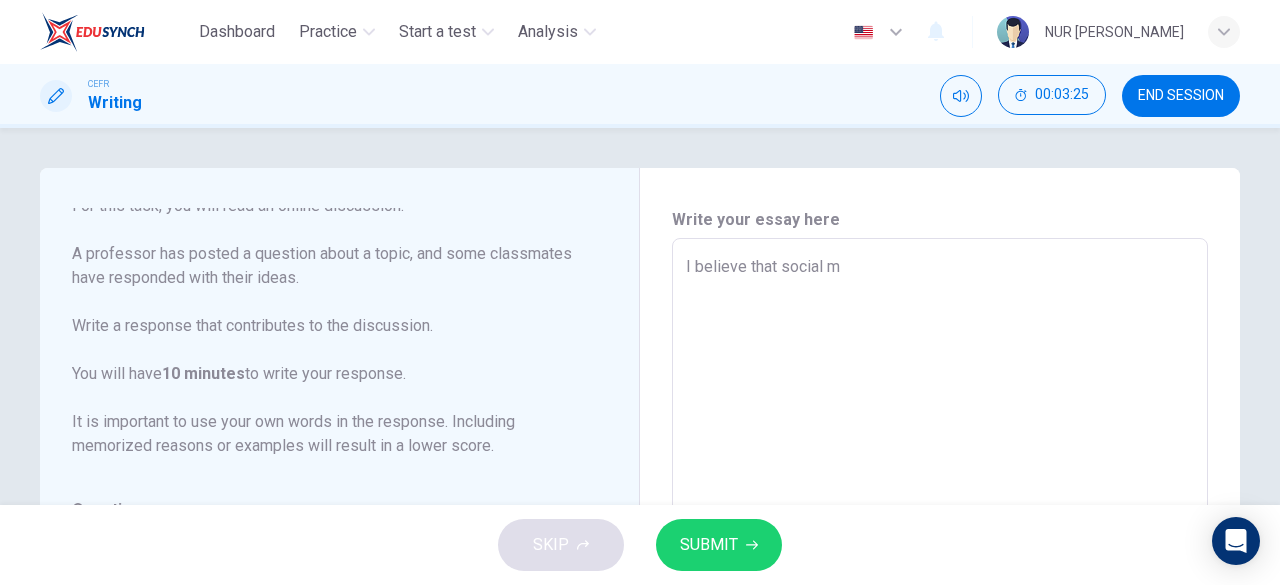 type on "x" 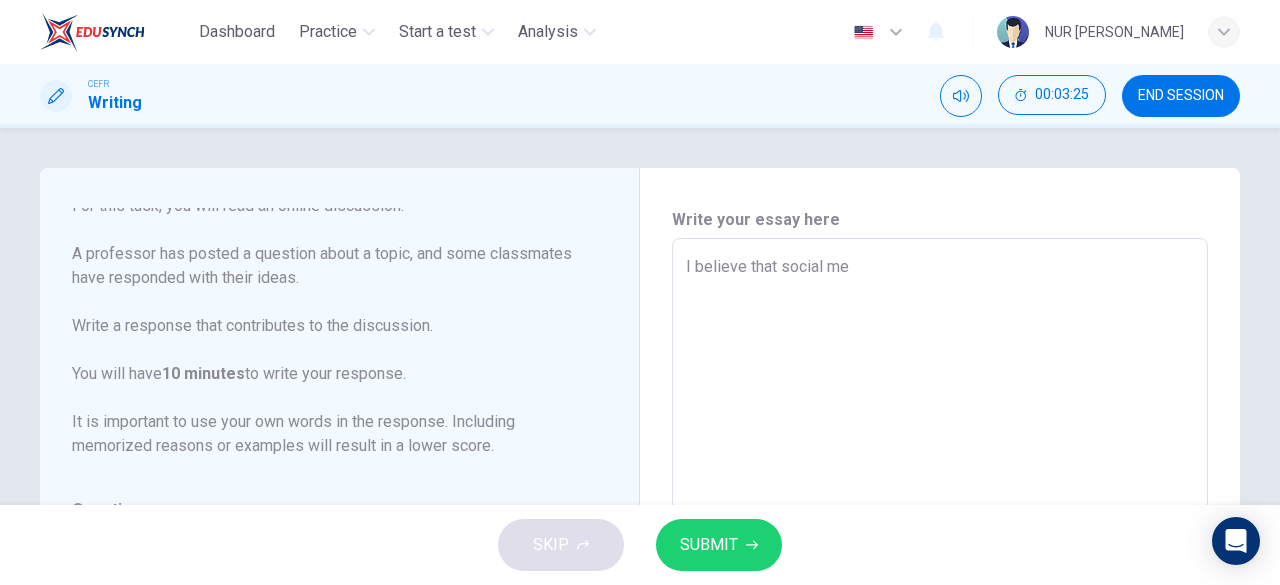 type on "I believe that social med" 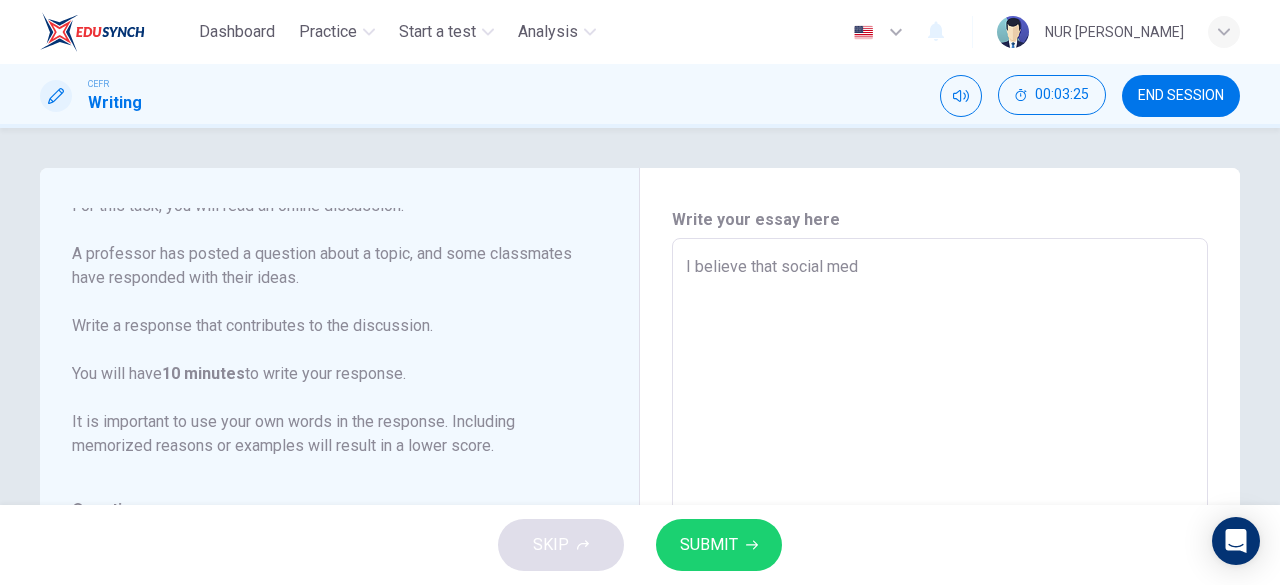 type on "x" 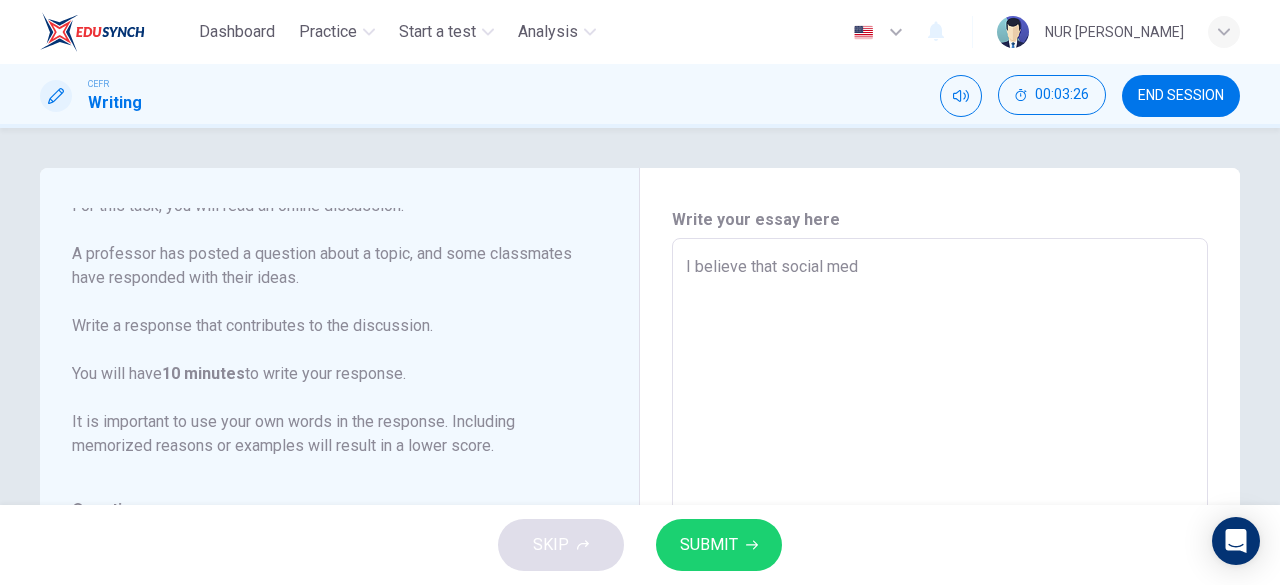type on "I believe that social medi" 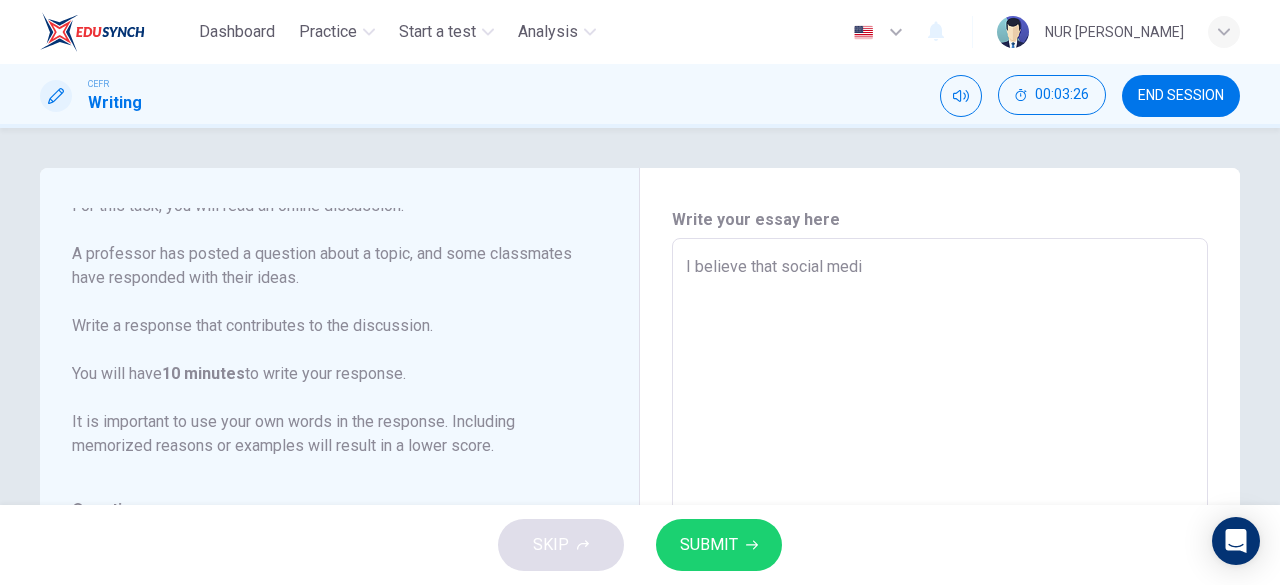 type on "x" 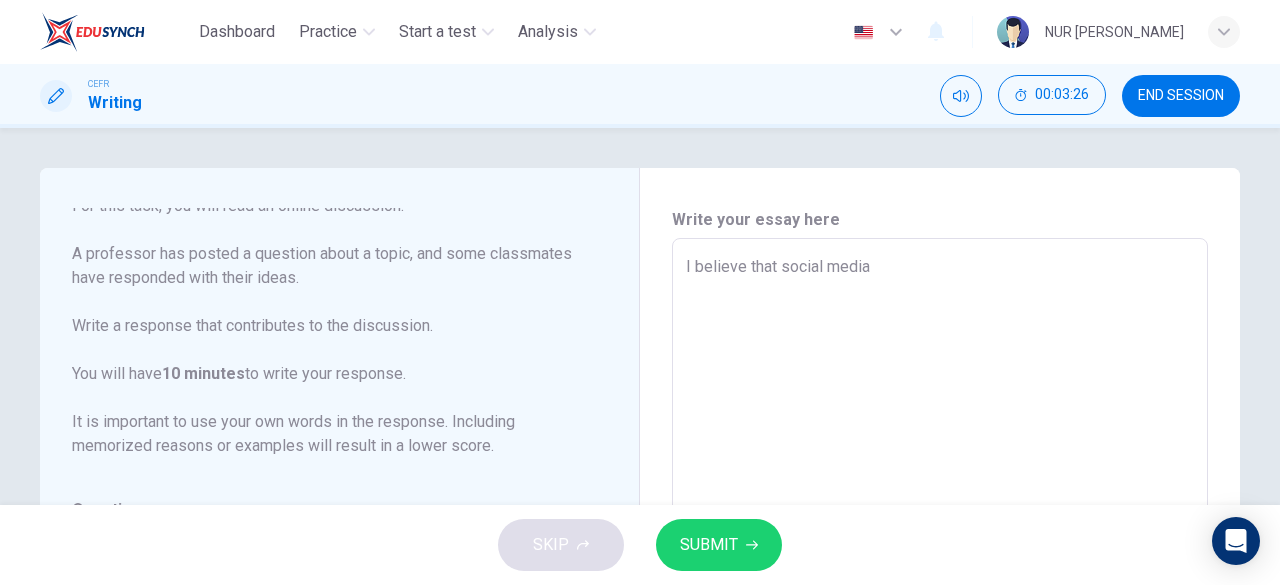 type on "x" 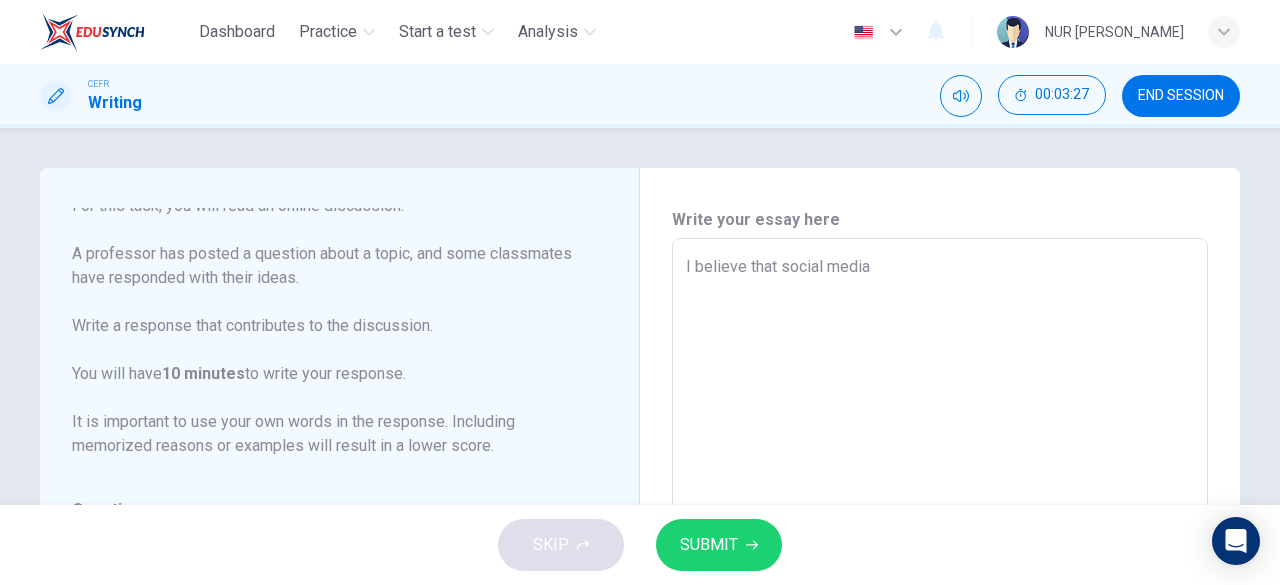 type on "I believe that social media c" 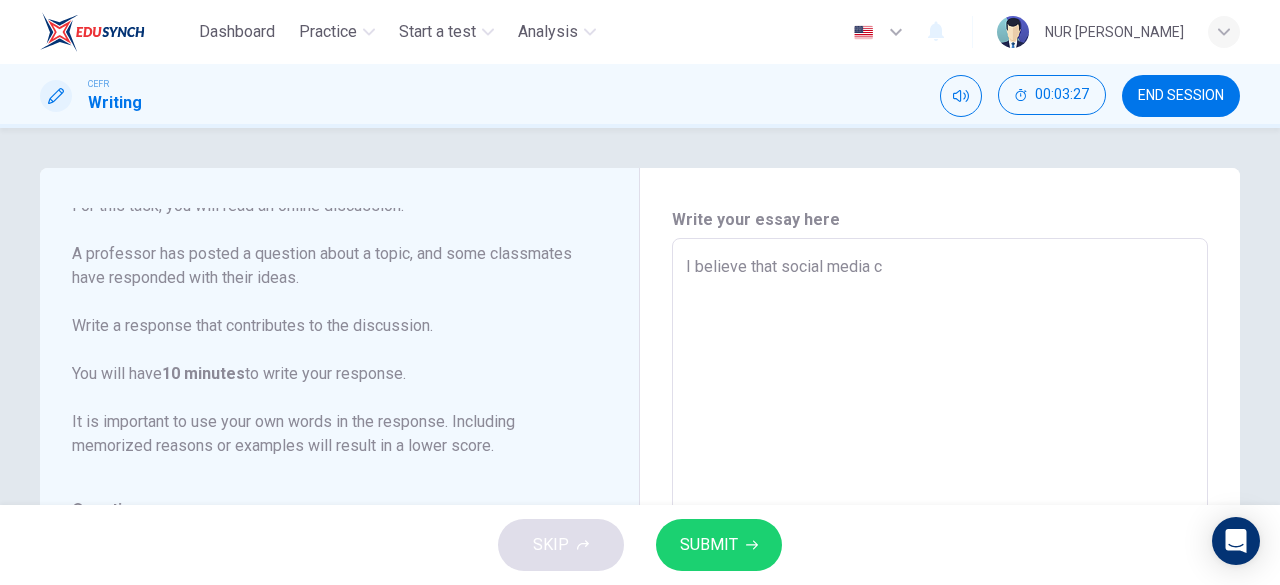 type on "x" 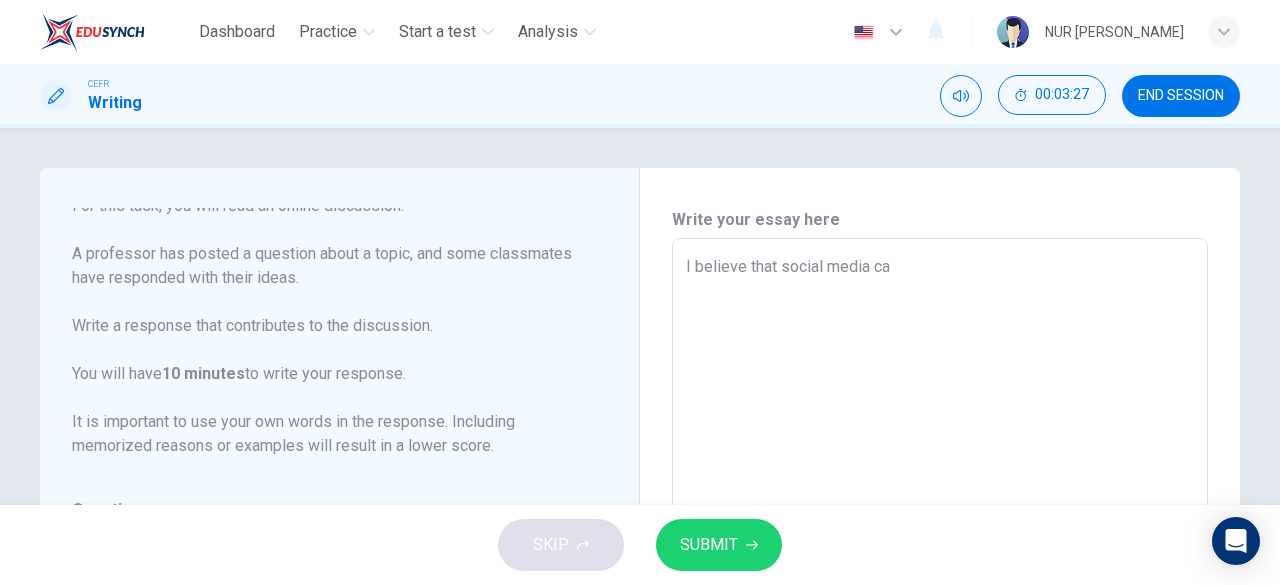 type on "x" 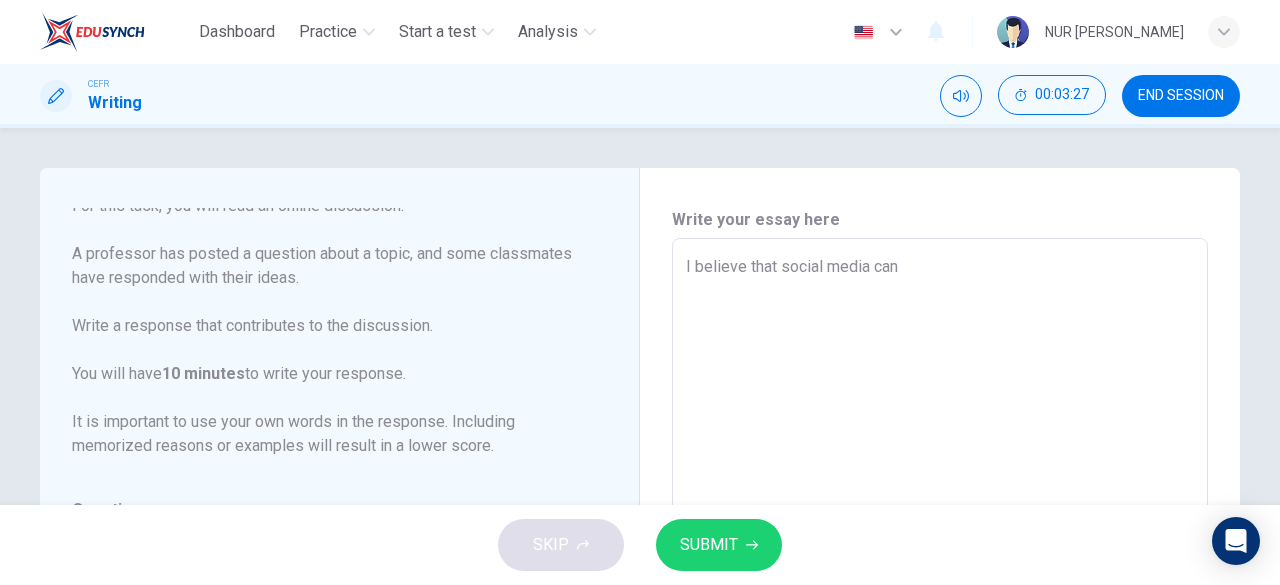 type on "I believe that social media can" 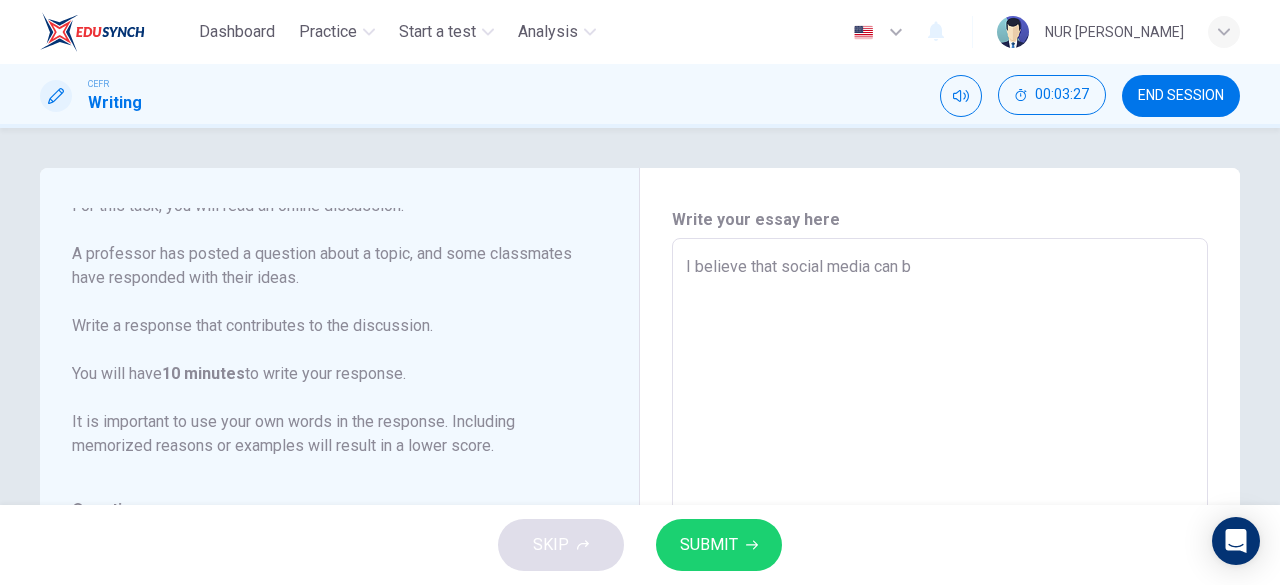 type on "x" 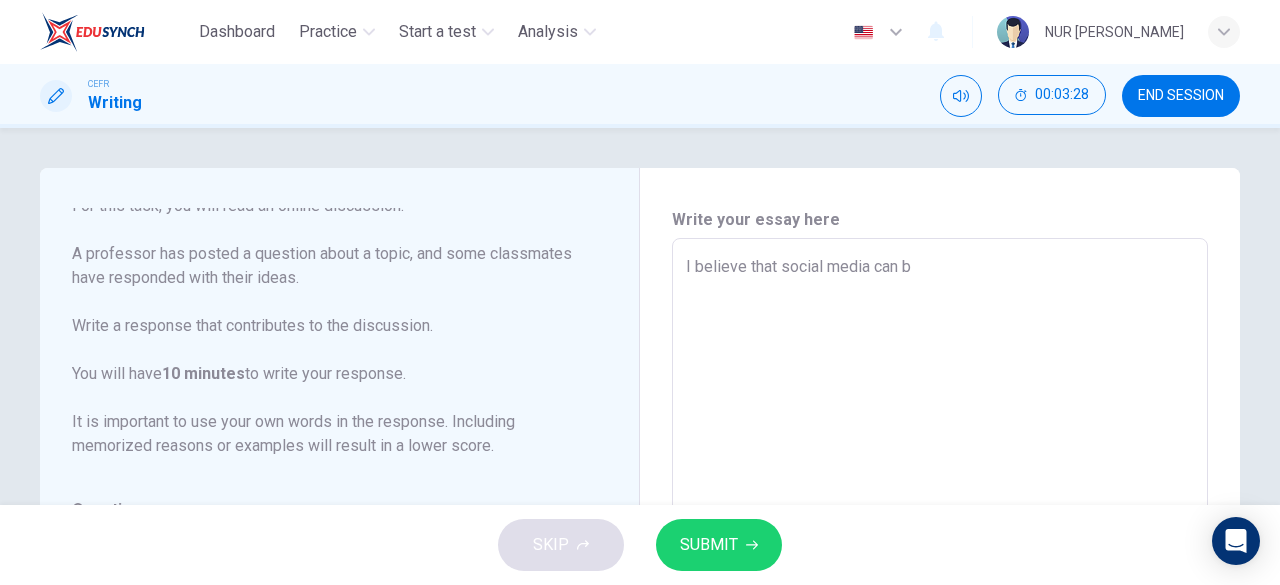 type on "I believe that social media can be" 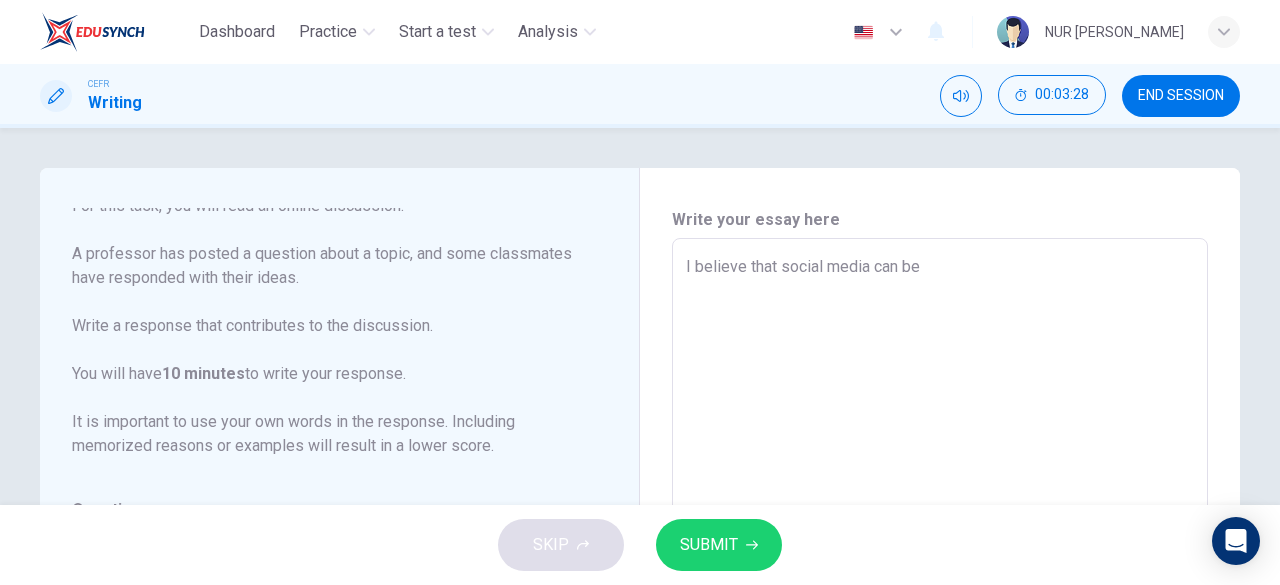 type on "x" 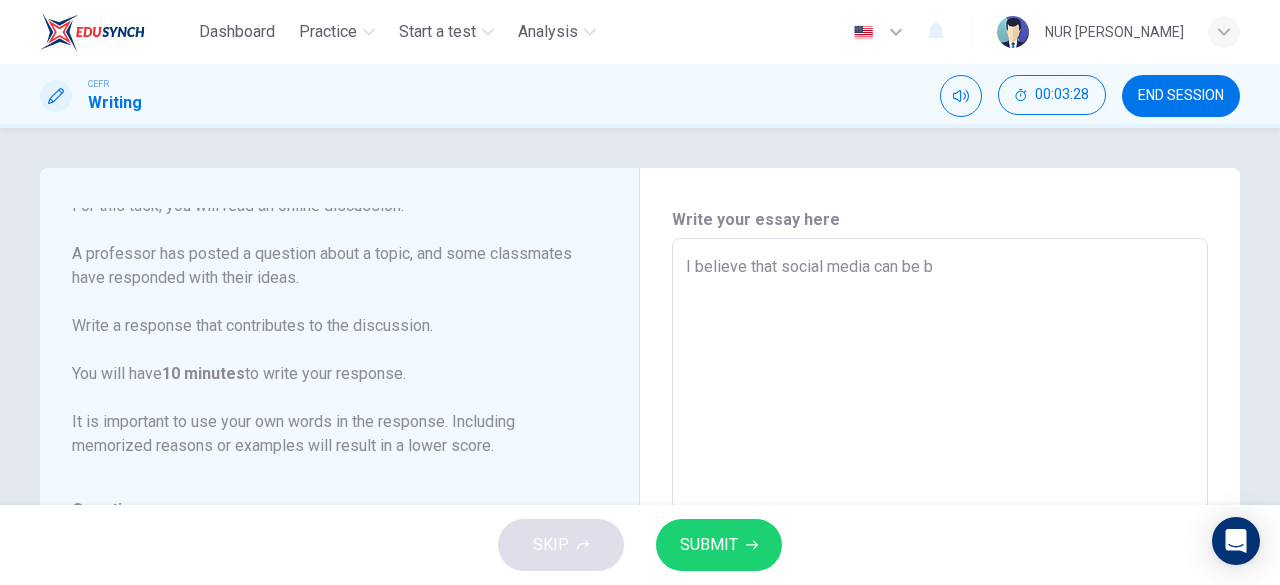 type on "I believe that social media can be be" 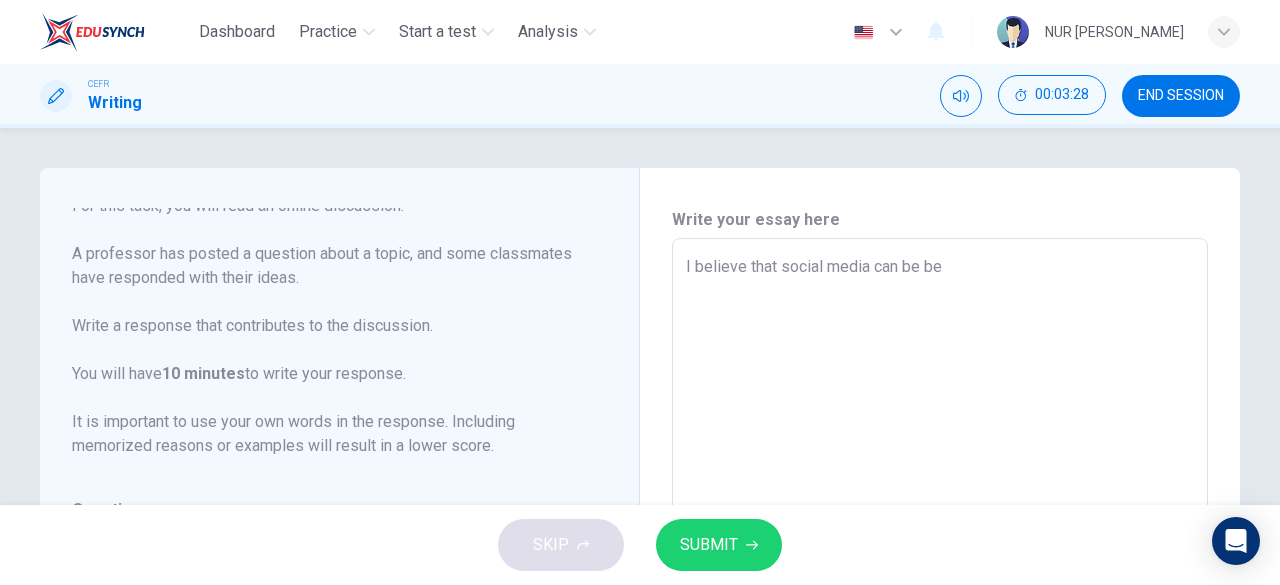 type on "x" 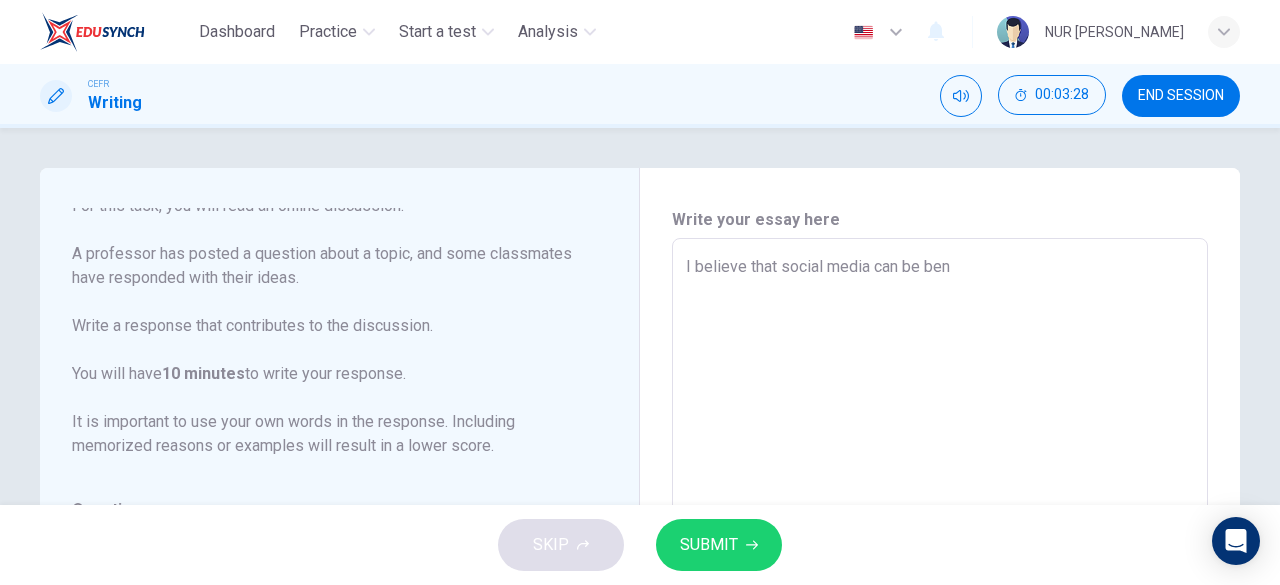 type on "x" 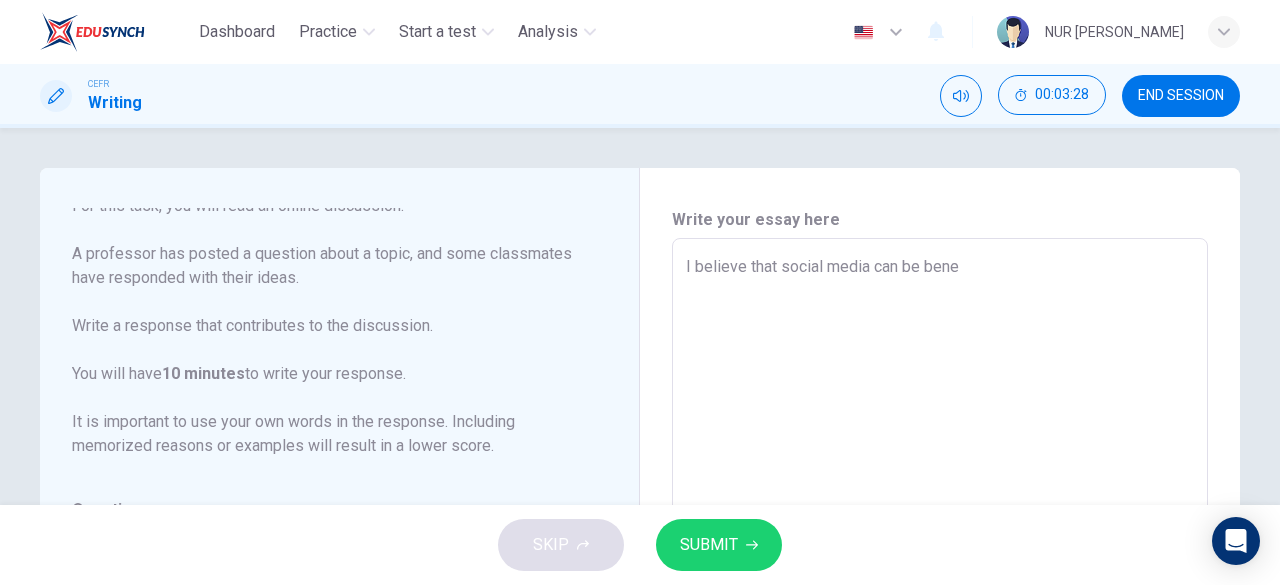 type on "I believe that social media can be benef" 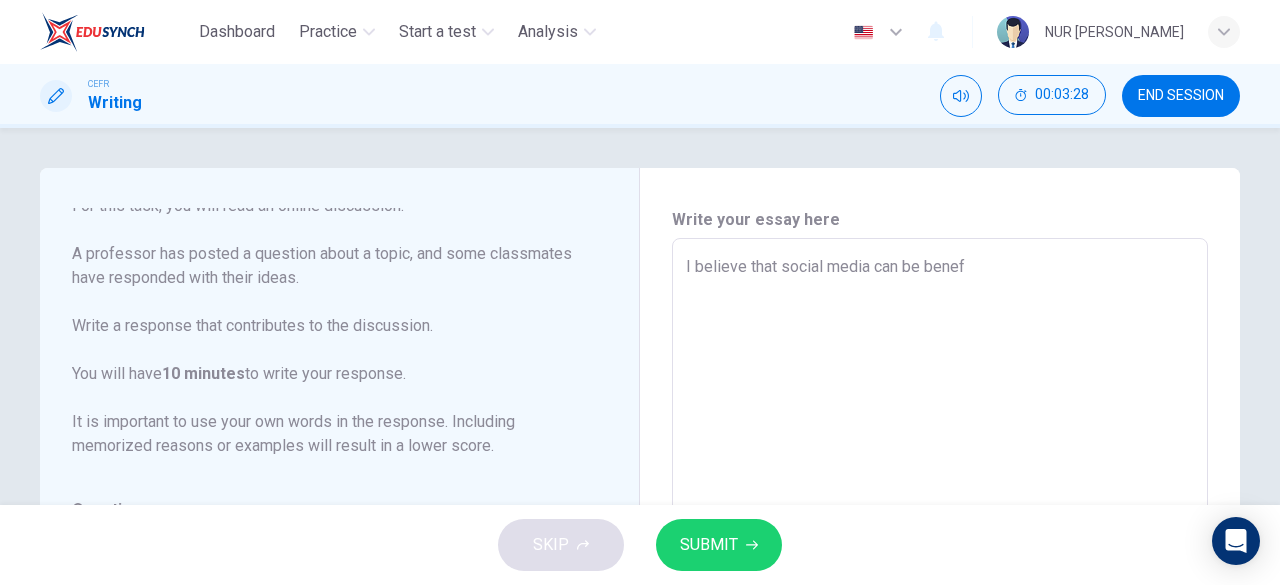 type on "x" 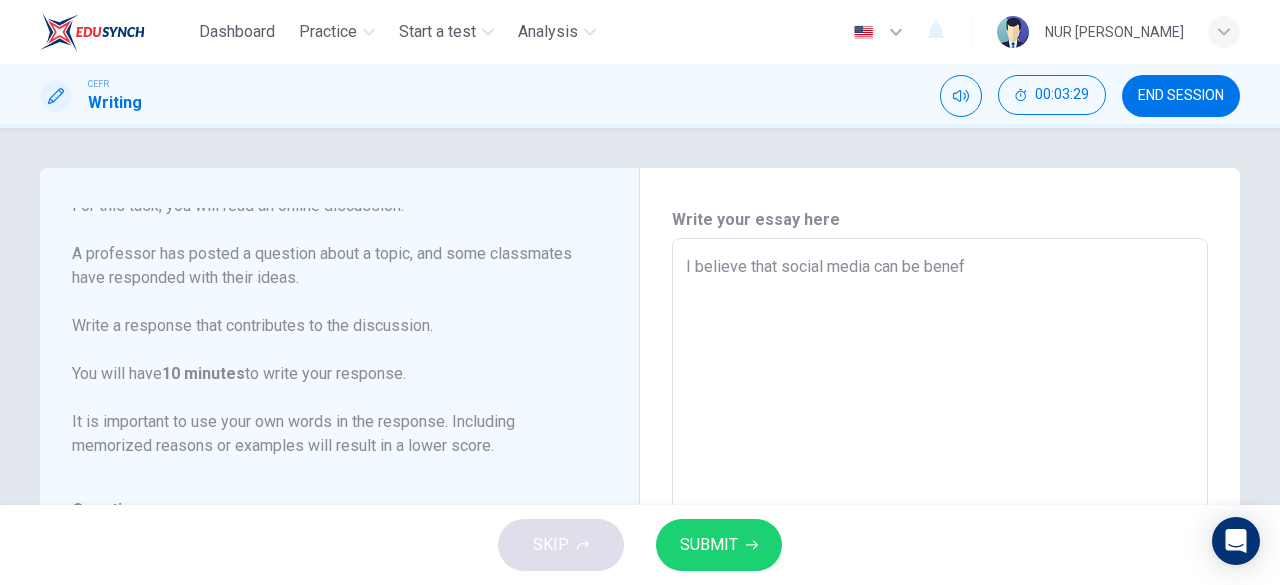 type on "I believe that social media can be benefi" 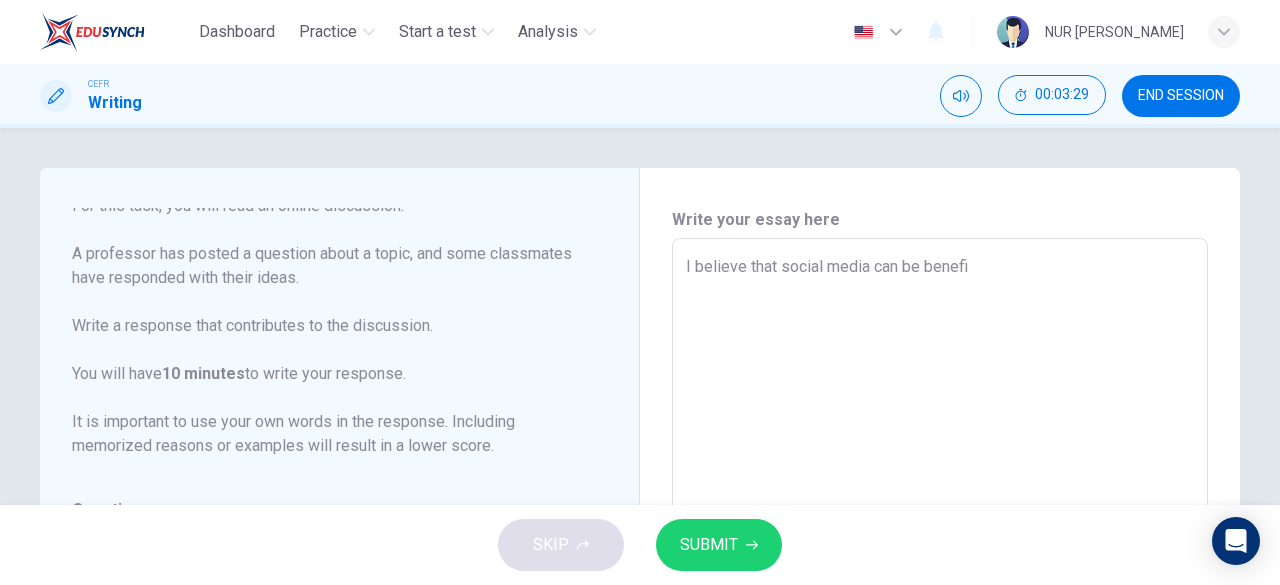 type on "x" 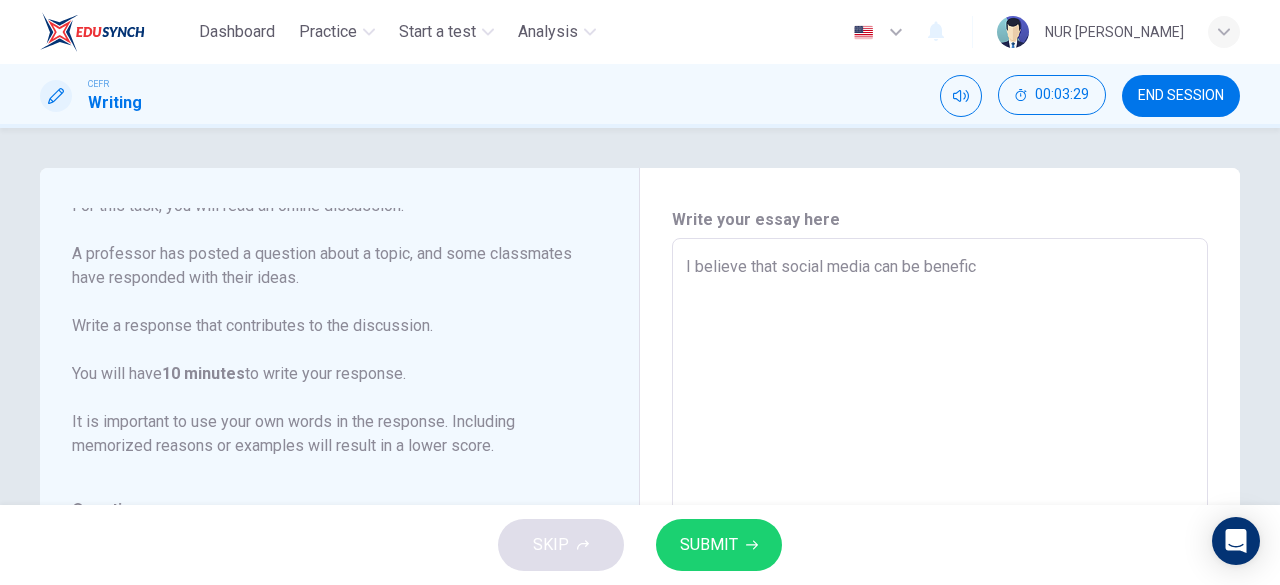 type on "x" 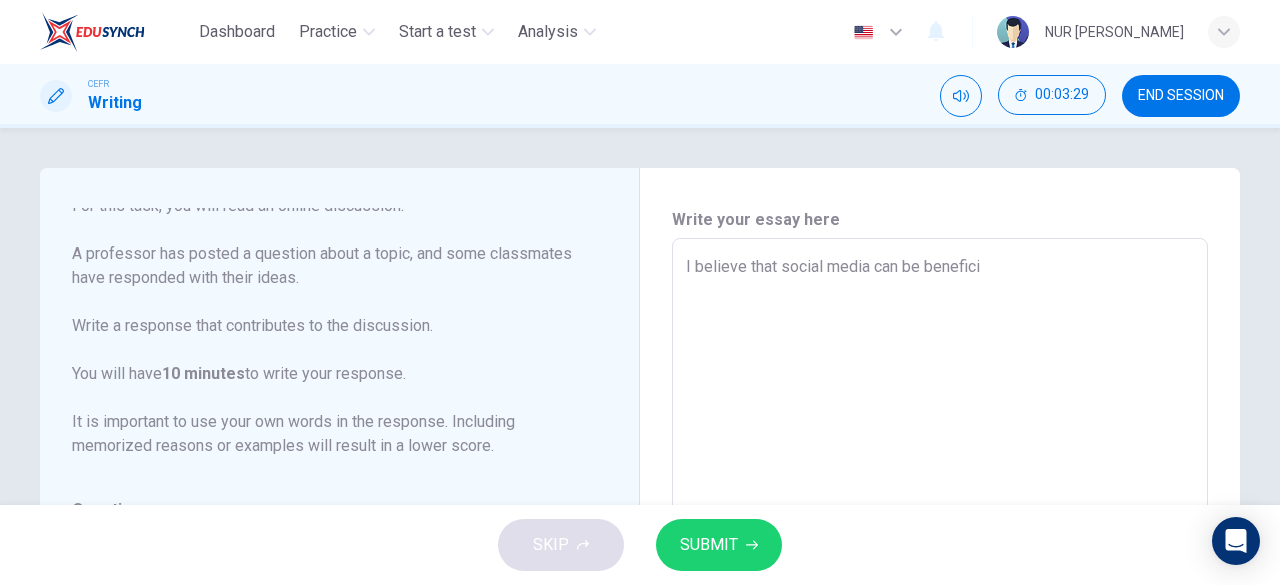 type on "x" 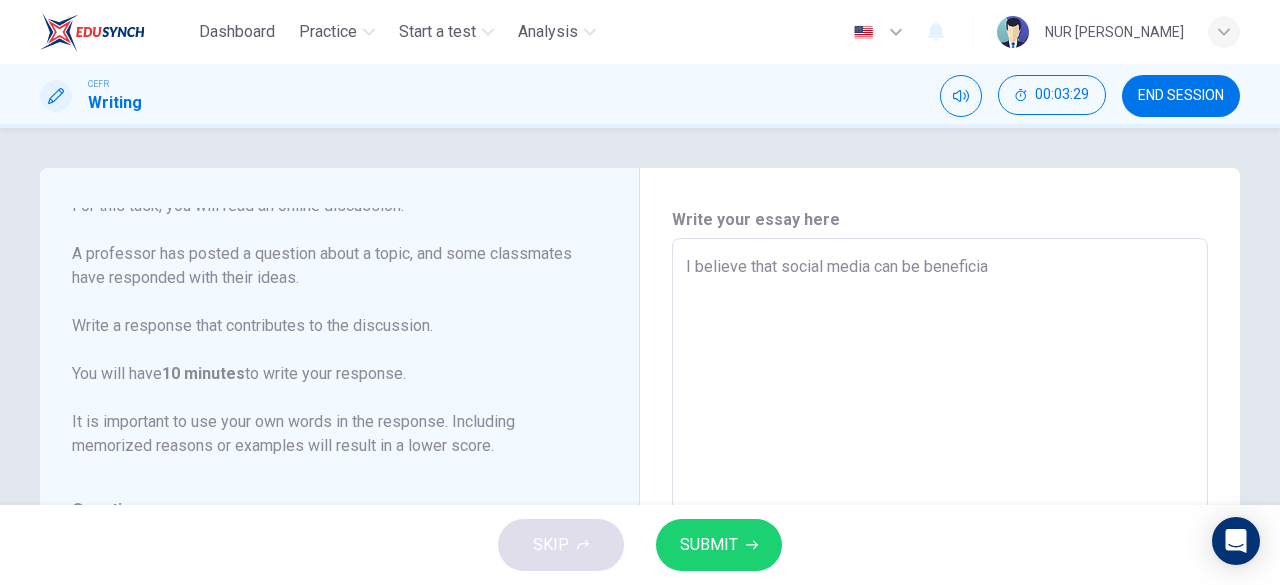 type on "x" 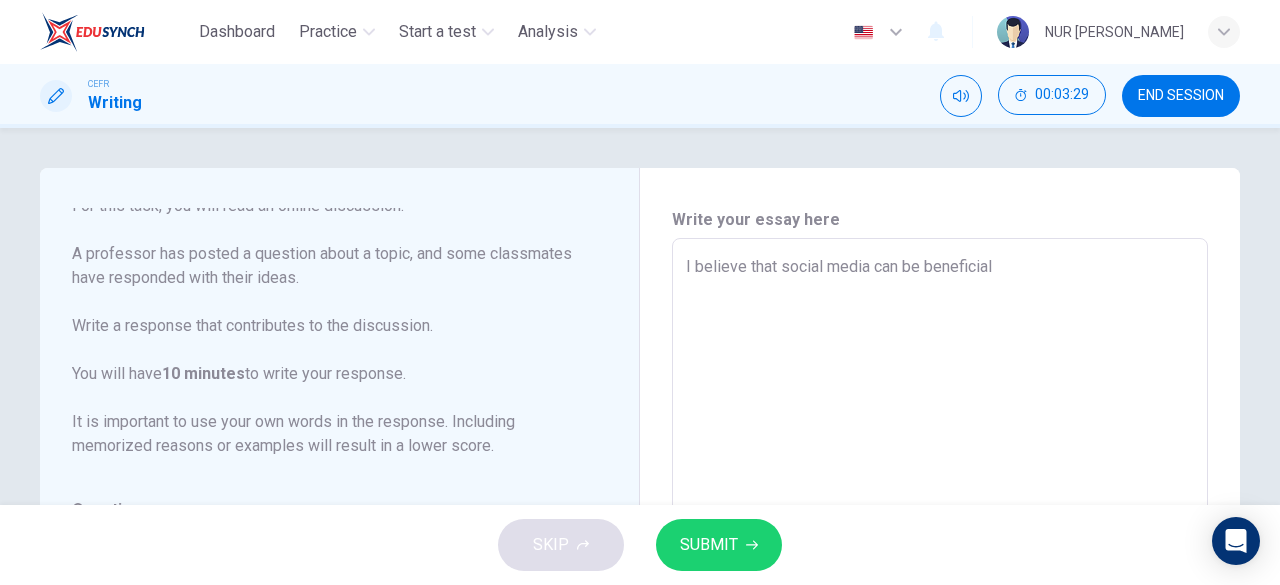 type on "x" 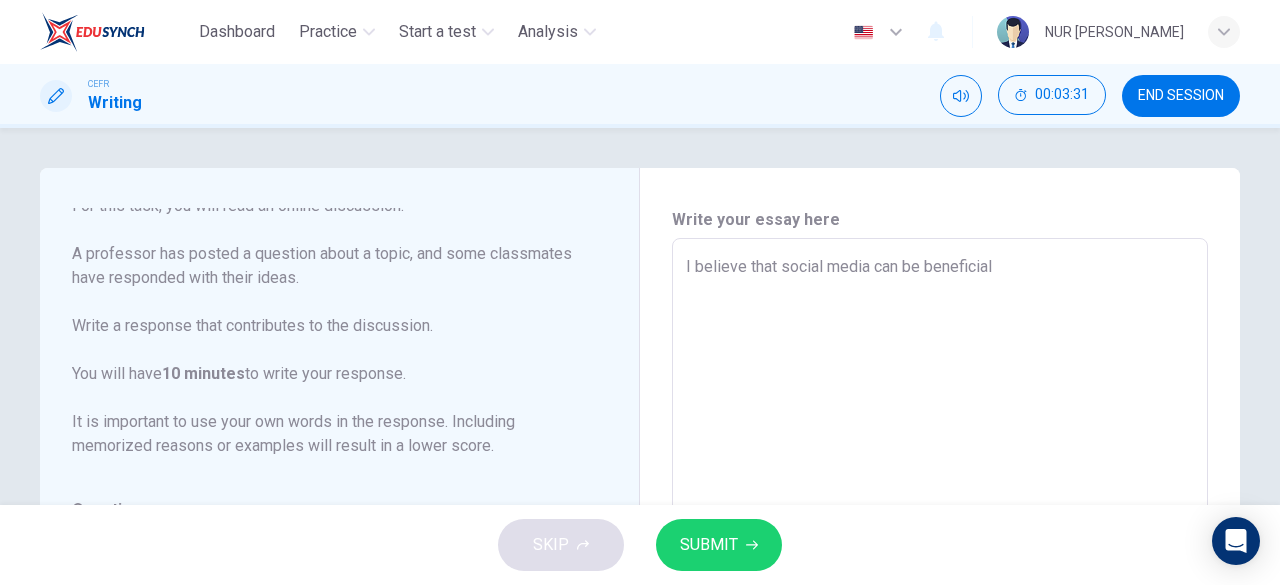 type on "I believe that social media can be beneficial i" 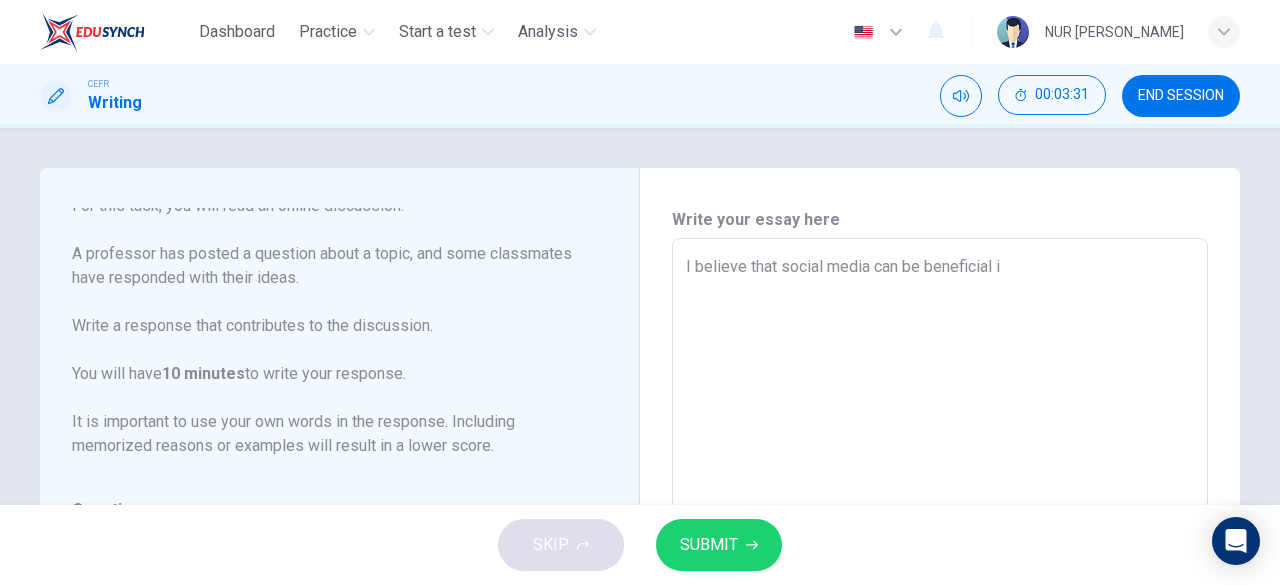 type on "x" 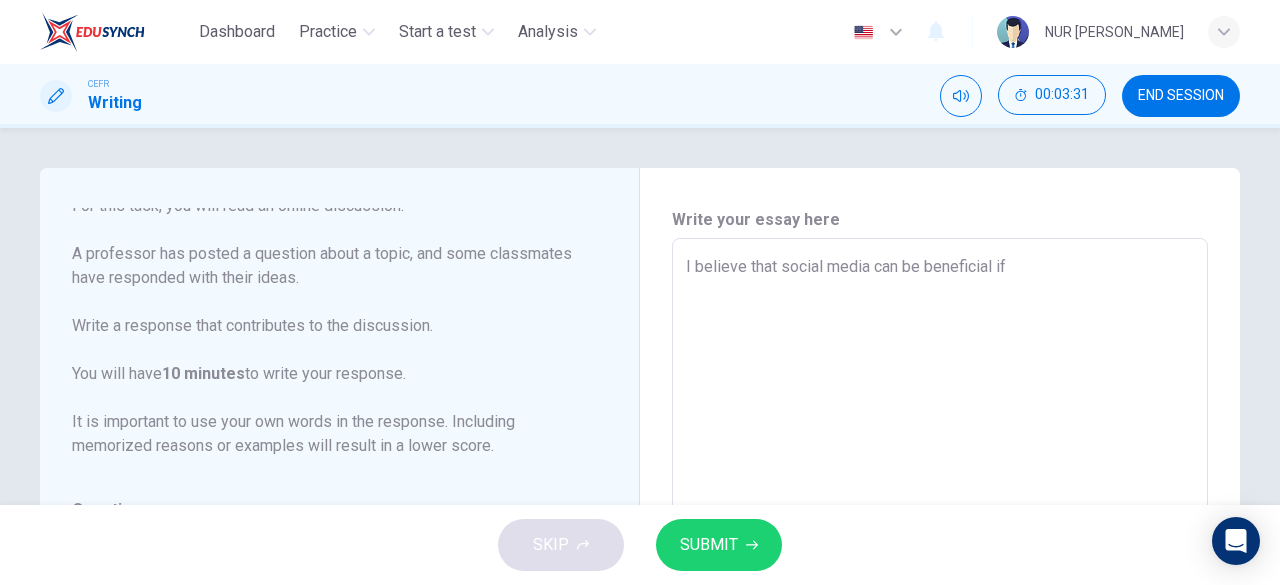 type on "x" 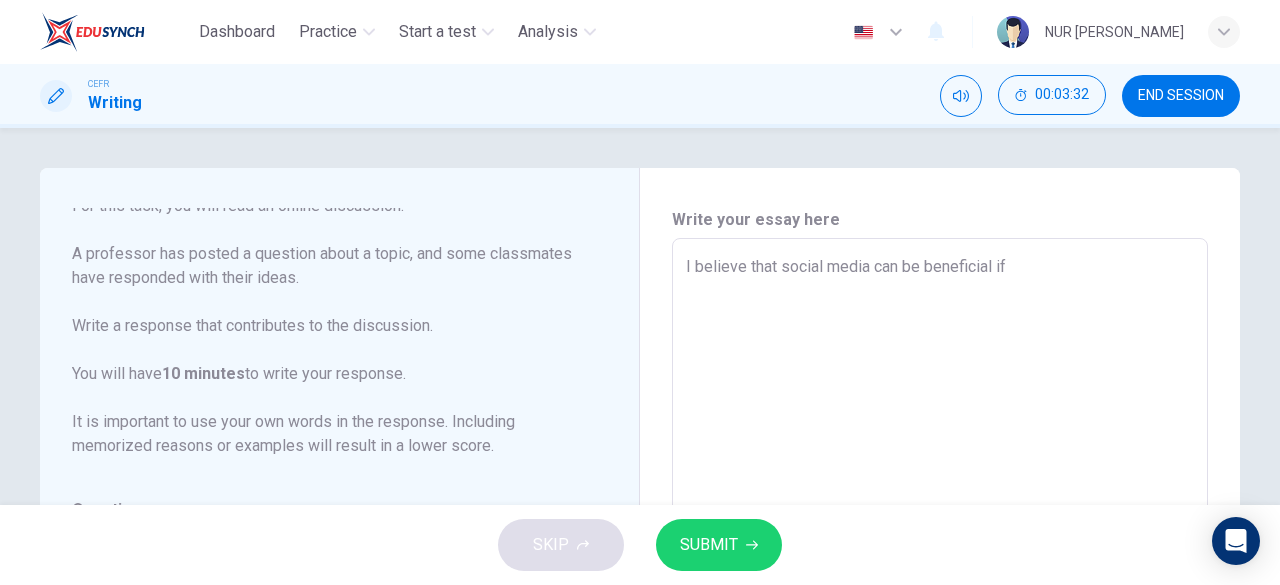 type on "I believe that social media can be beneficial if u" 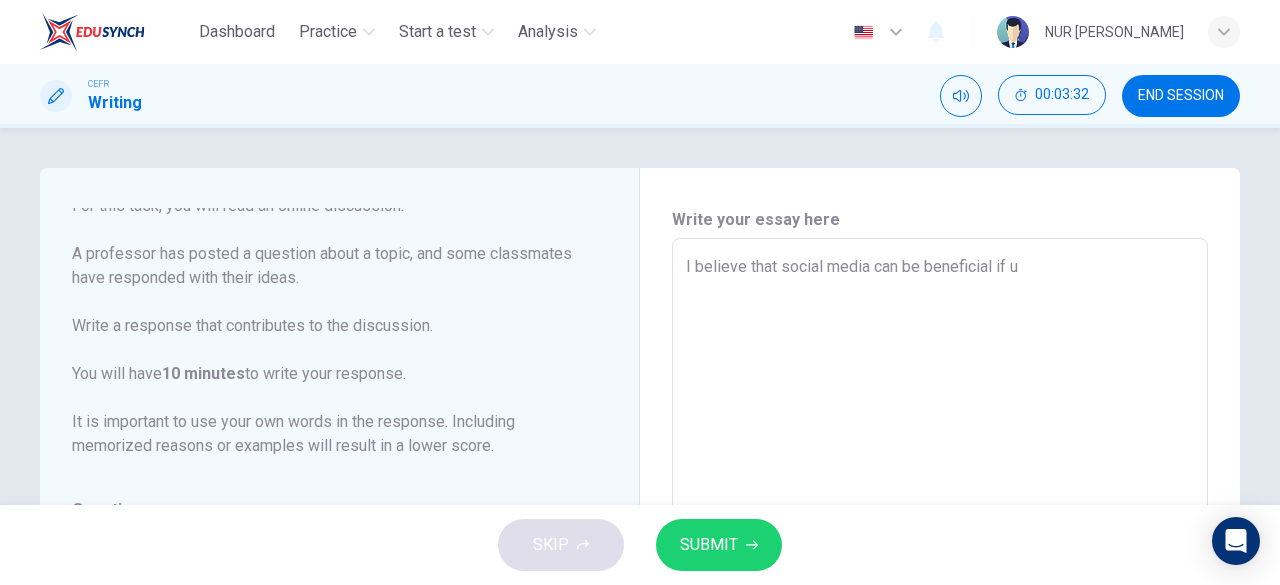 type on "x" 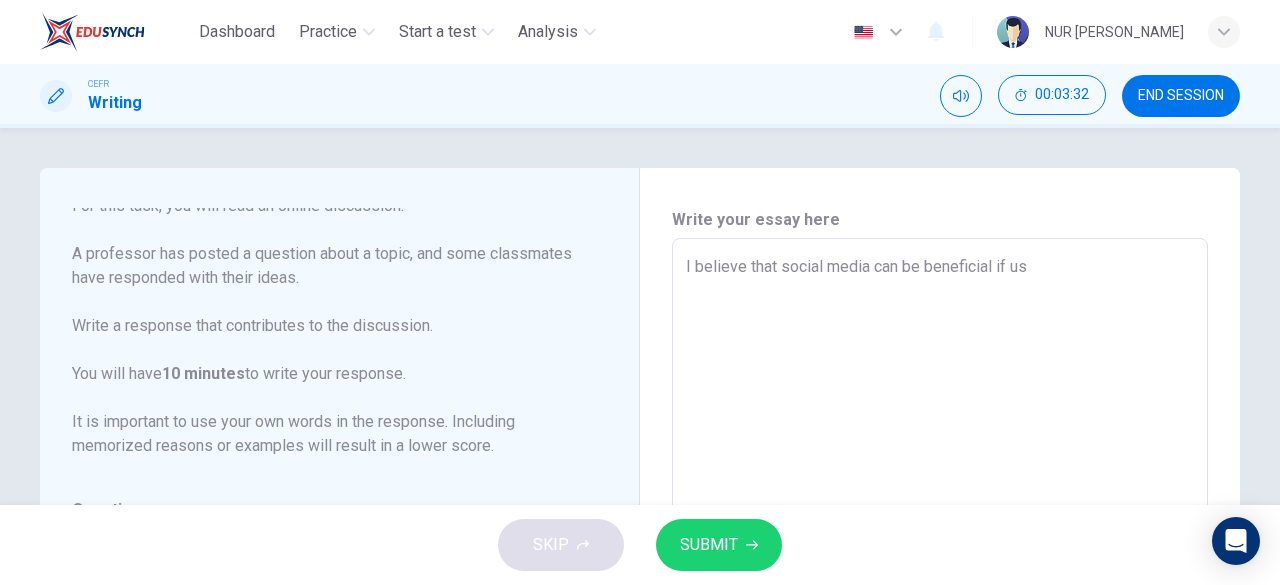 type on "x" 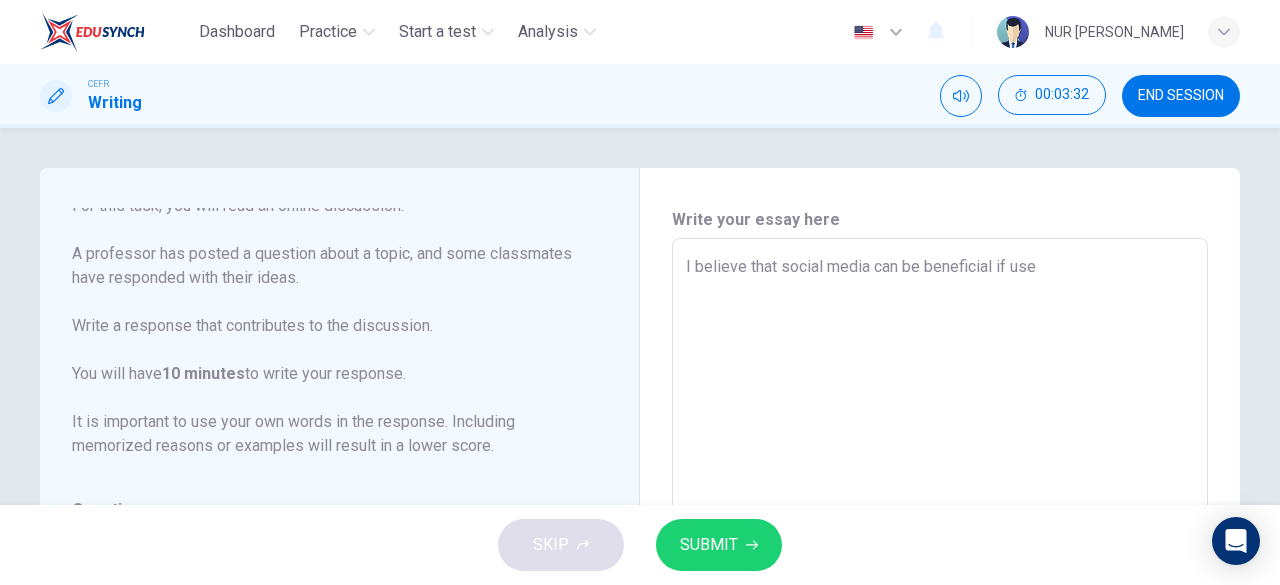 type on "I believe that social media can be beneficial if used" 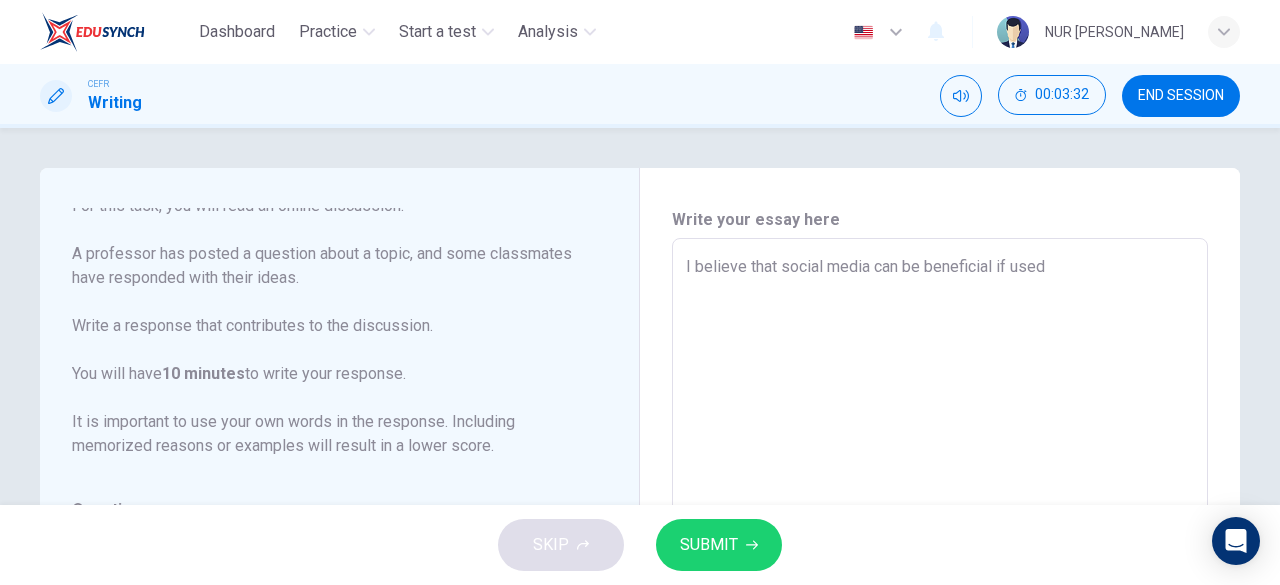 type on "x" 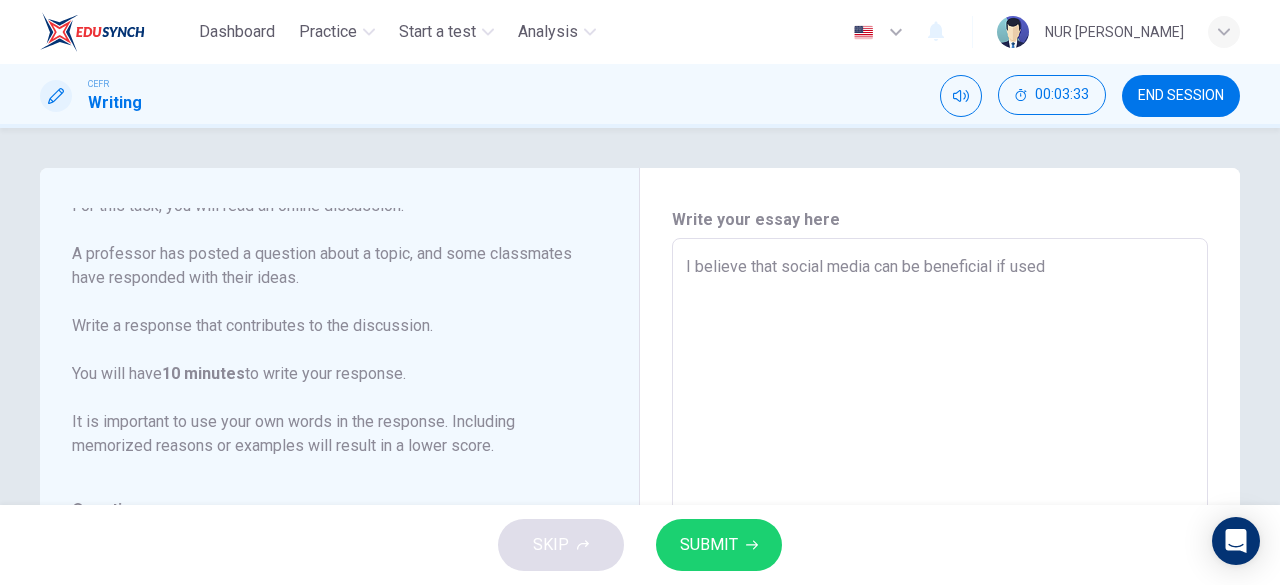 type on "I believe that social media can be beneficial if used" 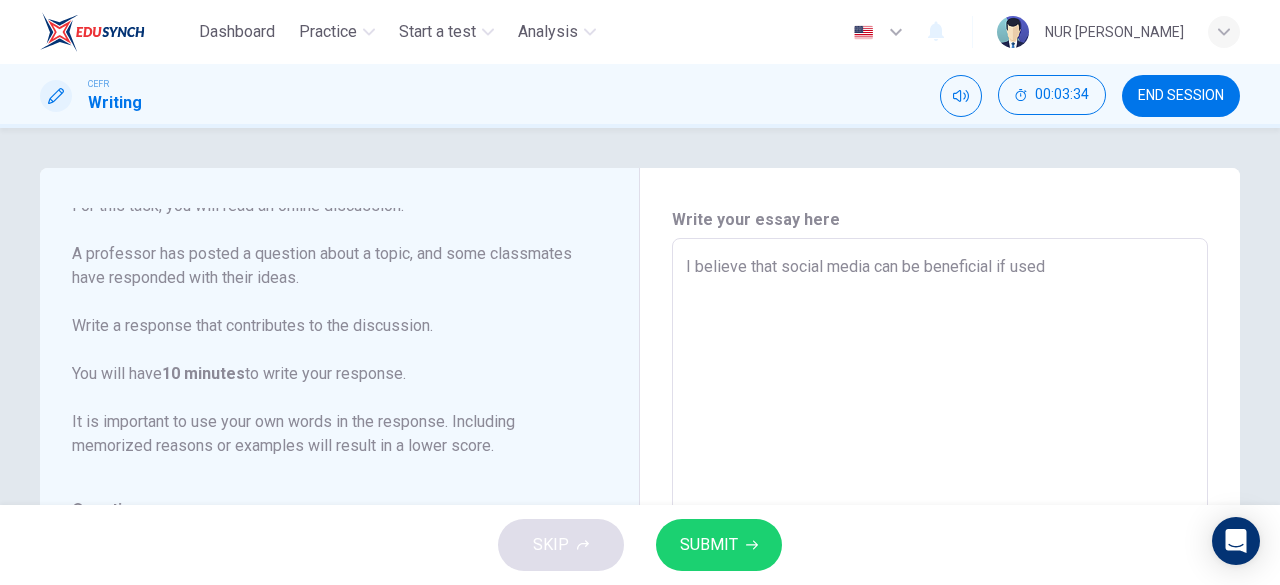 type on "I believe that social media can be beneficial if used" 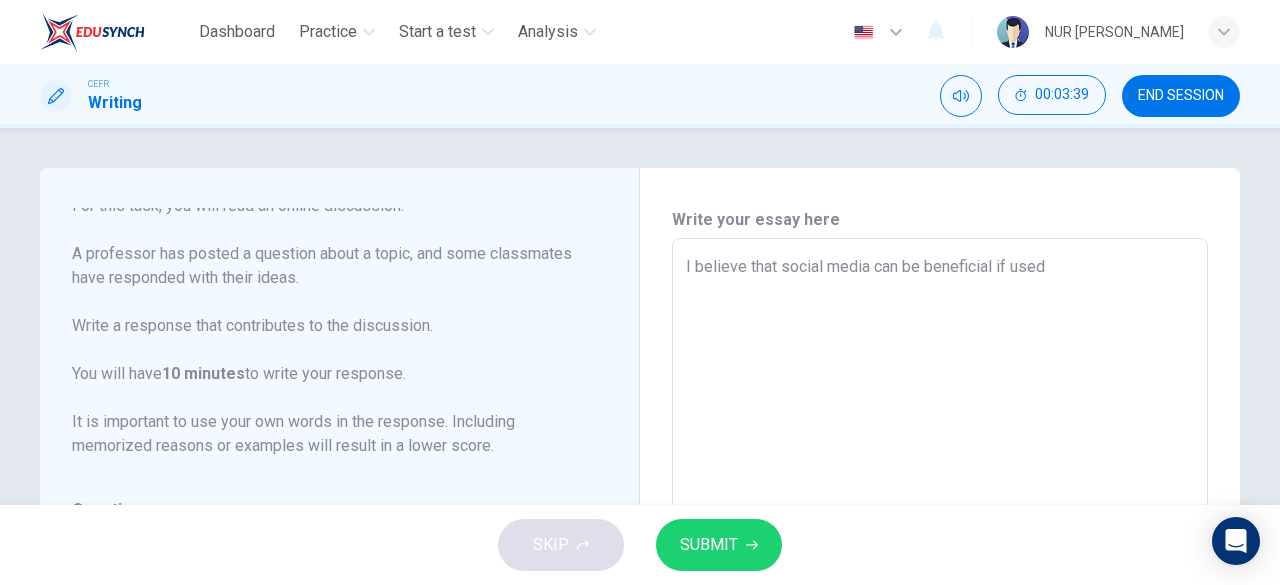 scroll, scrollTop: 246, scrollLeft: 0, axis: vertical 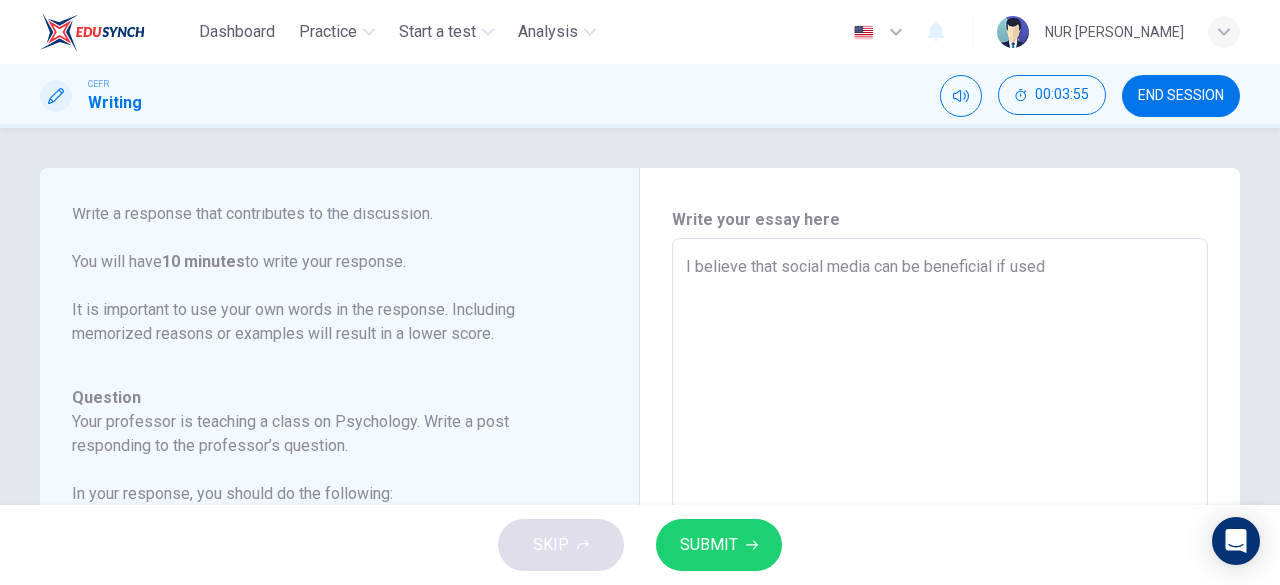 drag, startPoint x: 1051, startPoint y: 271, endPoint x: 690, endPoint y: 264, distance: 361.06787 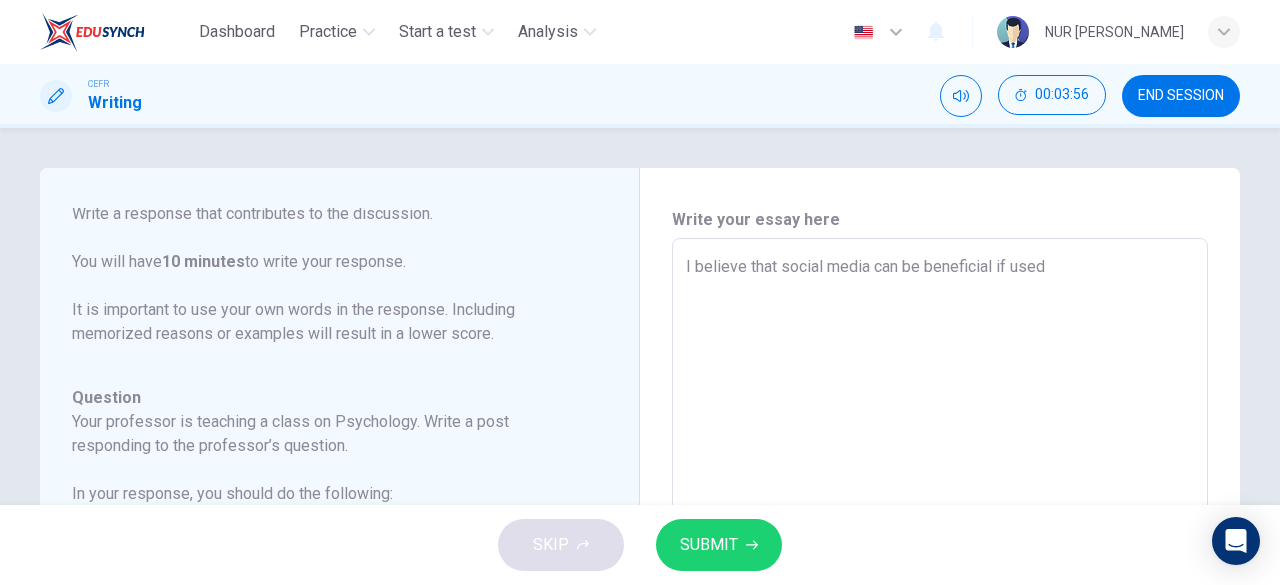 type on "I s" 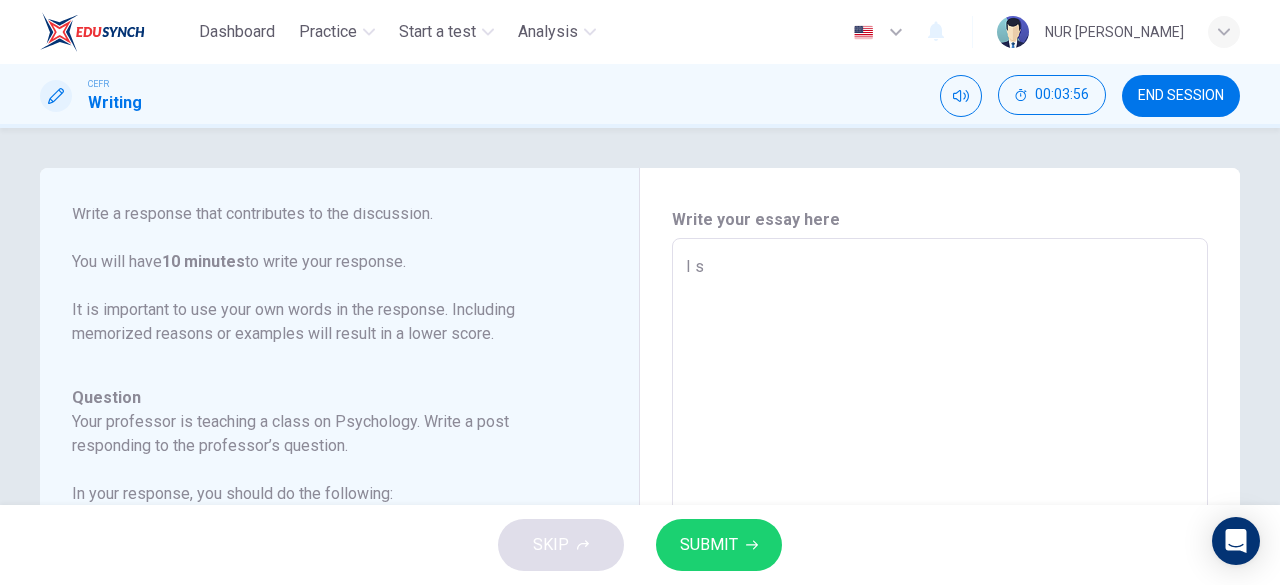type on "x" 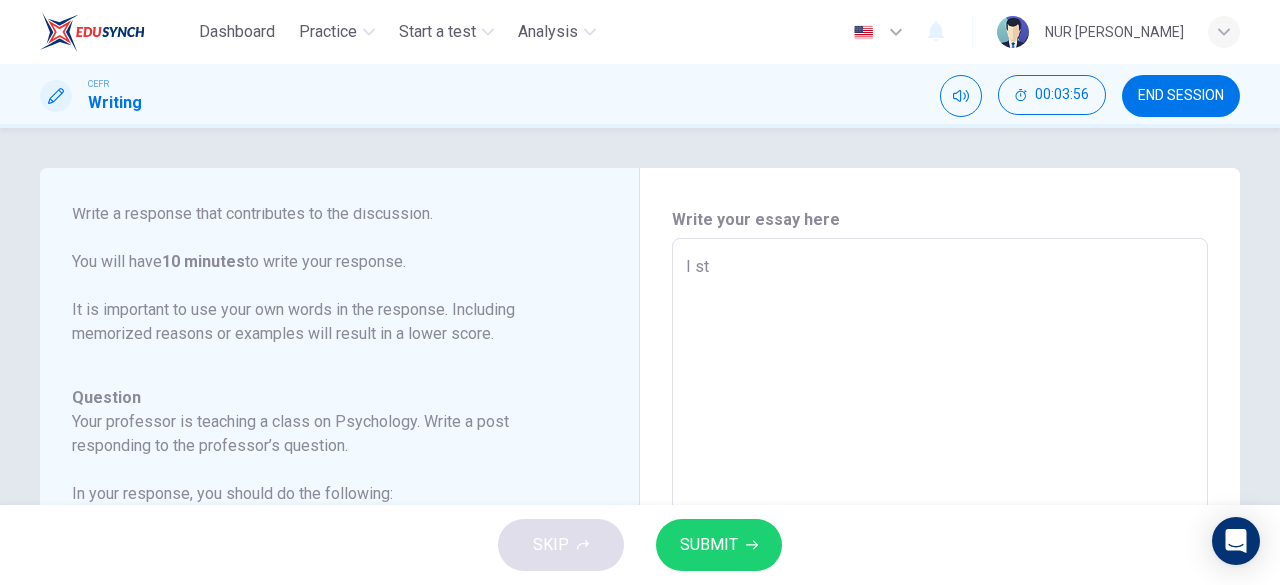 type on "x" 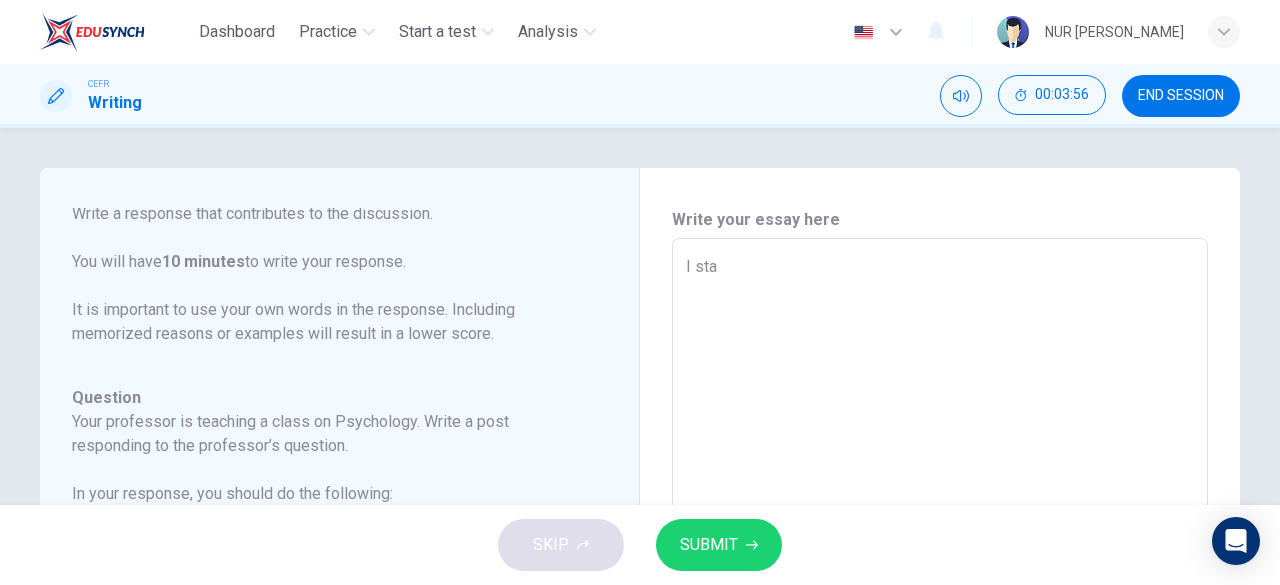 type on "x" 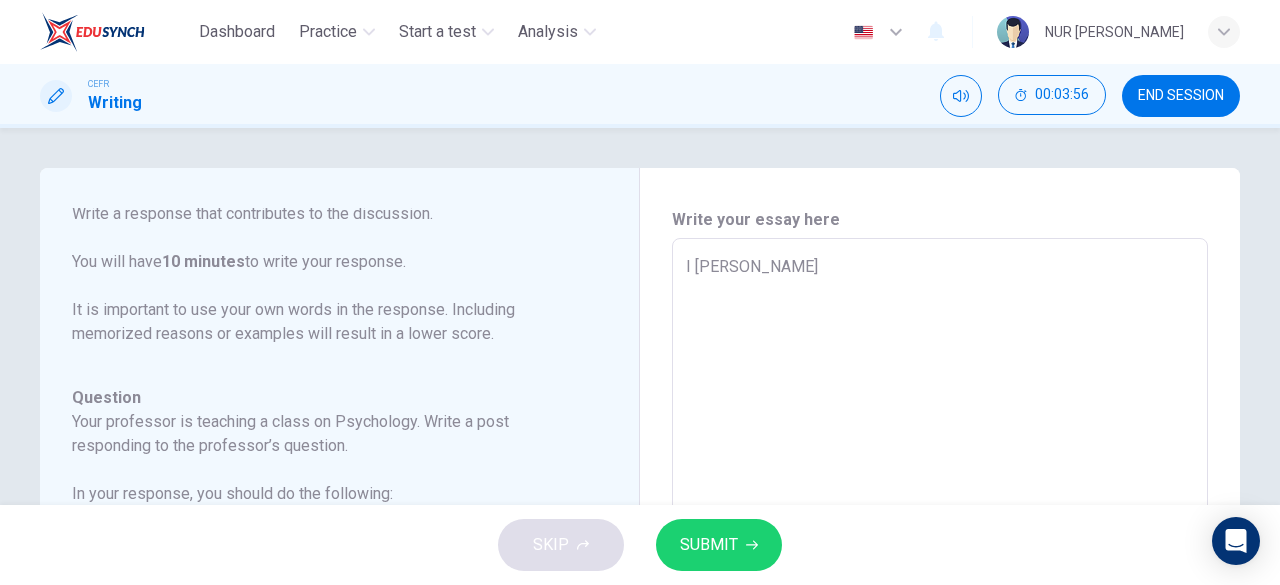 type on "x" 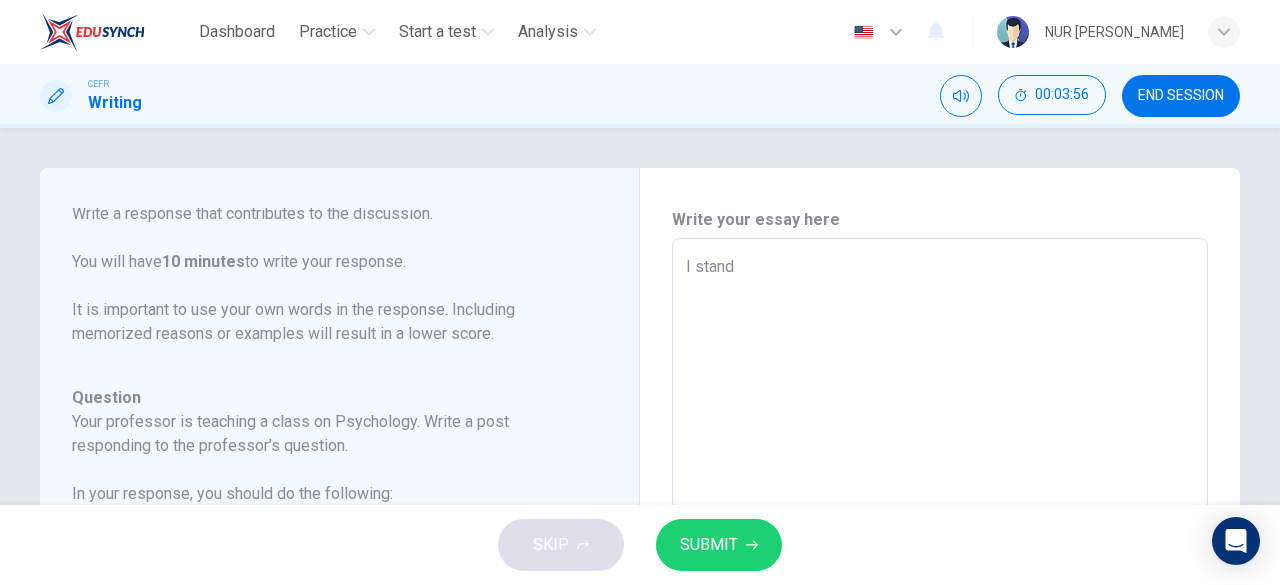 type on "x" 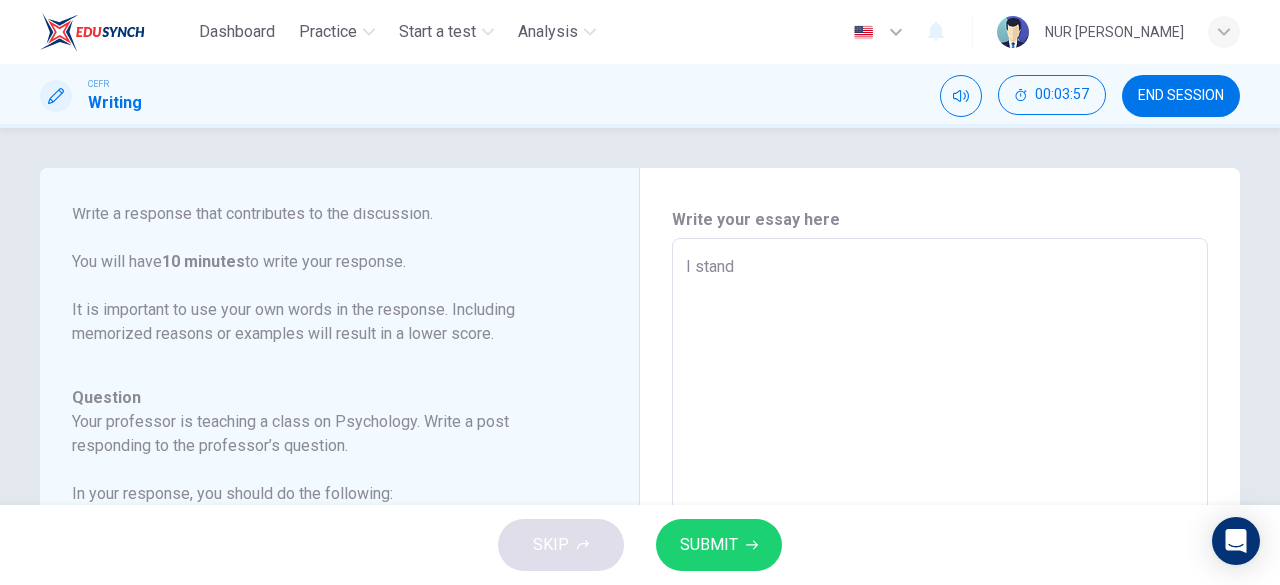 type on "I stand w" 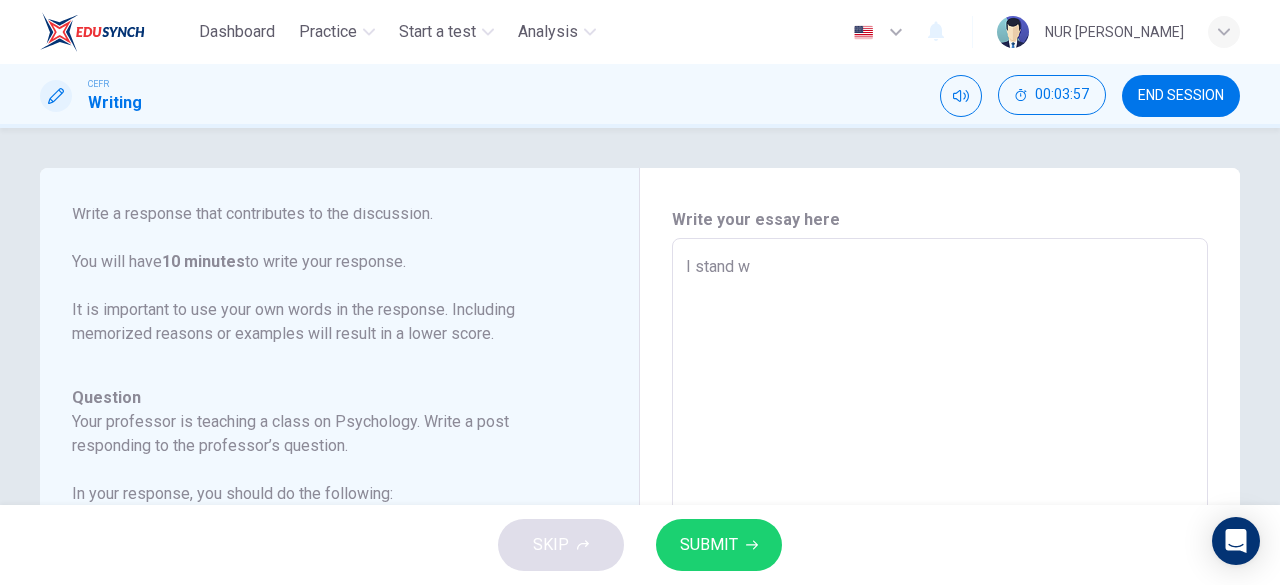 type on "x" 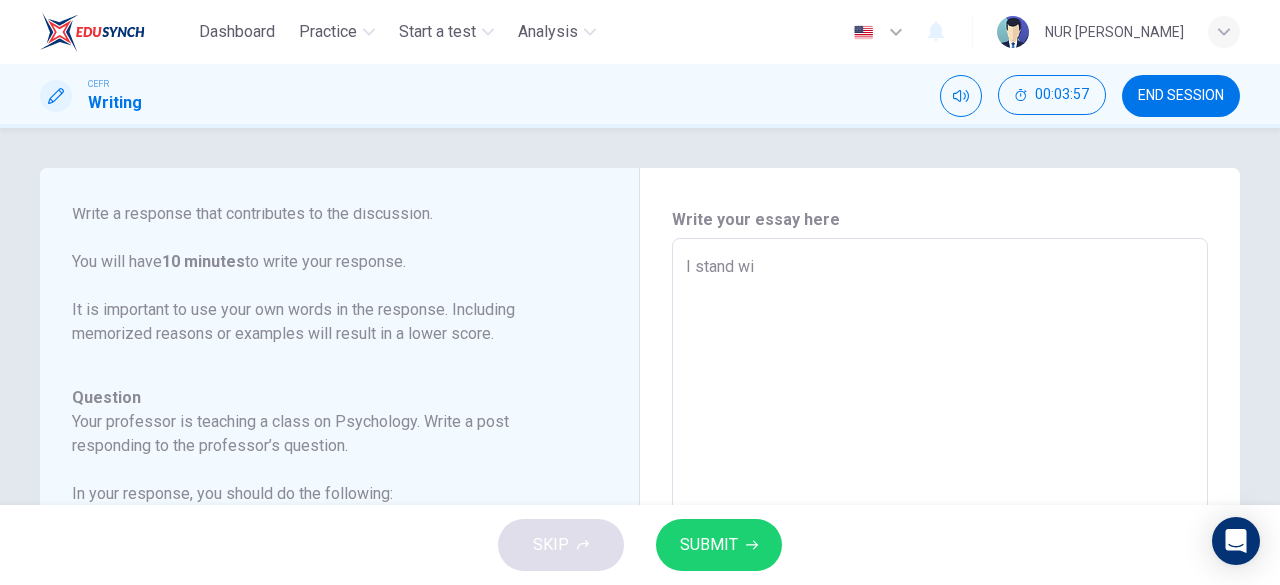 type on "x" 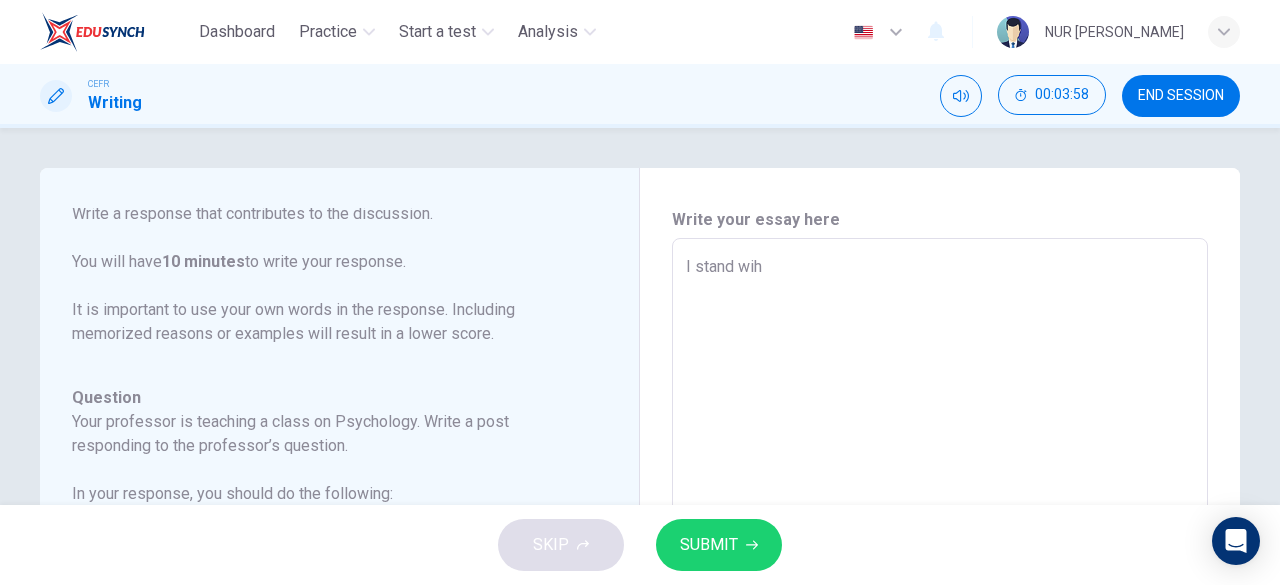 type on "I stand wih" 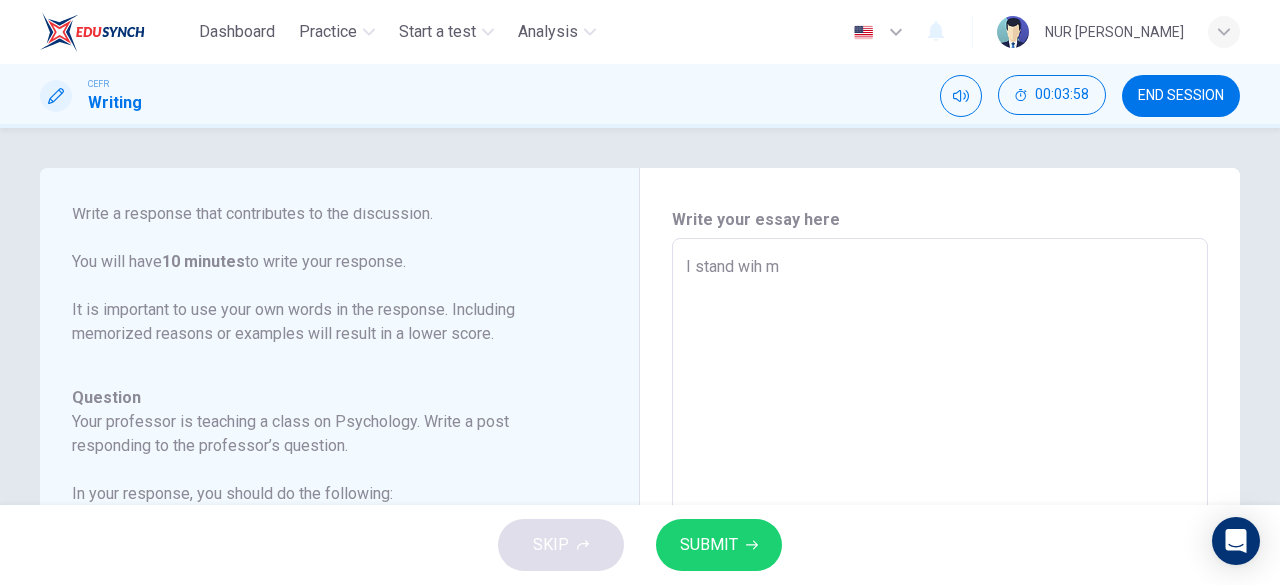 type on "x" 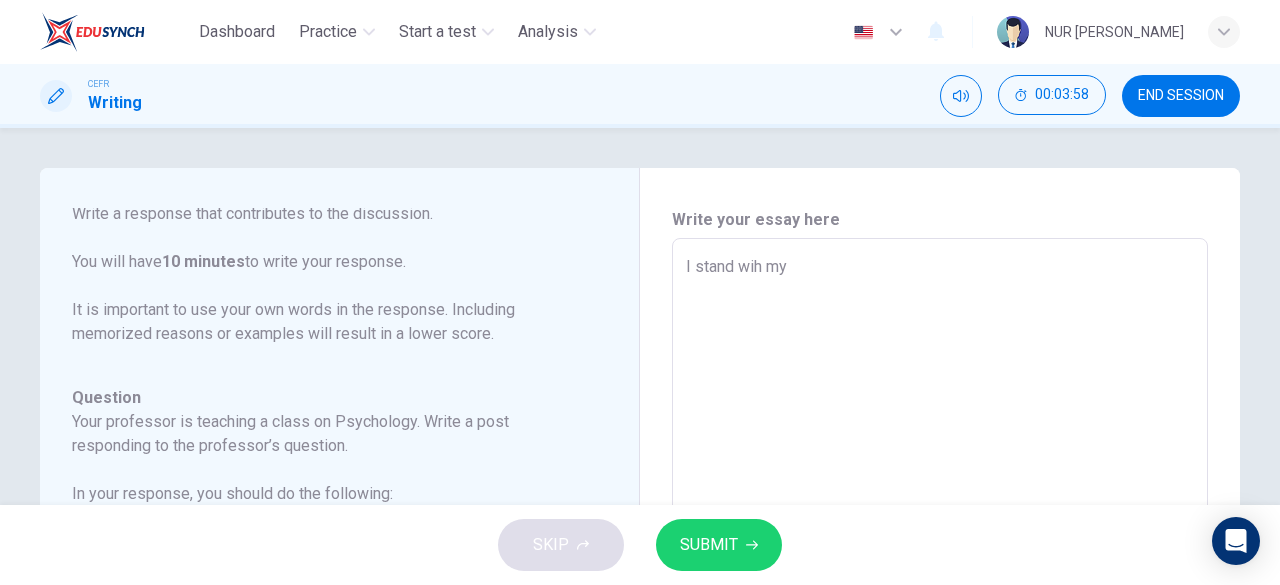 type on "x" 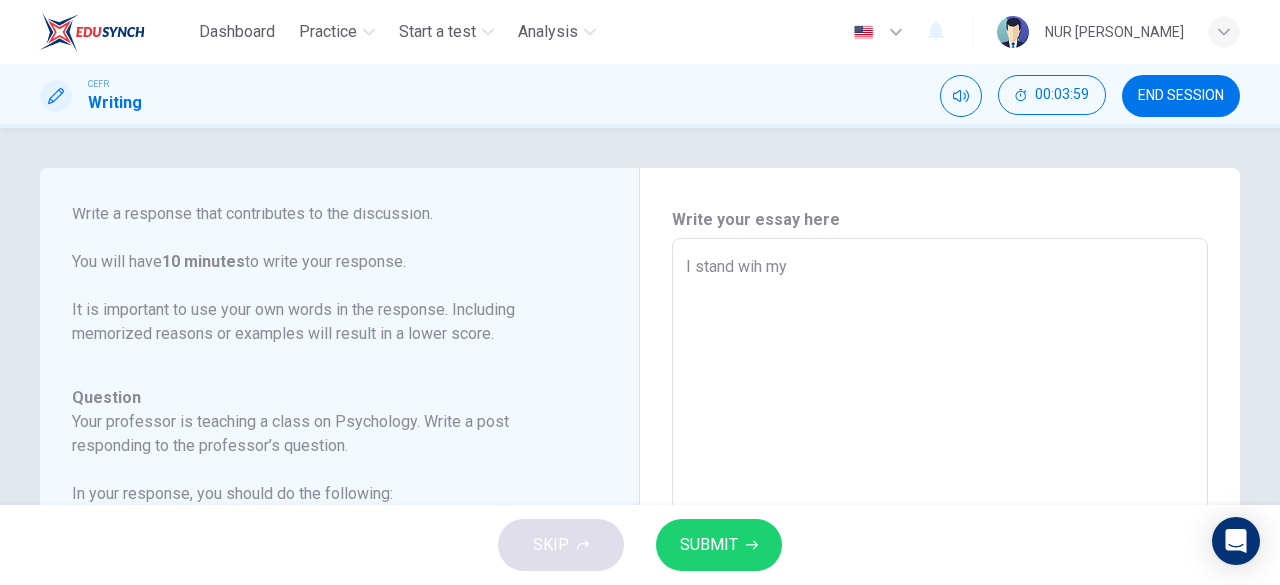 type on "I stand wih my" 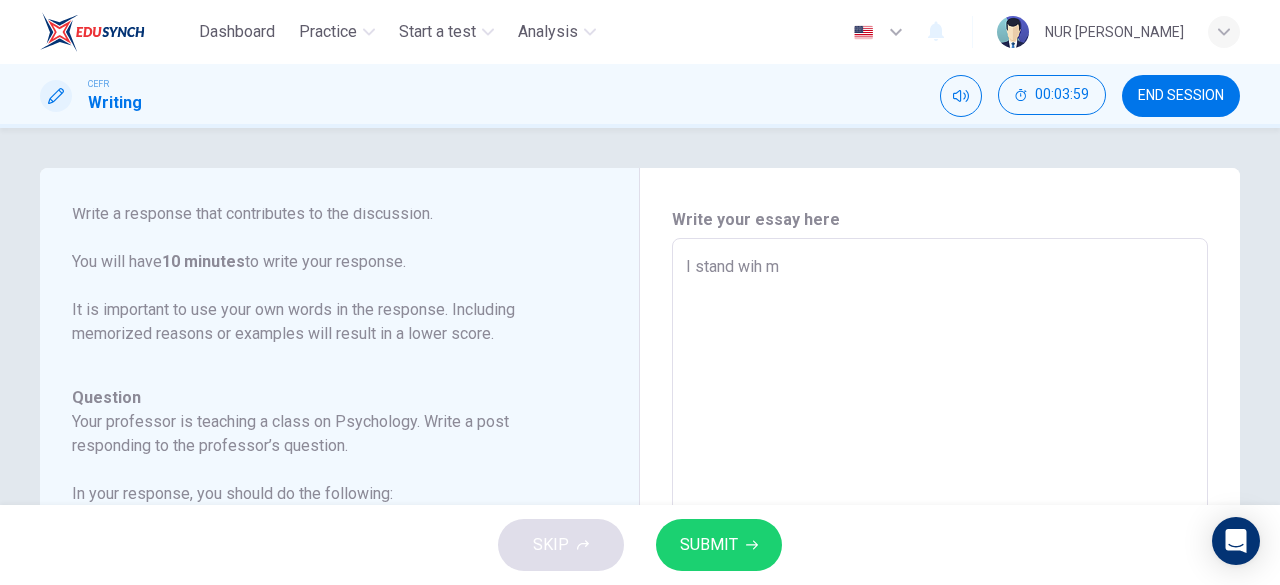 type on "x" 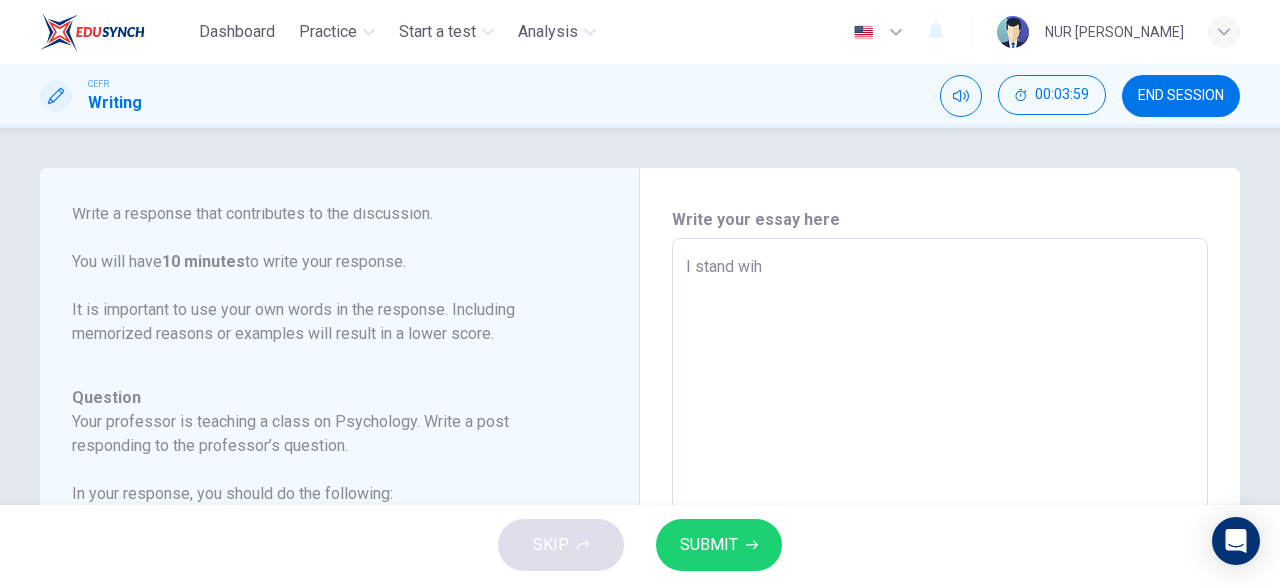 type on "I stand wih" 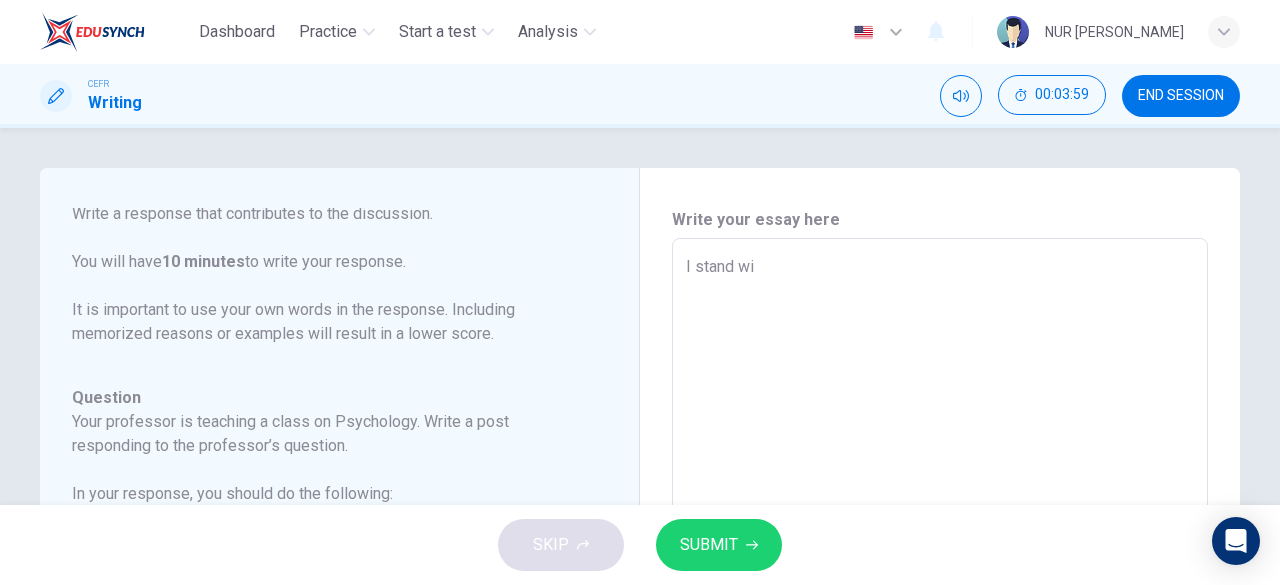 type on "x" 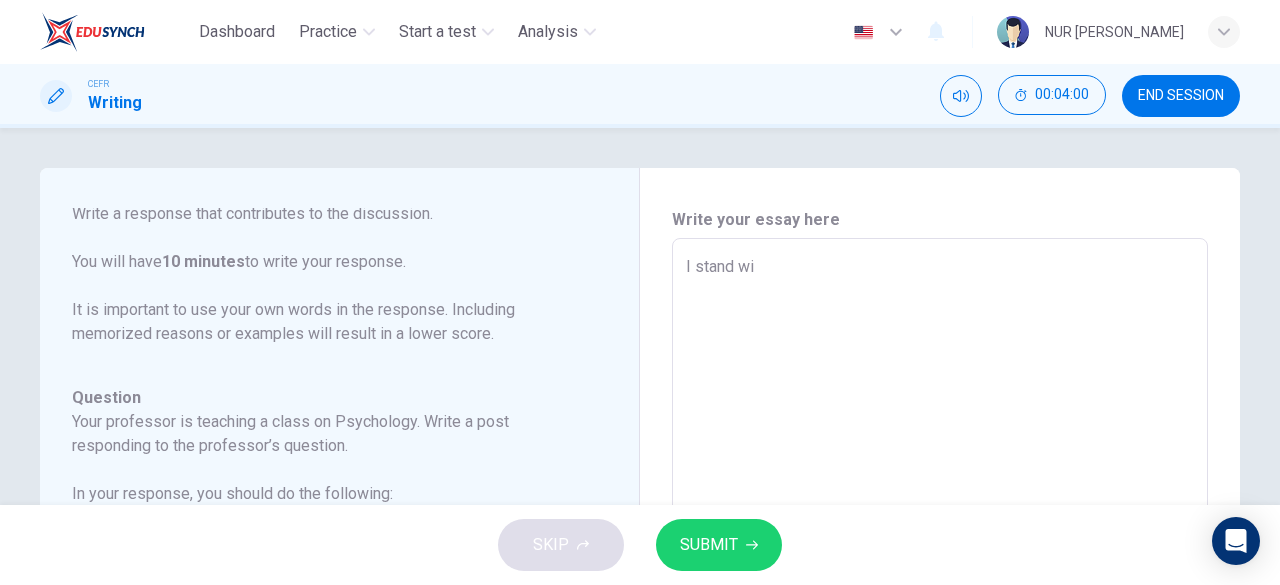 type on "I stand wit" 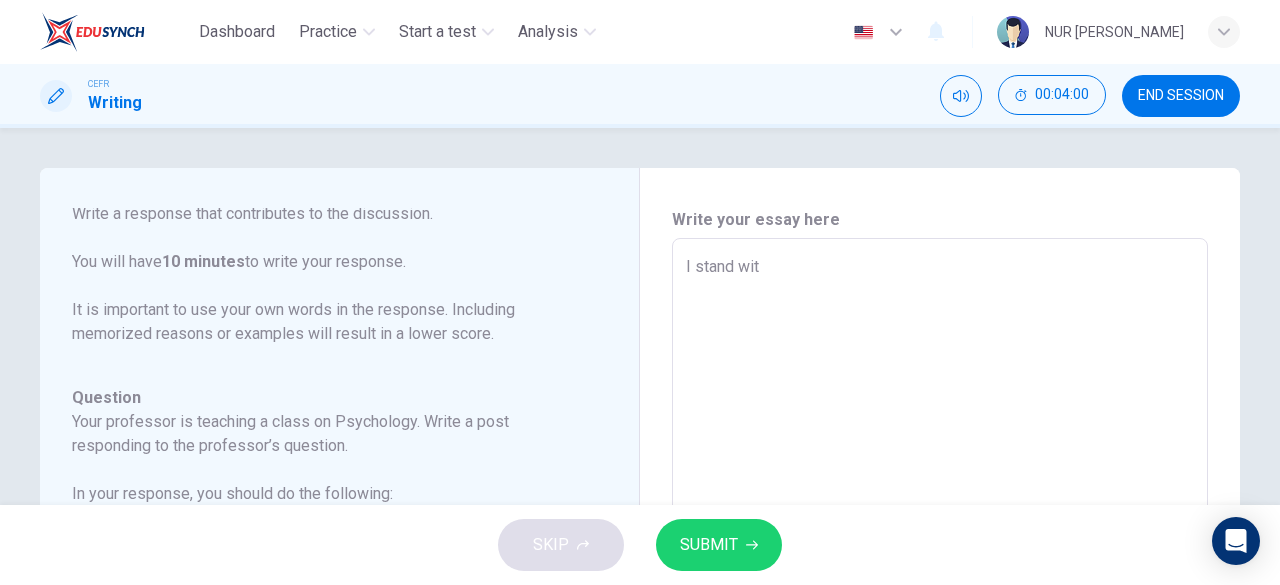 type on "x" 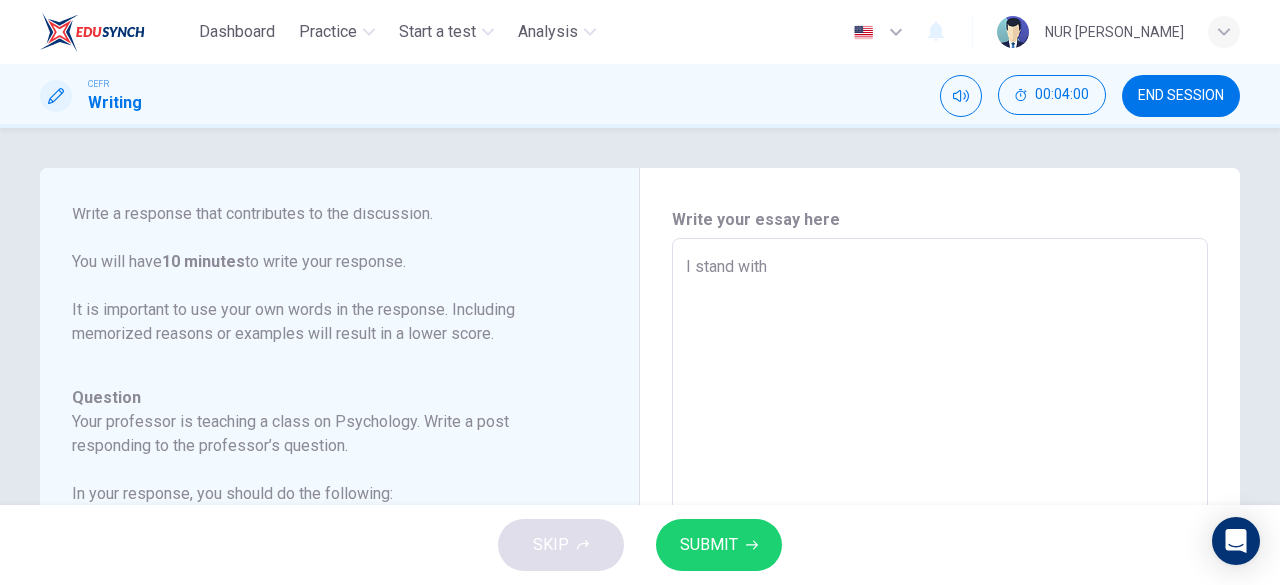type on "x" 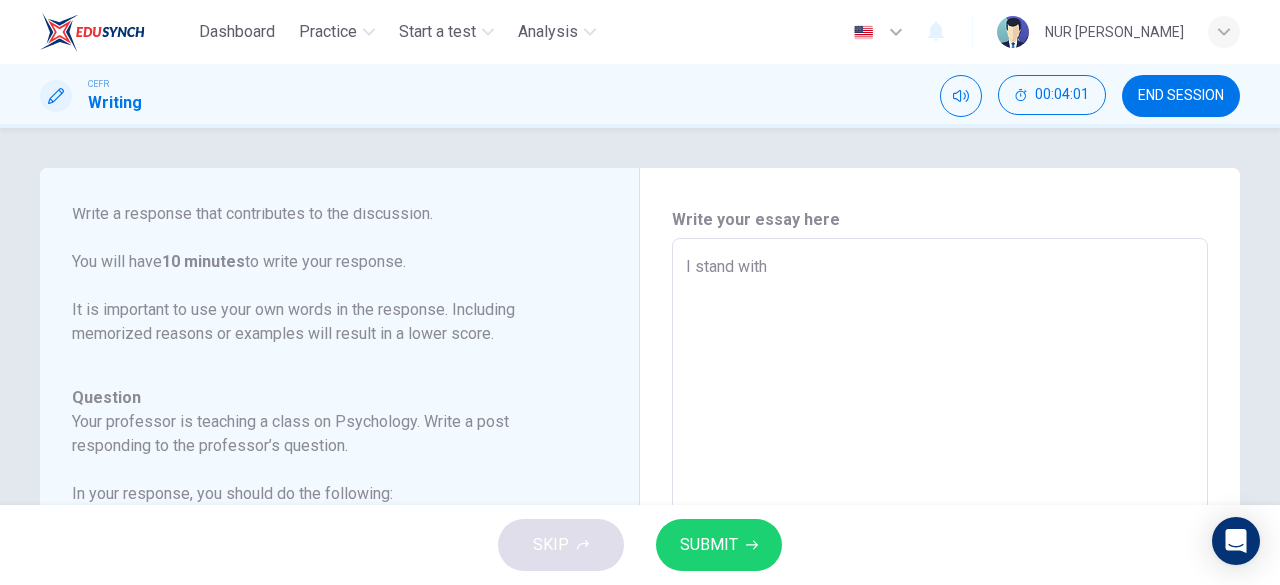 type on "x" 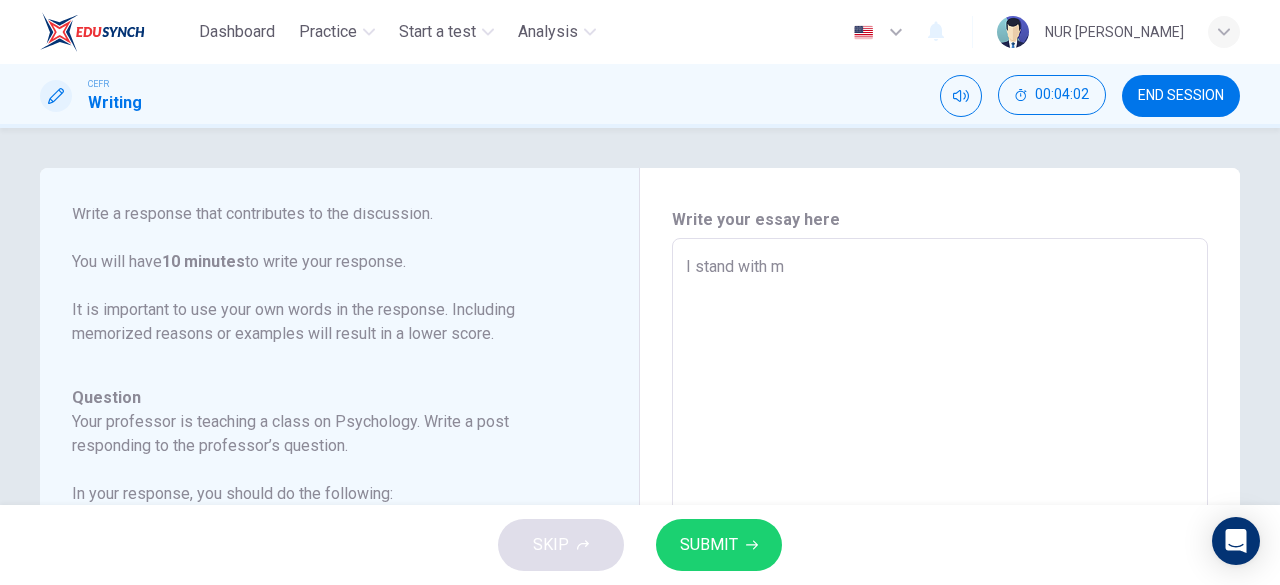 type on "I stand with my" 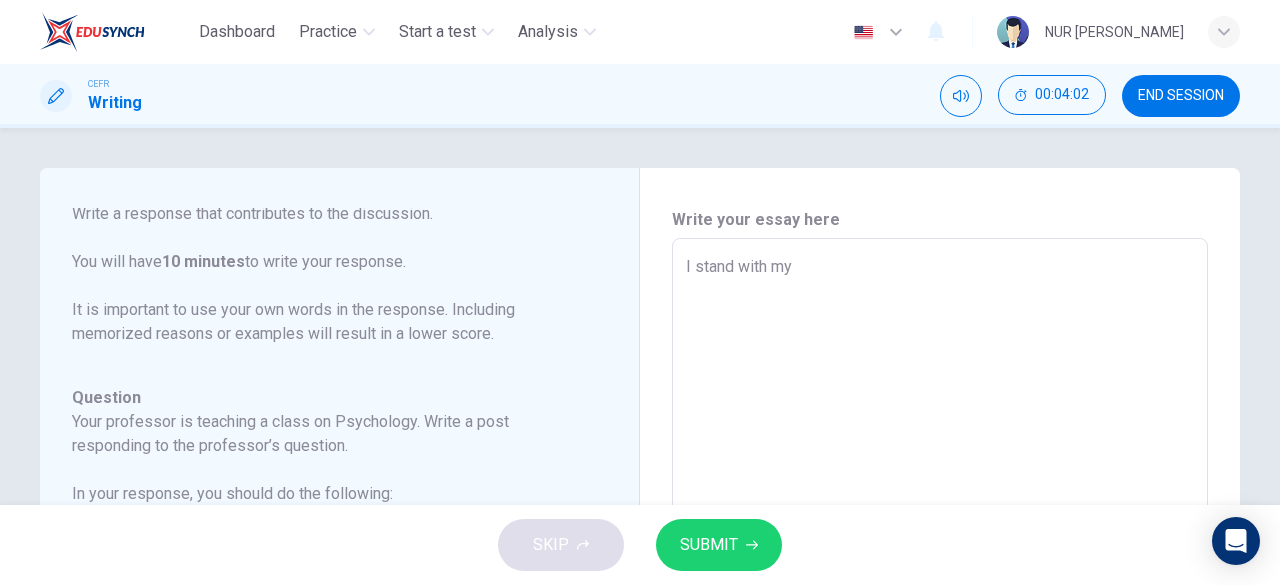 type on "x" 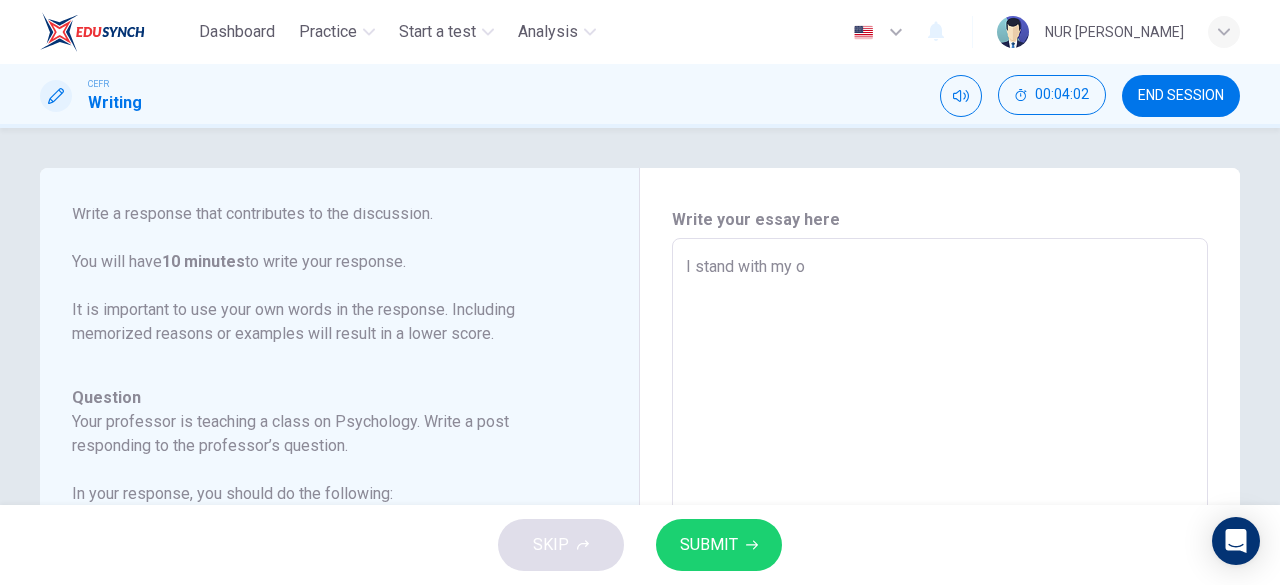 type on "x" 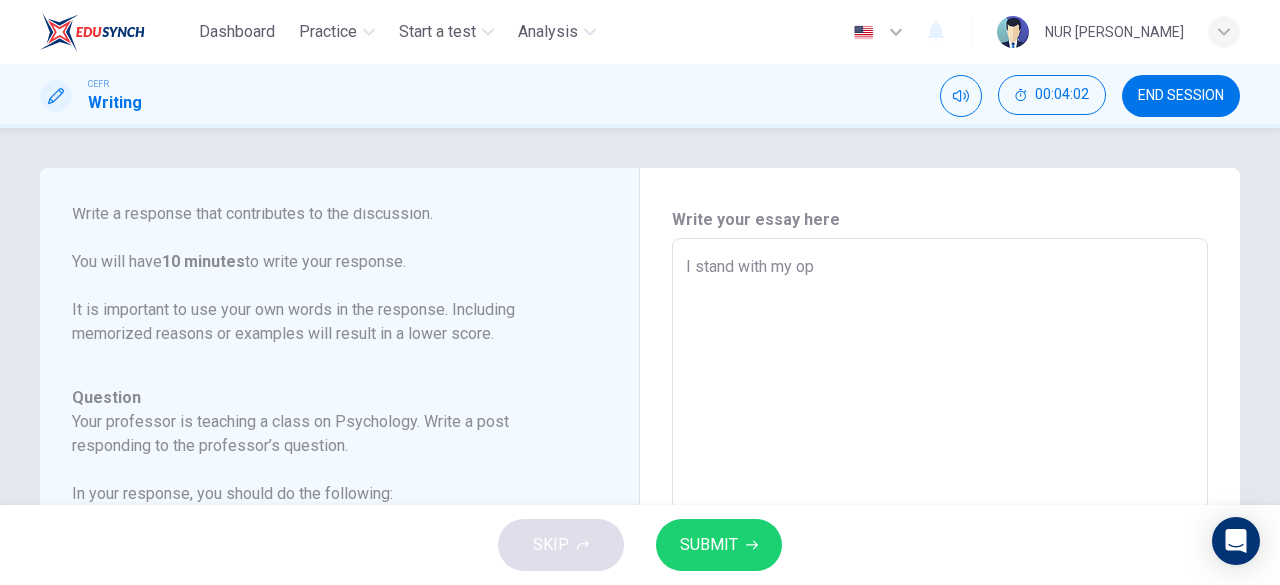 type on "x" 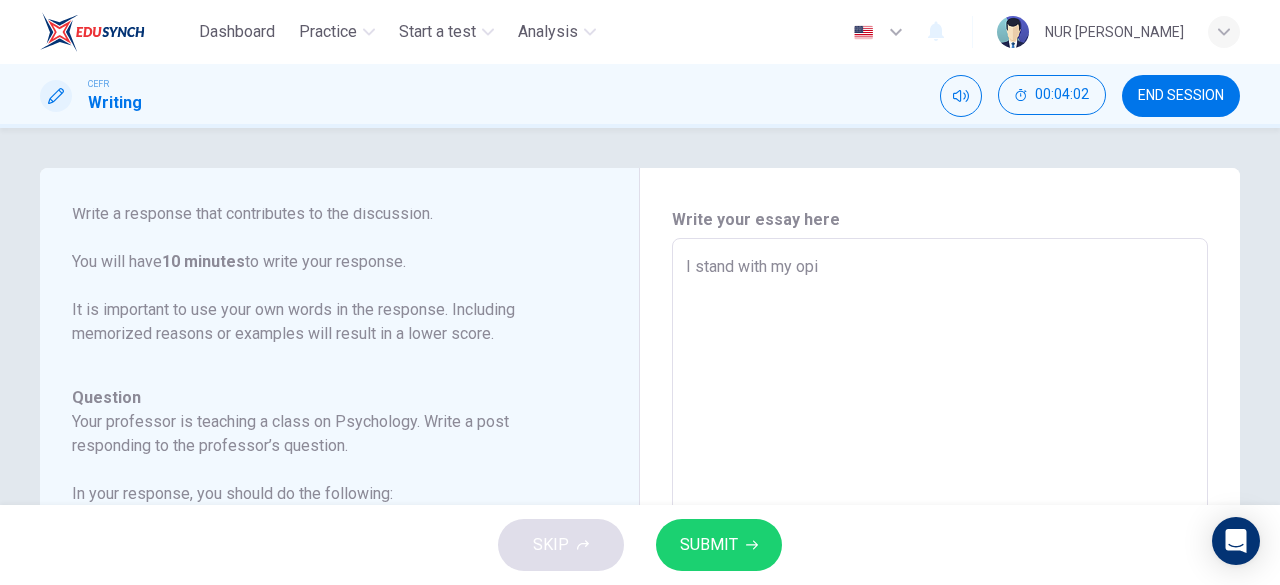 type on "x" 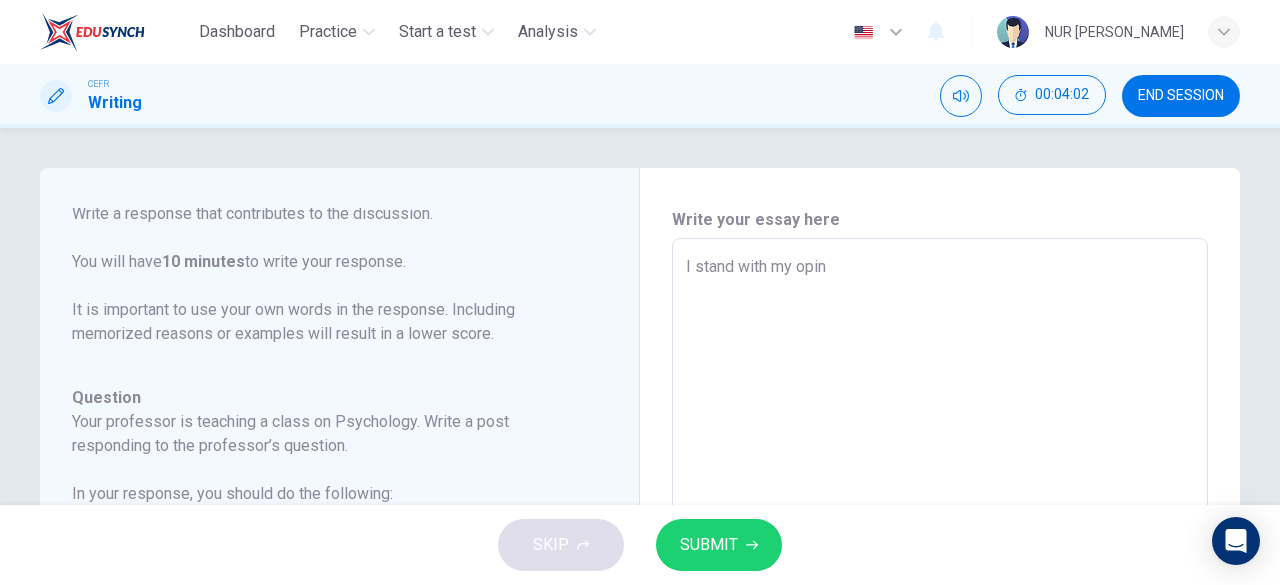 type on "x" 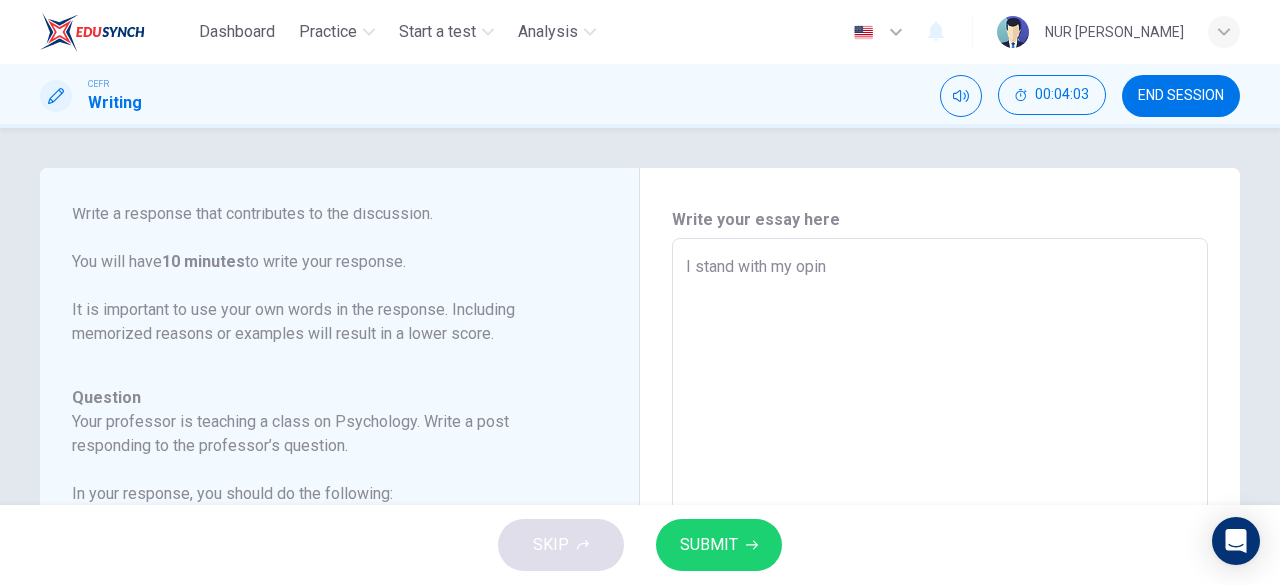 type on "I stand with my opini" 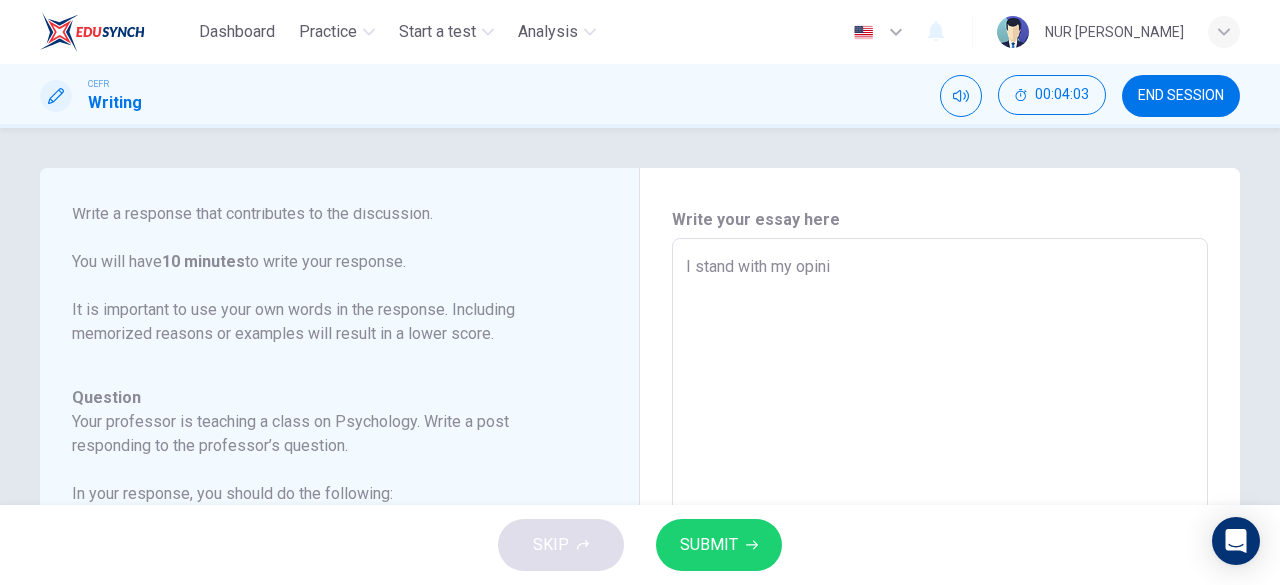 type on "x" 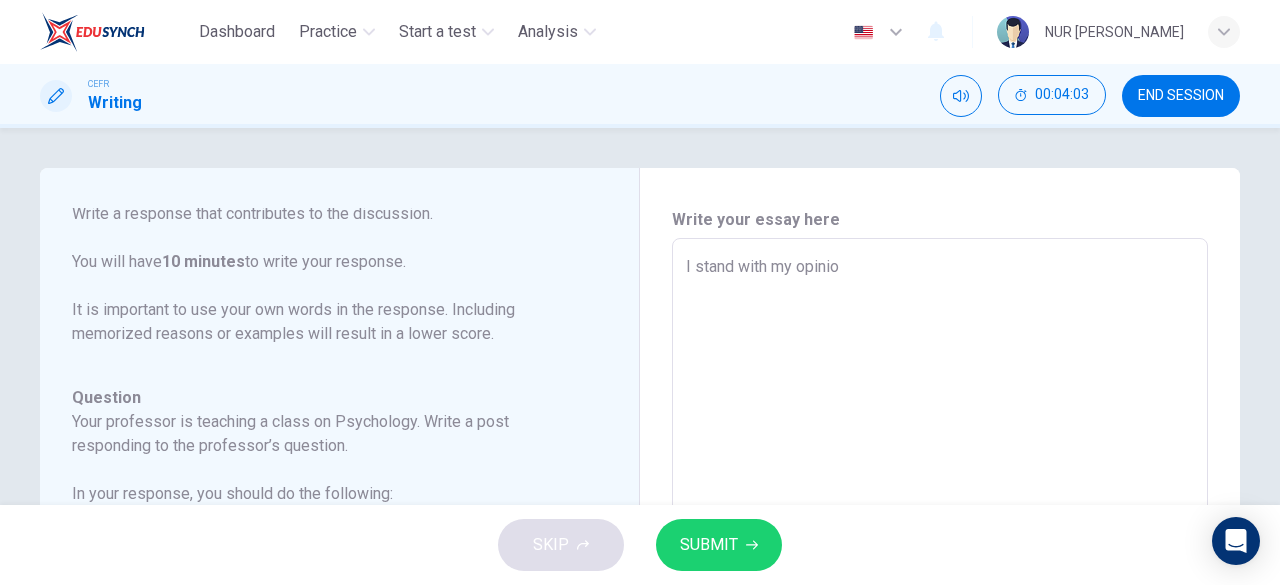 type on "x" 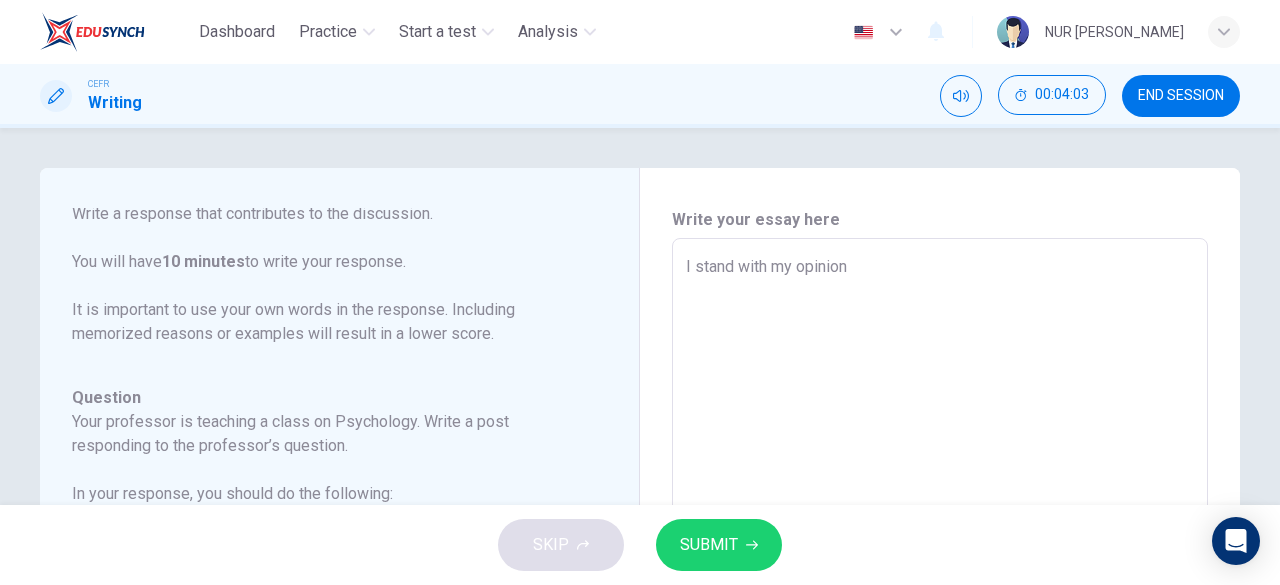 type on "I stand with my opinion" 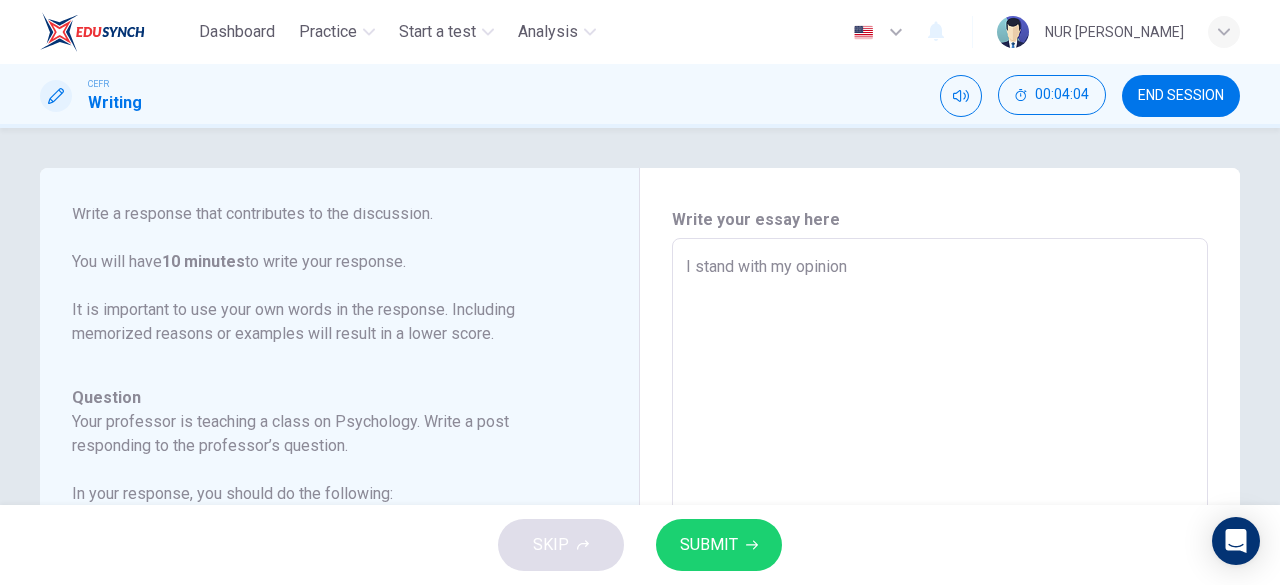 type on "I stand with my opinion t" 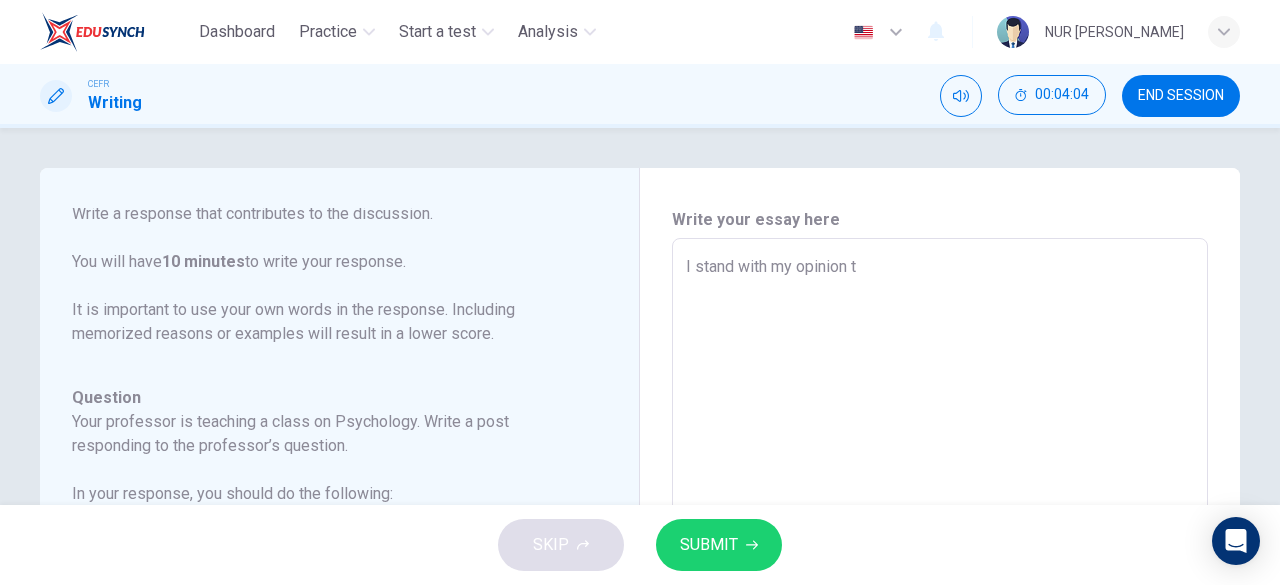 type on "x" 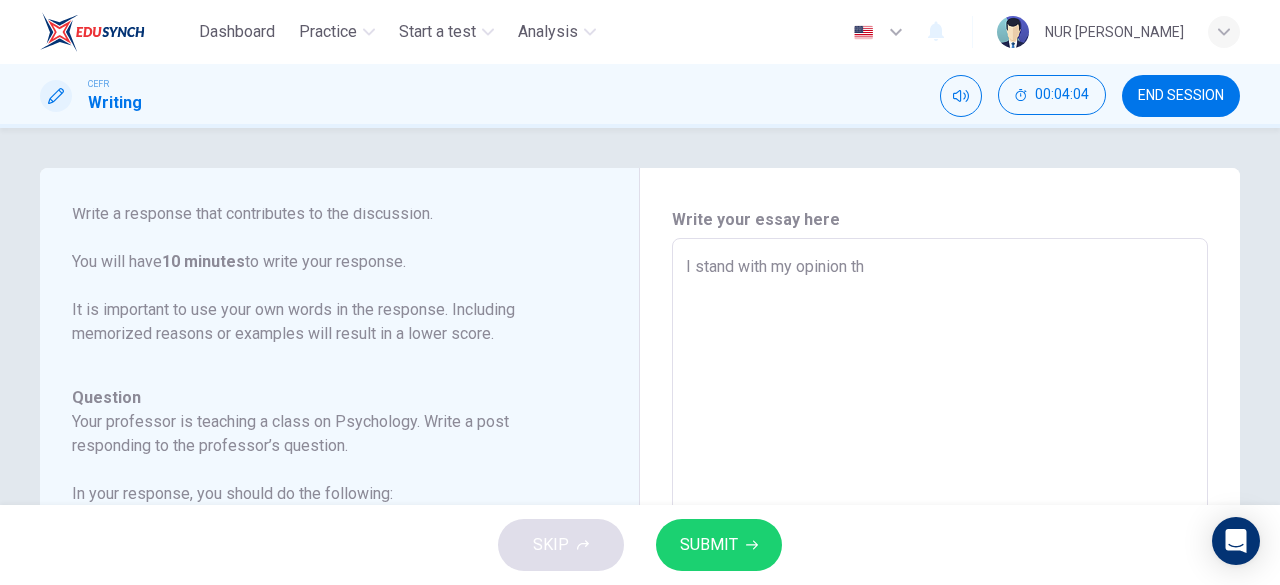 type on "x" 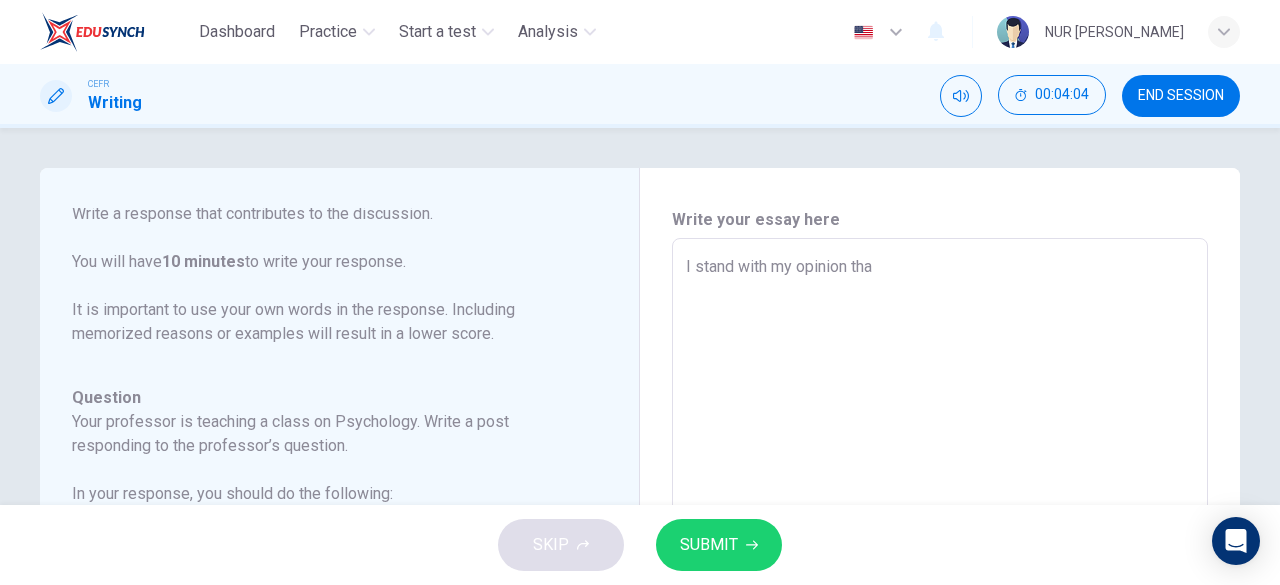 type on "x" 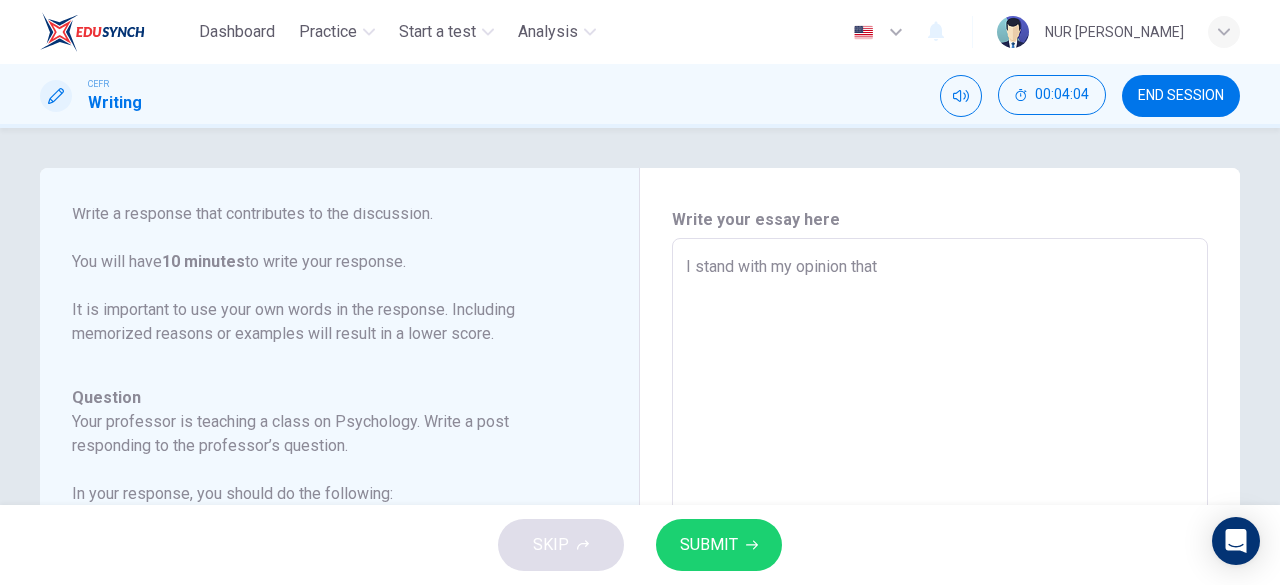 type on "x" 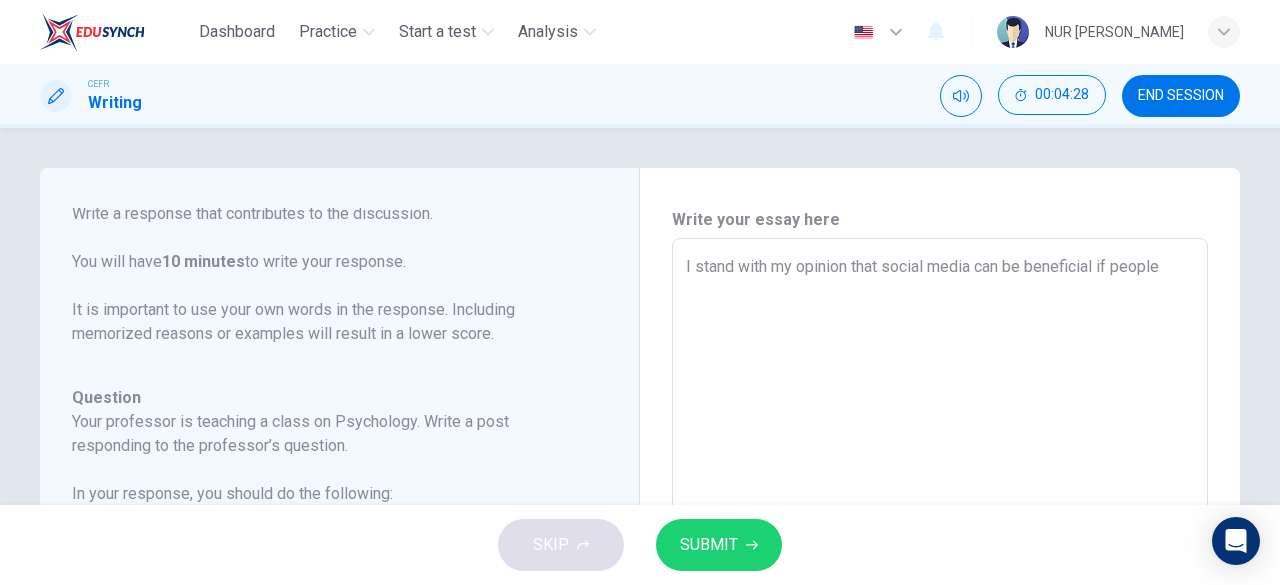 click on "Question   1 Question Type :   Writing for an Academic Discussion Directions For this task, you will read an online discussion. A professor has posted a question about a topic, and some classmates have responded with their ideas. Write a response that contributes to the discussion. You will have  10 minutes  to write your response.  It is important to use your own words in the response. Including memorized reasons or examples will result in a lower score. Question : Your professor is teaching a class on Psychology. Write a post responding to the professor’s question. In your response, you should do the following:
• Express and support your personal opinion
• Make a contribution to the discussion in your own words An effective response will contain at least 100 words. Professor: [PERSON_NAME]:  While the negative impacts are concerning, I believe social media can be a powerful tool for creating connections and raising awareness about mental health if used responsibly. [PERSON_NAME]: Question Professor: [PERSON_NAME]: [PERSON_NAME]:" at bounding box center (640, 316) 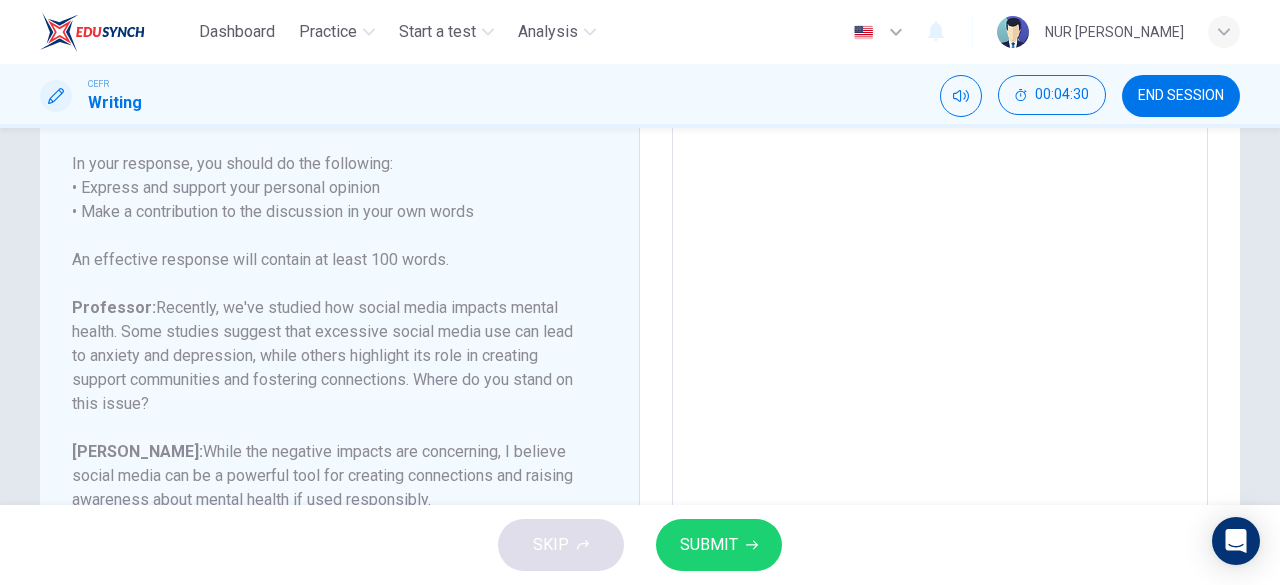 scroll, scrollTop: 0, scrollLeft: 0, axis: both 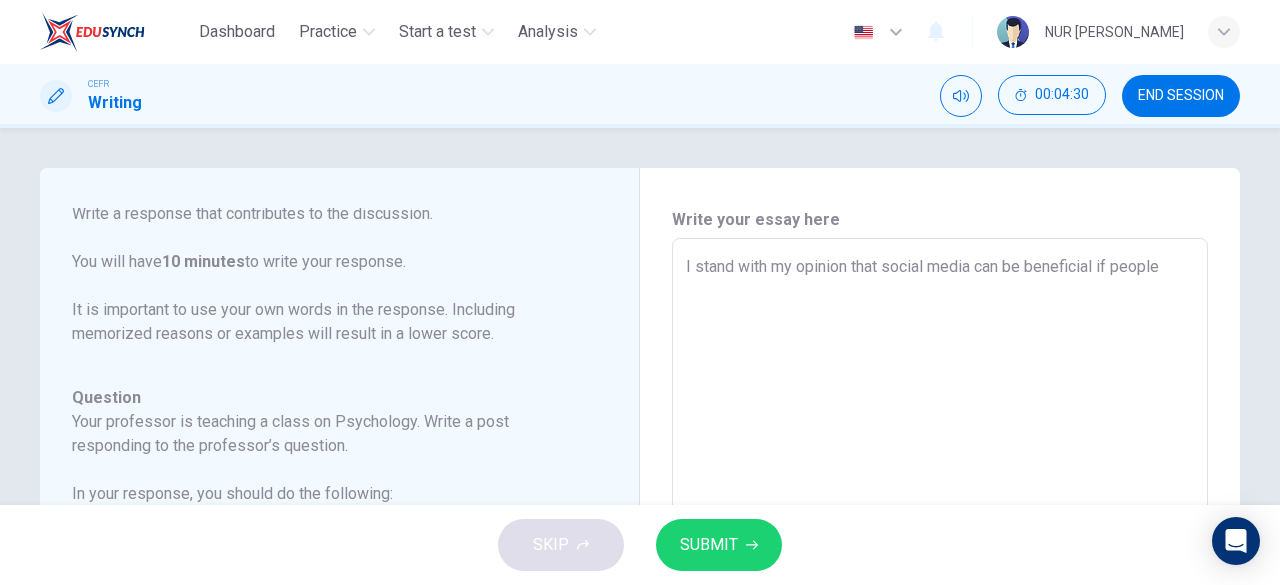 click on "I stand with my opinion that social media can be beneficial if people" at bounding box center (940, 572) 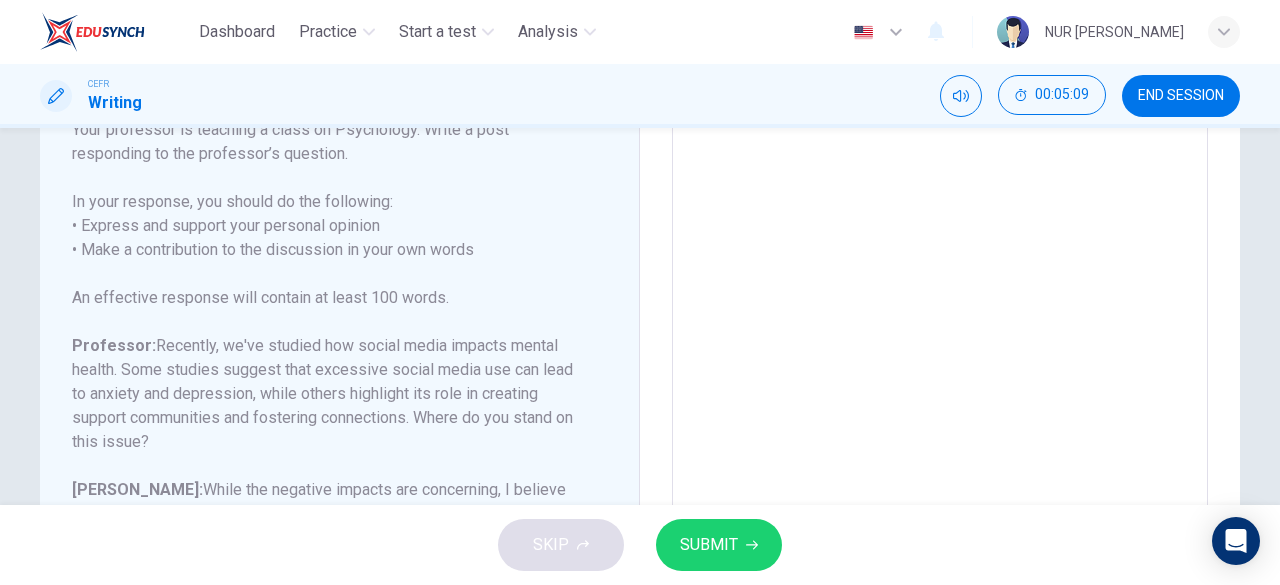 scroll, scrollTop: 293, scrollLeft: 0, axis: vertical 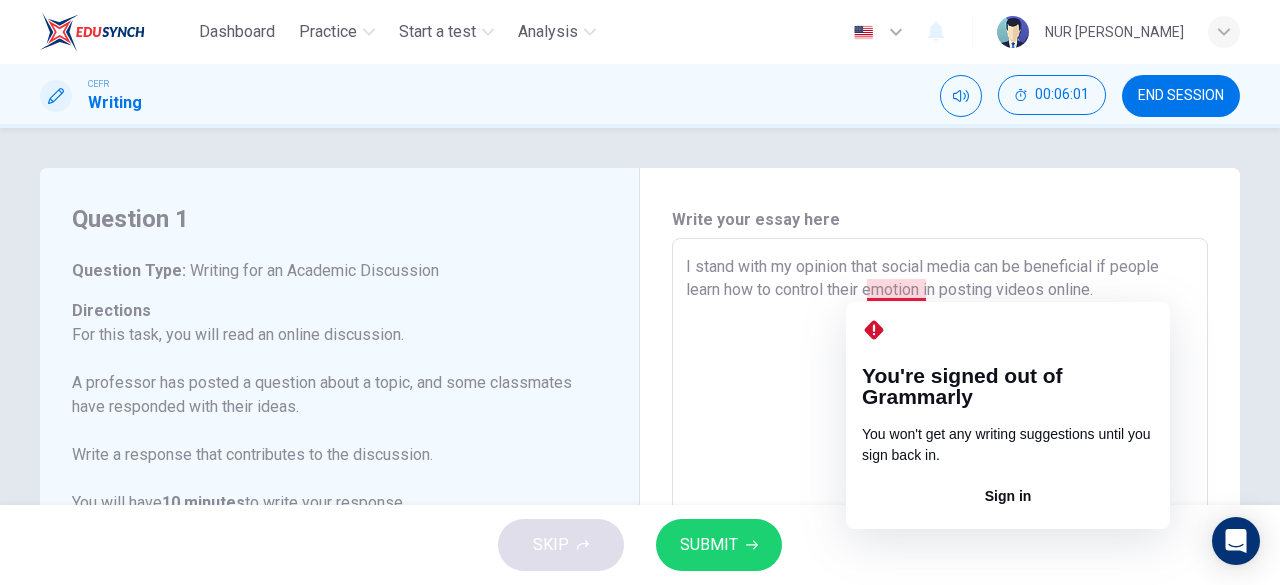 click on "I stand with my opinion that social media can be beneficial if people learn how to control their emotion in posting videos online." at bounding box center (940, 572) 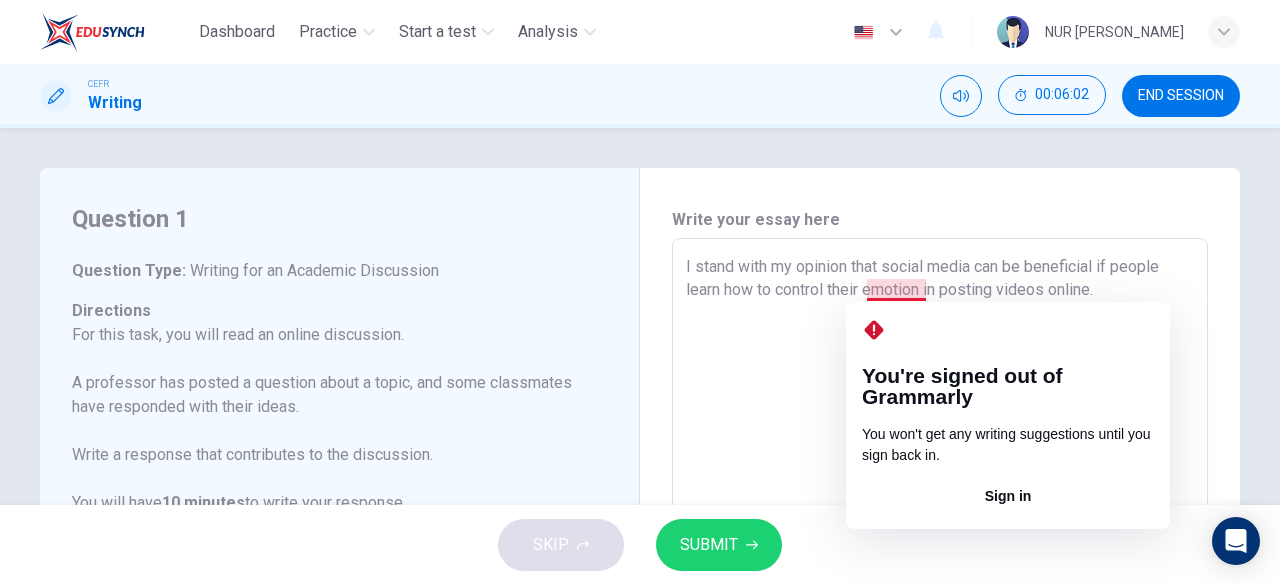 click on "I stand with my opinion that social media can be beneficial if people learn how to control their emotion in posting videos online." at bounding box center [940, 572] 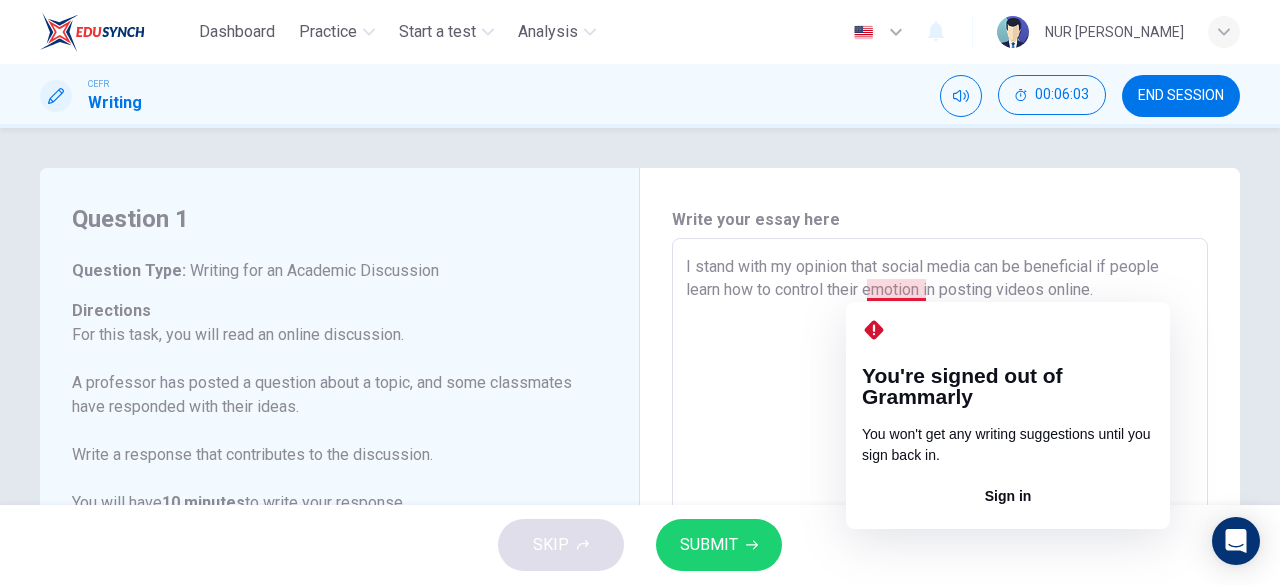 click on "I stand with my opinion that social media can be beneficial if people learn how to control their emotion in posting videos online." at bounding box center (940, 572) 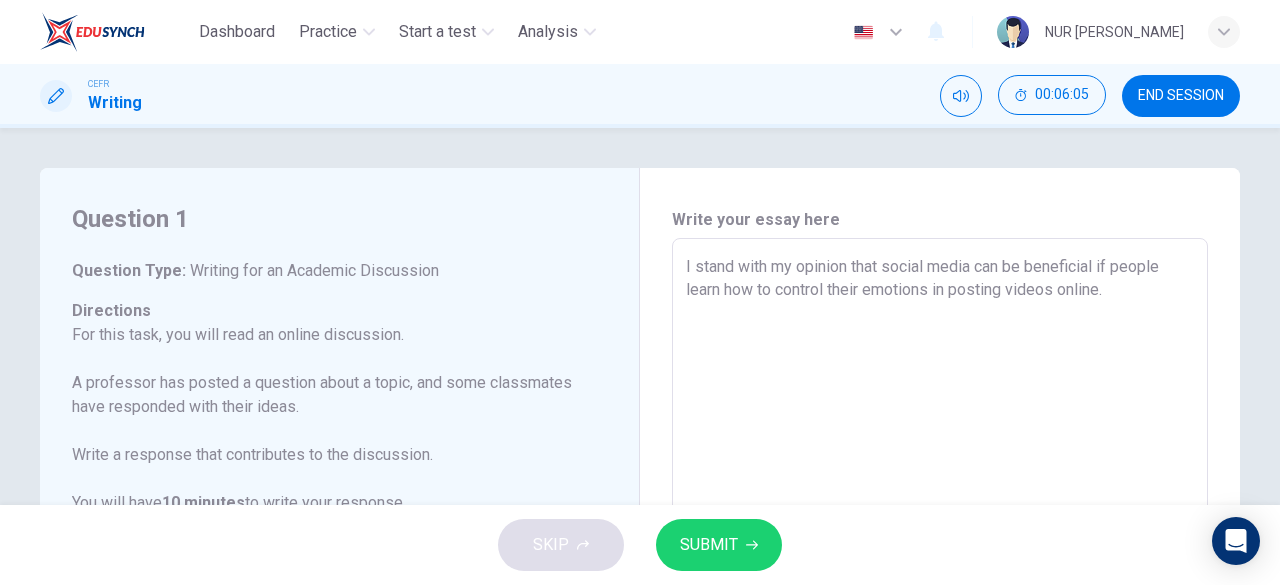 click on "I stand with my opinion that social media can be beneficial if people learn how to control their emotions in posting videos online." at bounding box center (940, 572) 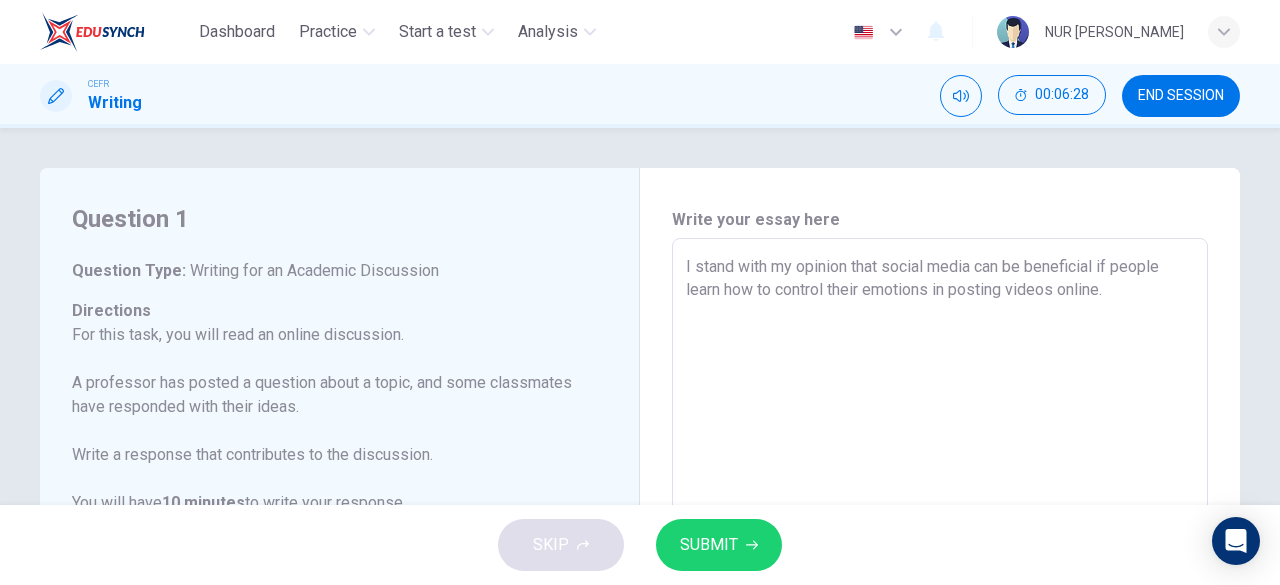 scroll, scrollTop: 246, scrollLeft: 0, axis: vertical 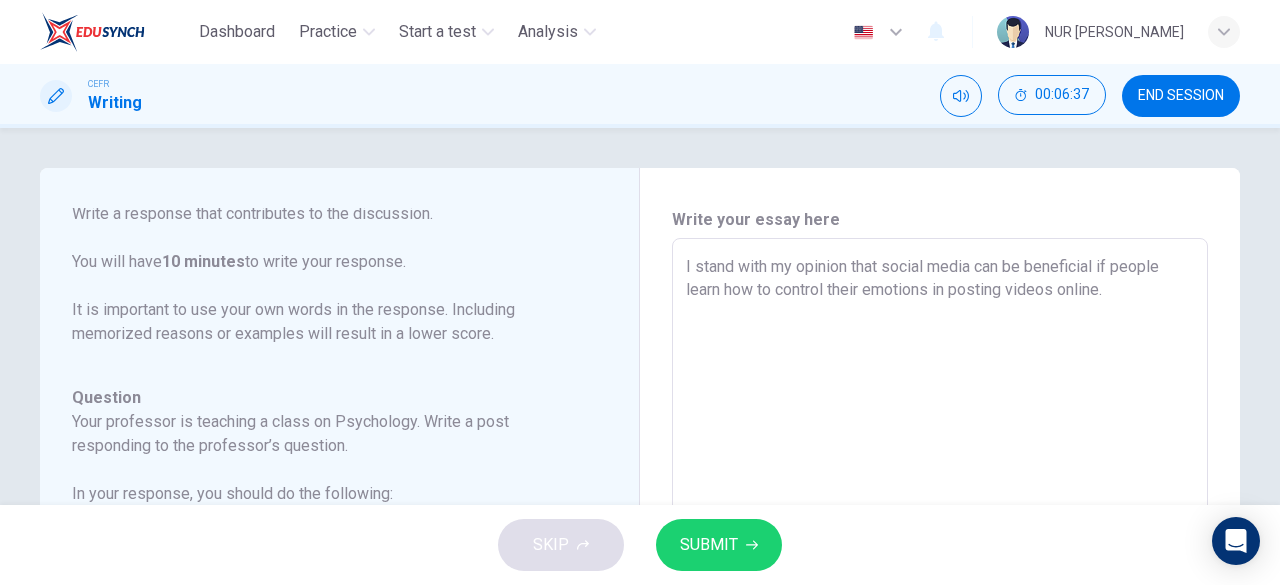 click on "I stand with my opinion that social media can be beneficial if people learn how to control their emotions in posting videos online." at bounding box center (940, 572) 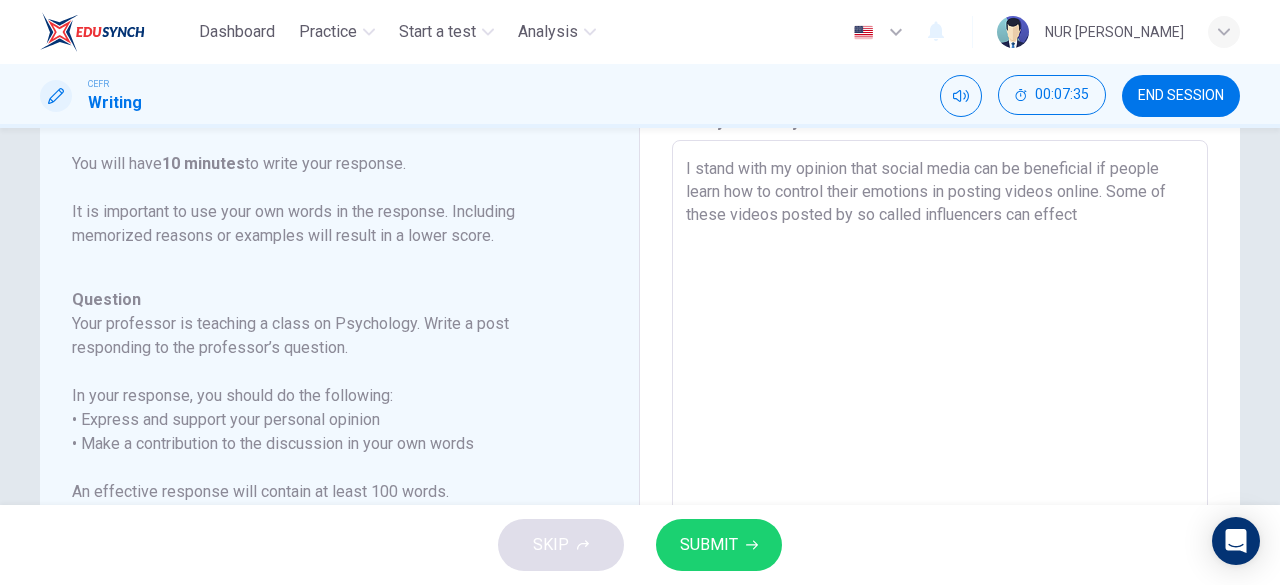 scroll, scrollTop: 0, scrollLeft: 0, axis: both 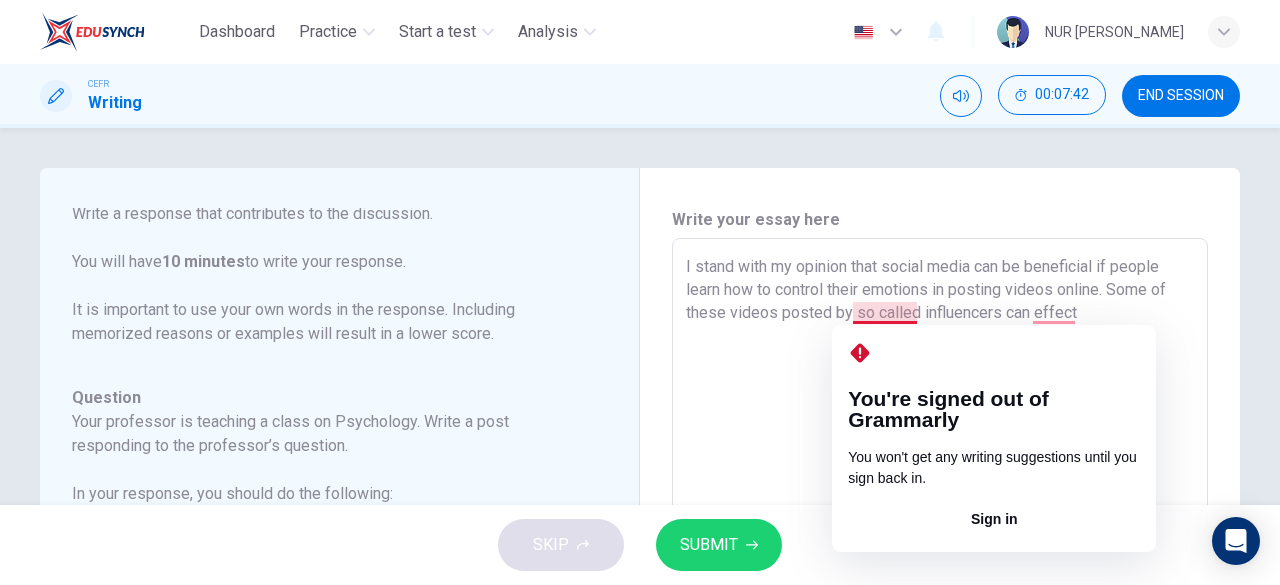 click on "I stand with my opinion that social media can be beneficial if people learn how to control their emotions in posting videos online. Some of these videos posted by so called influencers can effect" at bounding box center [940, 572] 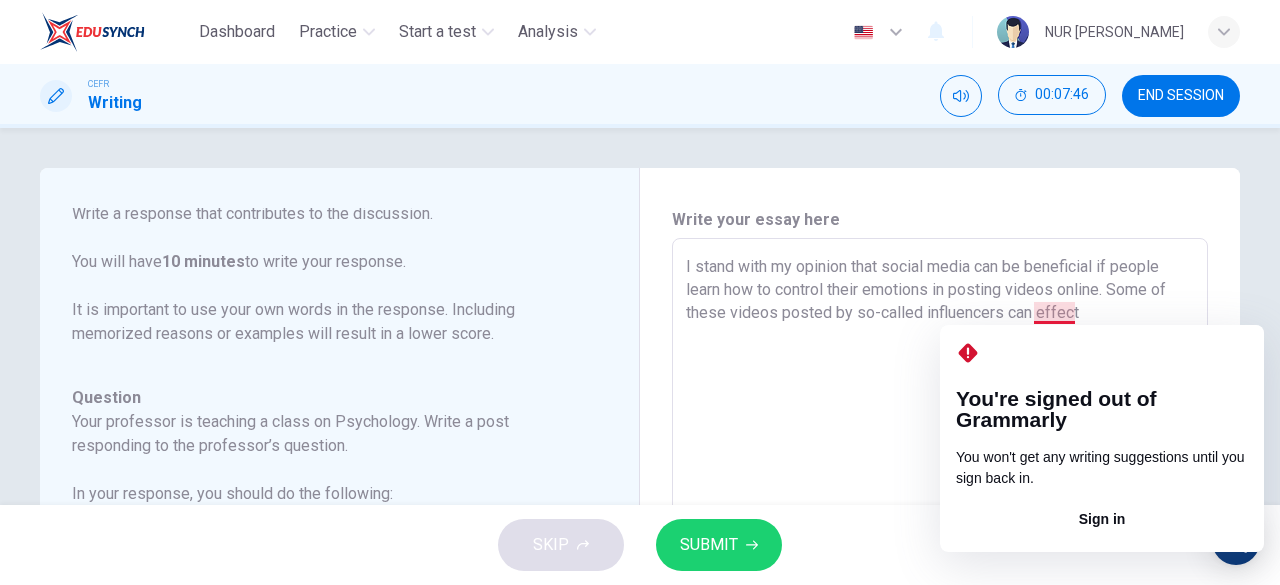 click on "I stand with my opinion that social media can be beneficial if people learn how to control their emotions in posting videos online. Some of these videos posted by so-called influencers can effect" at bounding box center (940, 572) 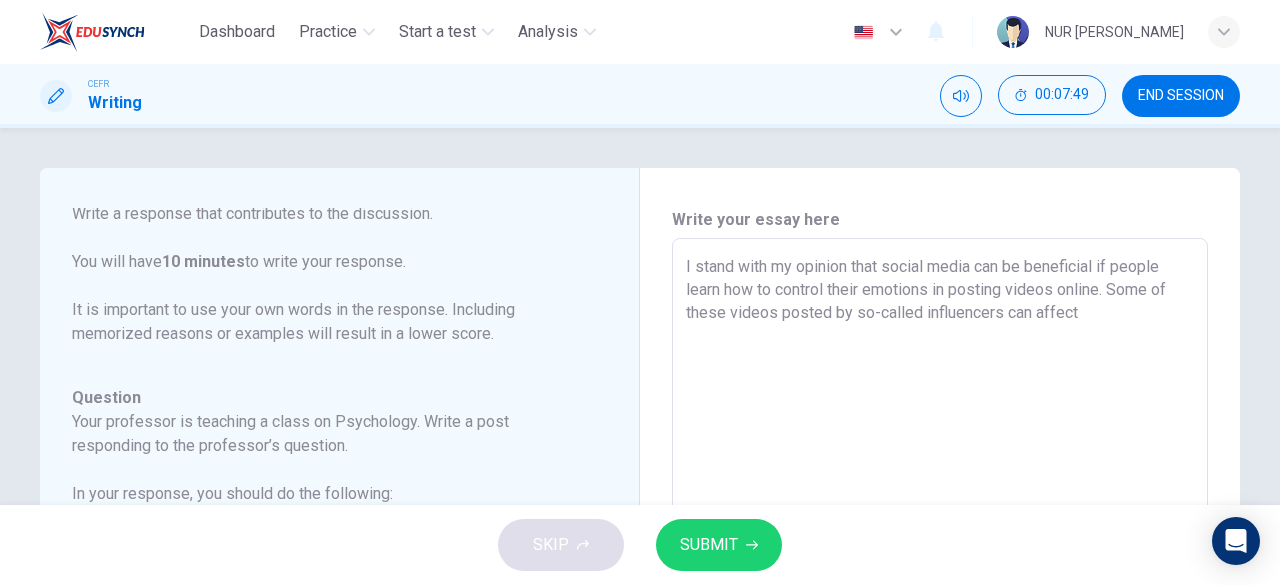 click on "I stand with my opinion that social media can be beneficial if people learn how to control their emotions in posting videos online. Some of these videos posted by so-called influencers can affect" at bounding box center [940, 572] 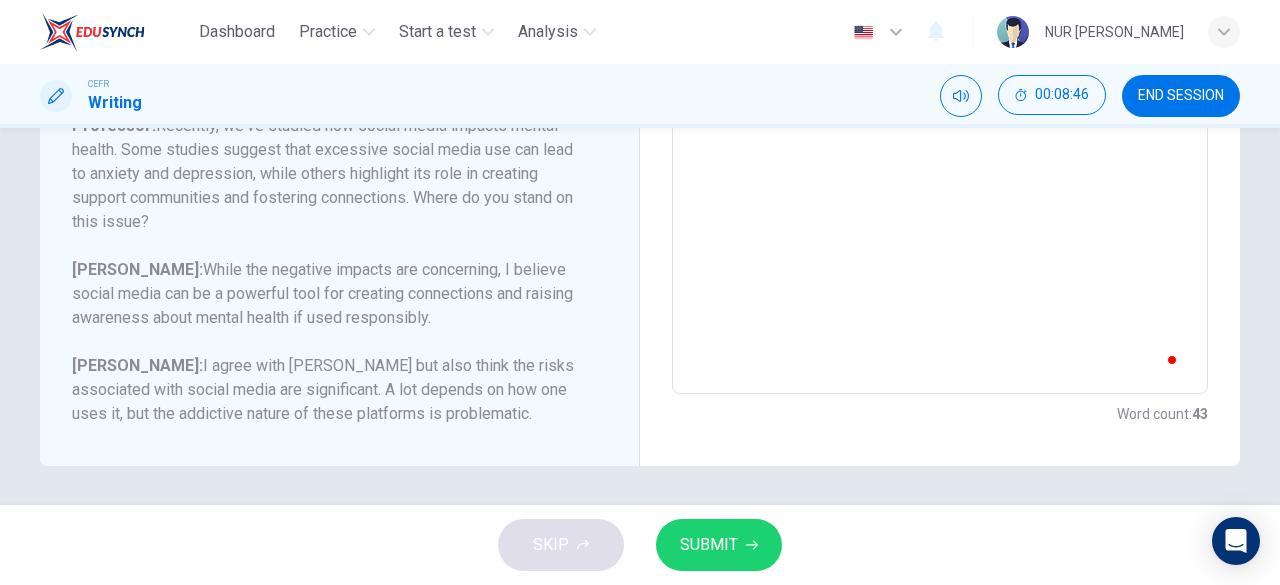 scroll, scrollTop: 0, scrollLeft: 0, axis: both 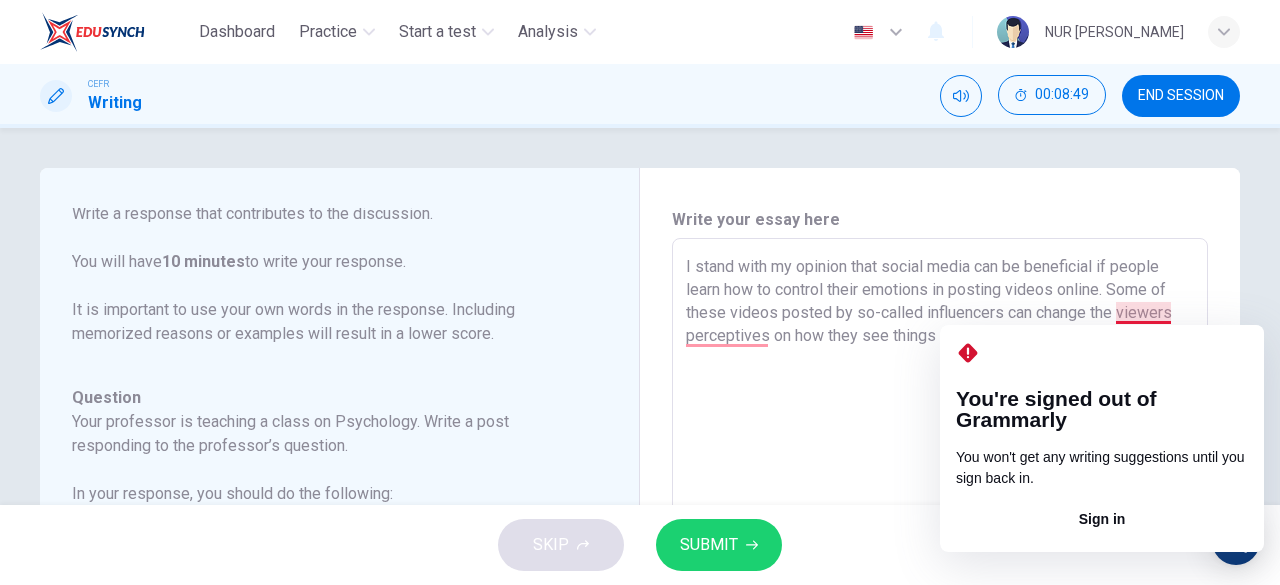 click on "I stand with my opinion that social media can be beneficial if people learn how to control their emotions in posting videos online. Some of these videos posted by so-called influencers can change the viewers perceptives on how they see things around them." at bounding box center (940, 572) 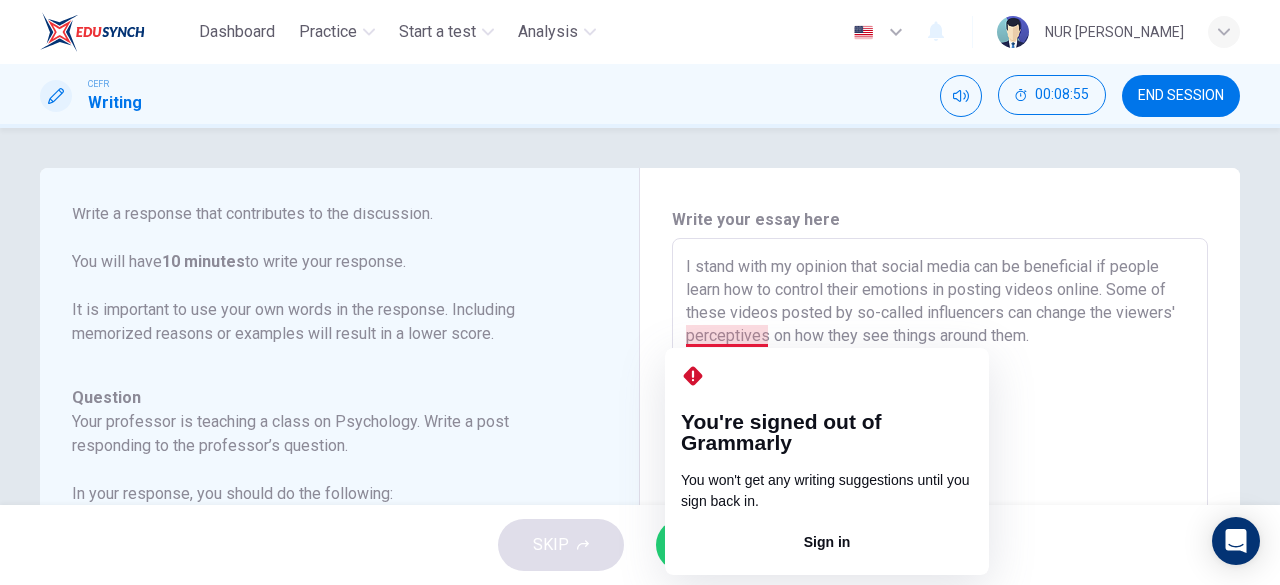 click on "I stand with my opinion that social media can be beneficial if people learn how to control their emotions in posting videos online. Some of these videos posted by so-called influencers can change the viewers' perceptives on how they see things around them." at bounding box center [940, 572] 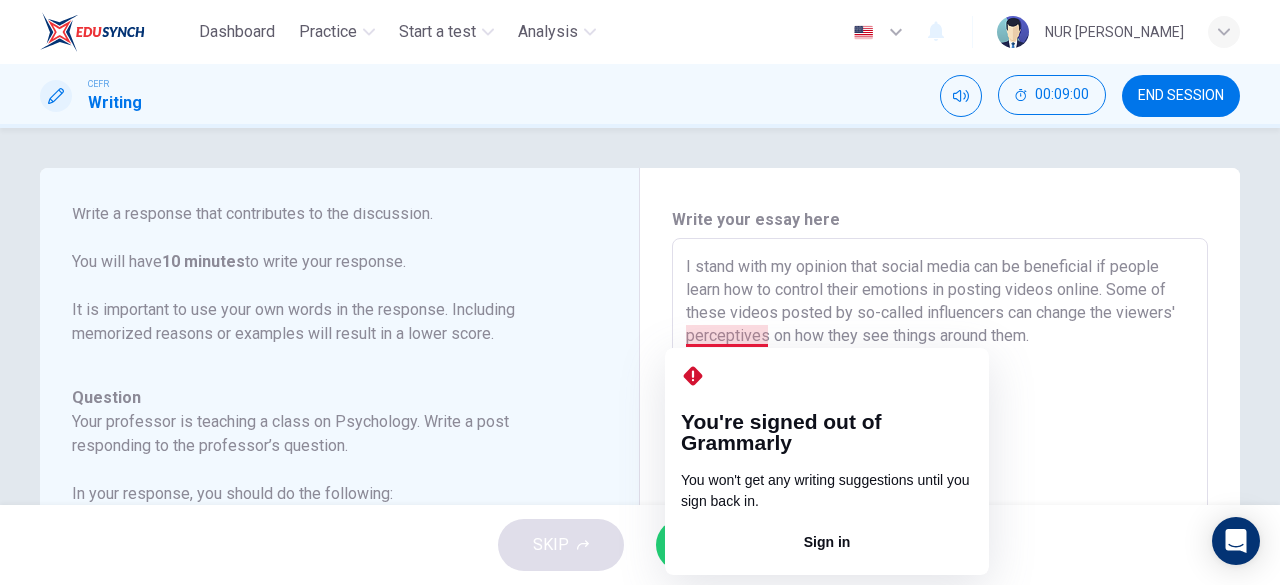 click on "I stand with my opinion that social media can be beneficial if people learn how to control their emotions in posting videos online. Some of these videos posted by so-called influencers can change the viewers' perceptives on how they see things around them." at bounding box center [940, 572] 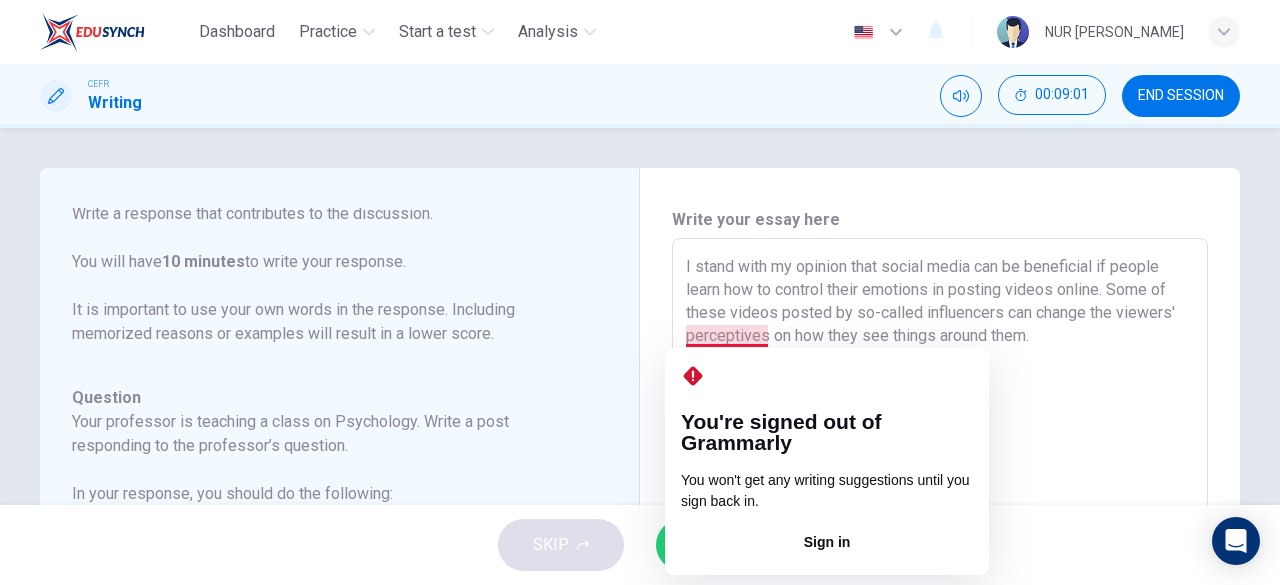 click on "I stand with my opinion that social media can be beneficial if people learn how to control their emotions in posting videos online. Some of these videos posted by so-called influencers can change the viewers' perceptives on how they see things around them." at bounding box center [940, 572] 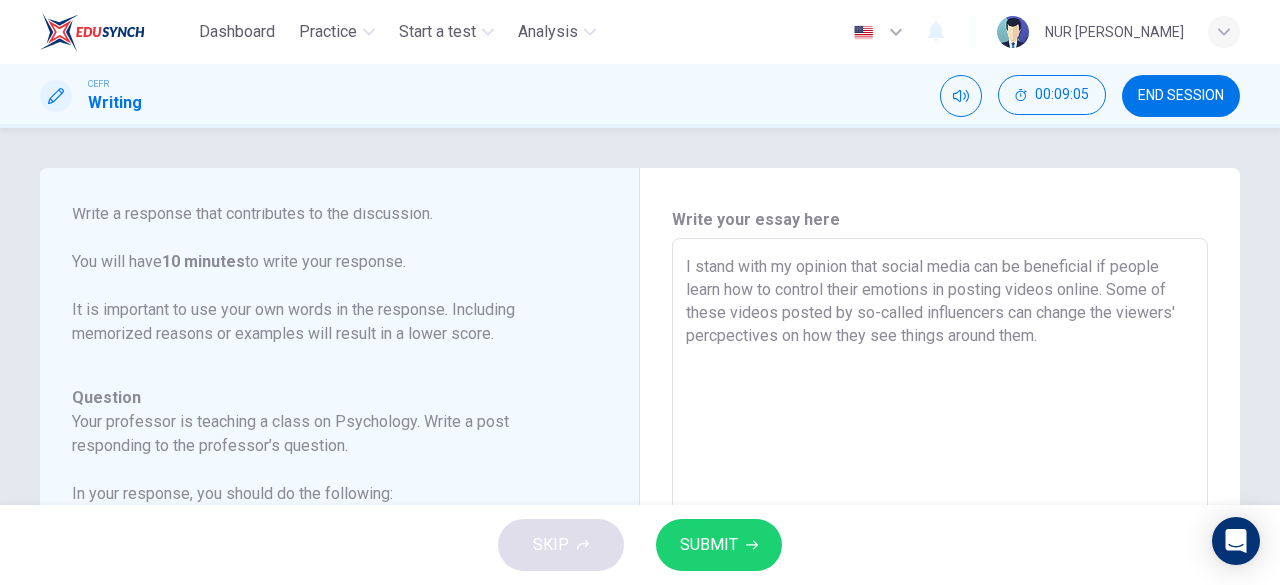 click on "I stand with my opinion that social media can be beneficial if people learn how to control their emotions in posting videos online. Some of these videos posted by so-called influencers can change the viewers' percpectives on how they see things around them." at bounding box center [940, 572] 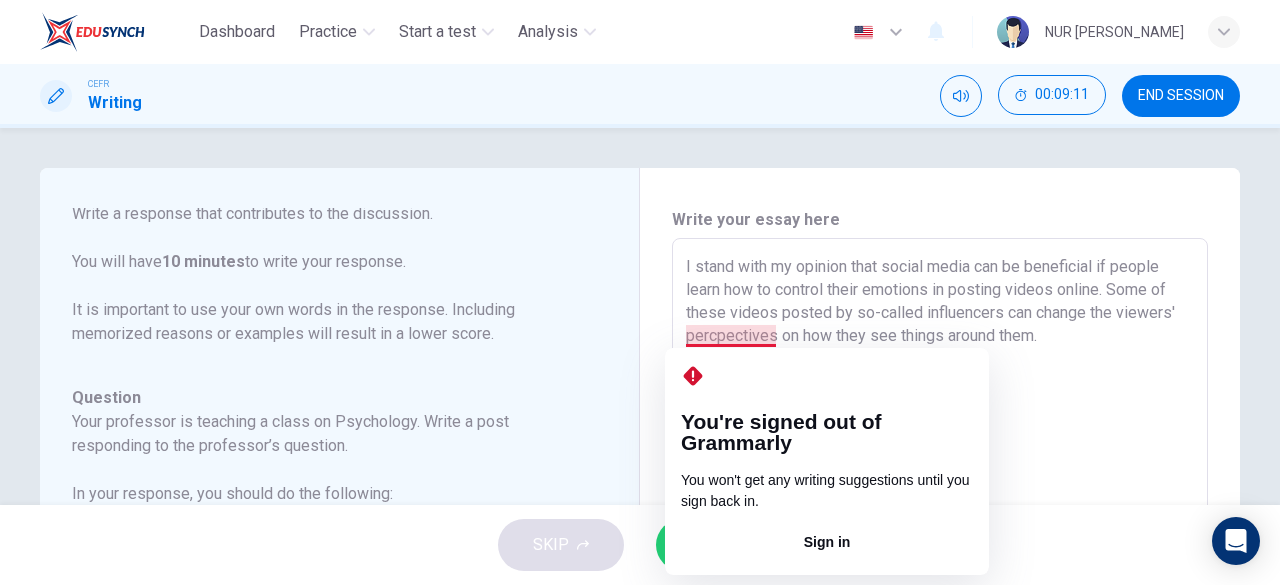 click on "I stand with my opinion that social media can be beneficial if people learn how to control their emotions in posting videos online. Some of these videos posted by so-called influencers can change the viewers' percpectives on how they see things around them." at bounding box center [940, 572] 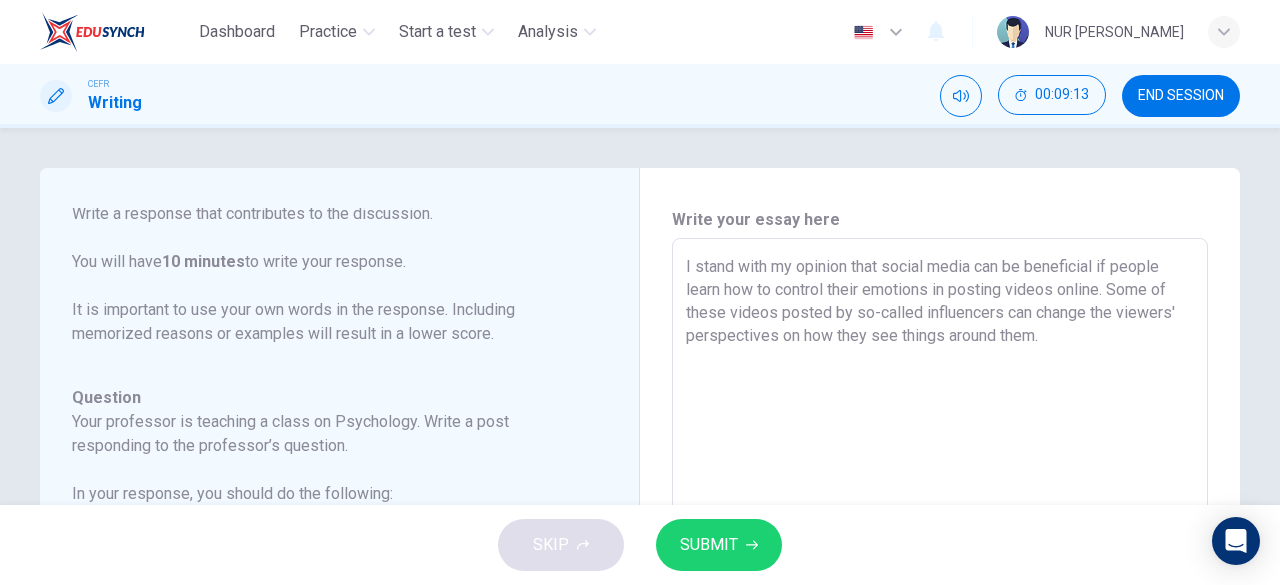 click on "I stand with my opinion that social media can be beneficial if people learn how to control their emotions in posting videos online. Some of these videos posted by so-called influencers can change the viewers' perspectives on how they see things around them." at bounding box center (940, 572) 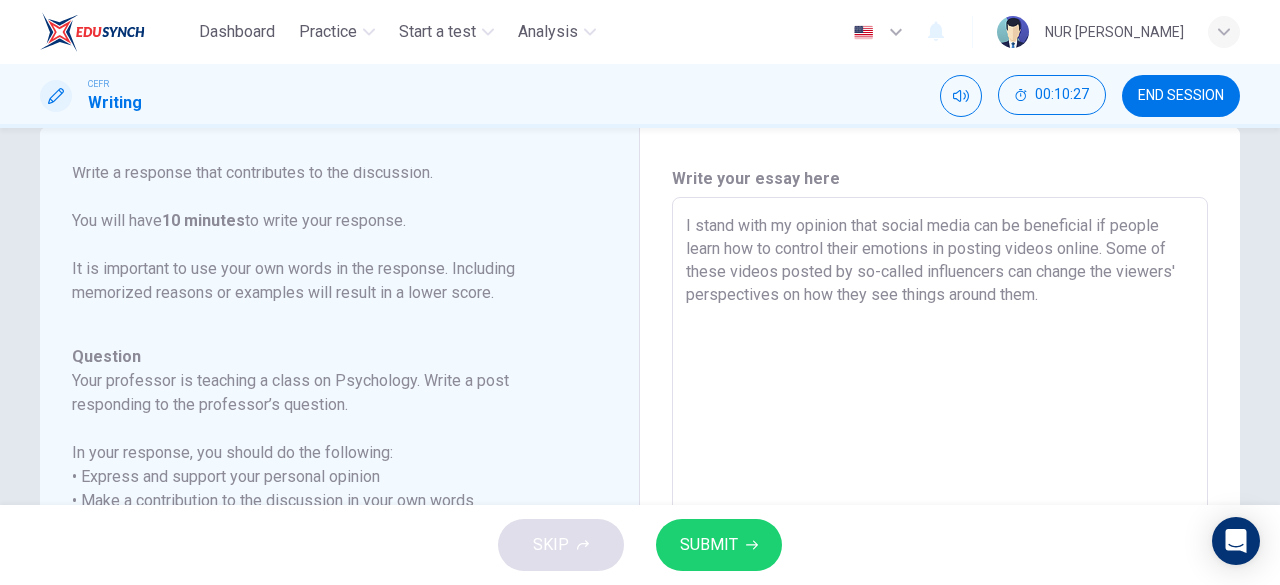 scroll, scrollTop: 30, scrollLeft: 0, axis: vertical 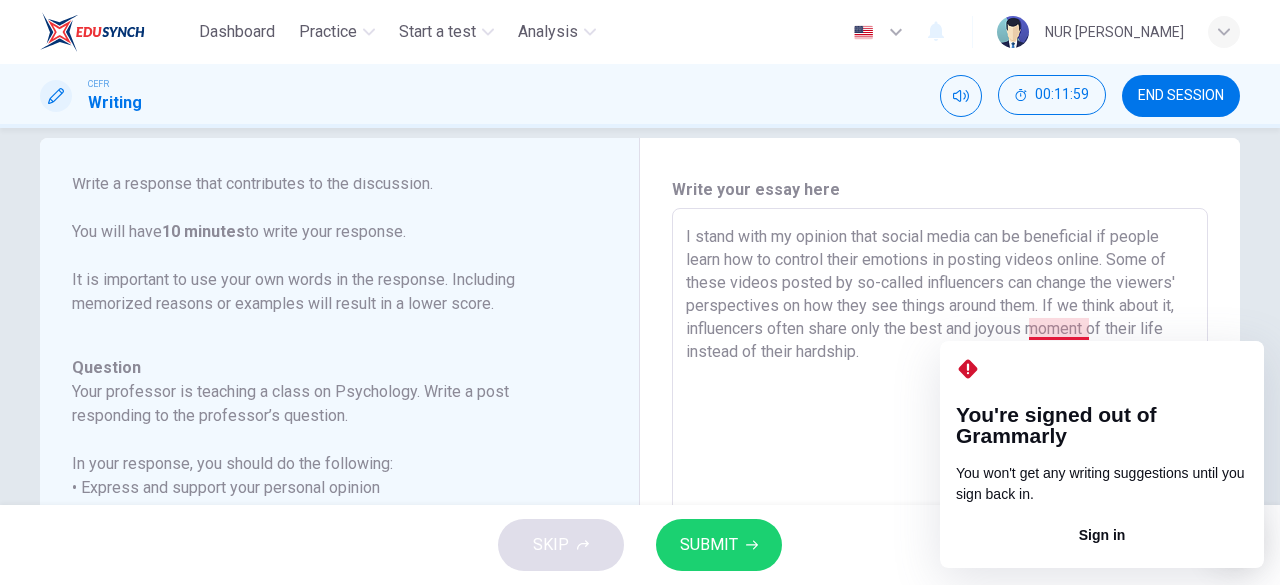 click on "I stand with my opinion that social media can be beneficial if people learn how to control their emotions in posting videos online. Some of these videos posted by so-called influencers can change the viewers' perspectives on how they see things around them. If we think about it, influencers often share only the best and joyous moment of their life instead of their hardship." at bounding box center (940, 542) 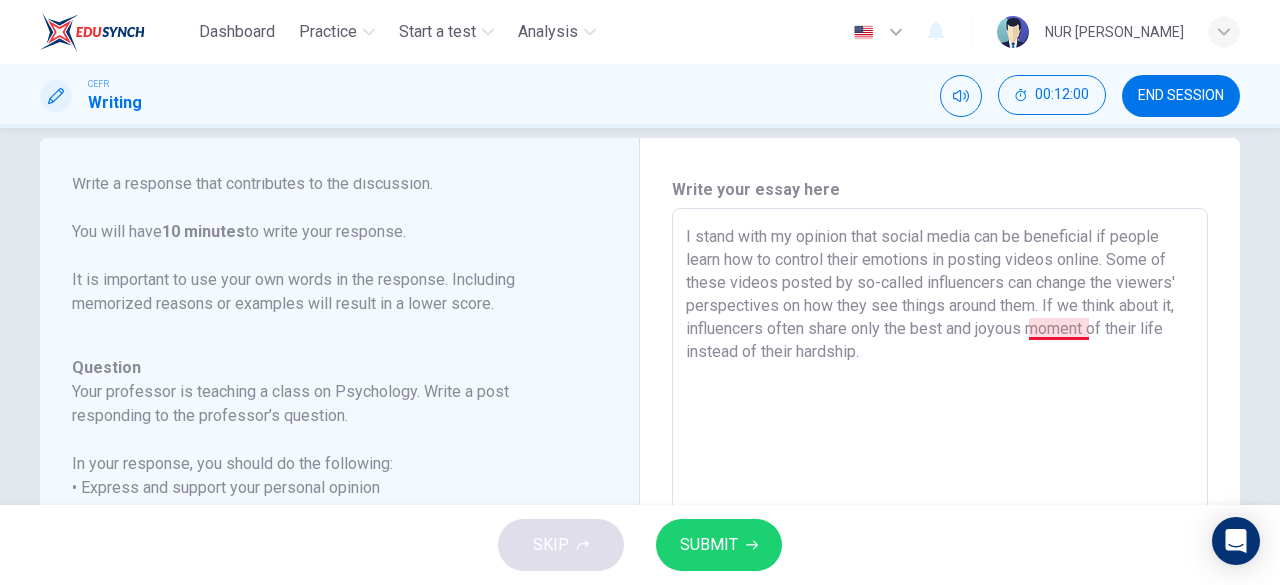 click on "I stand with my opinion that social media can be beneficial if people learn how to control their emotions in posting videos online. Some of these videos posted by so-called influencers can change the viewers' perspectives on how they see things around them. If we think about it, influencers often share only the best and joyous moment of their life instead of their hardship." at bounding box center (940, 542) 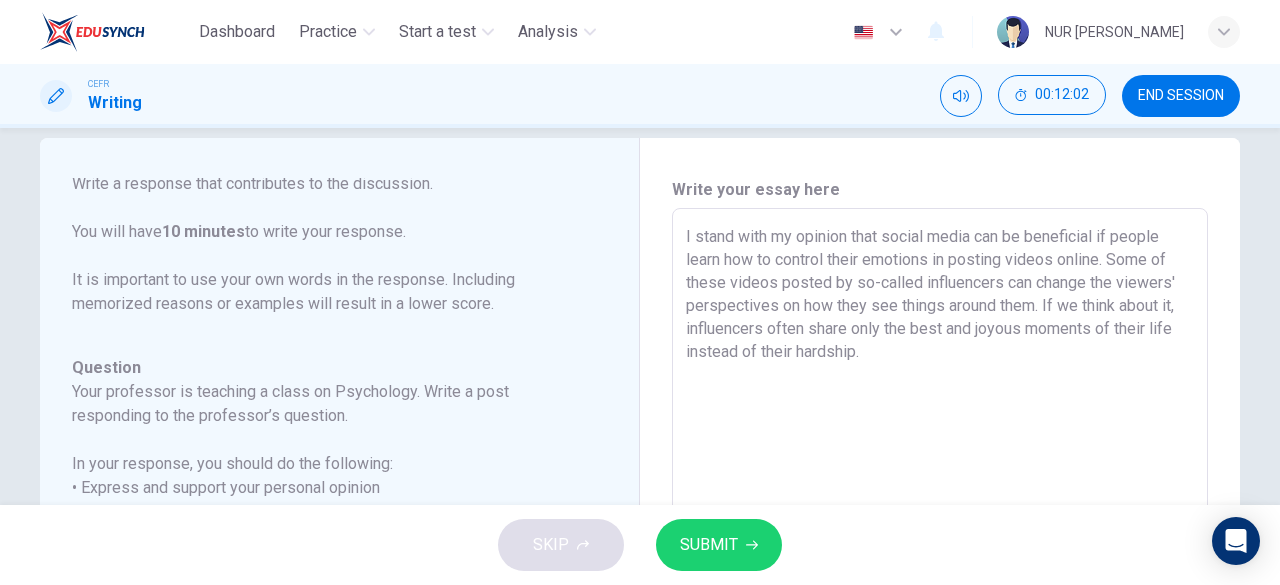 click on "I stand with my opinion that social media can be beneficial if people learn how to control their emotions in posting videos online. Some of these videos posted by so-called influencers can change the viewers' perspectives on how they see things around them. If we think about it, influencers often share only the best and joyous moments of their life instead of their hardship." at bounding box center (940, 542) 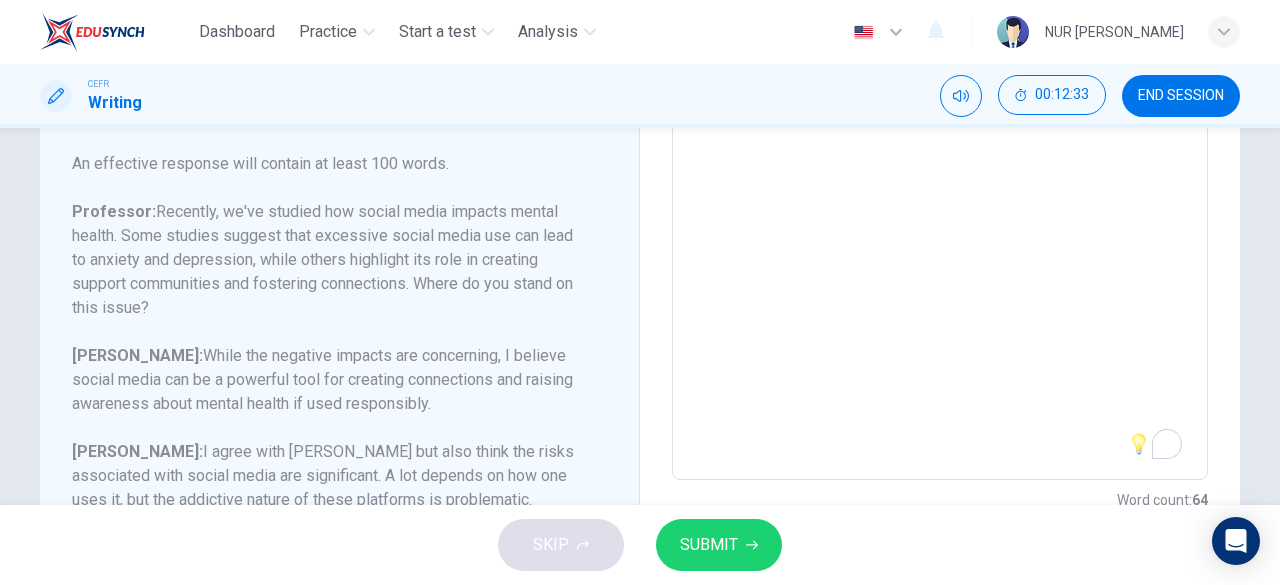 scroll, scrollTop: 425, scrollLeft: 0, axis: vertical 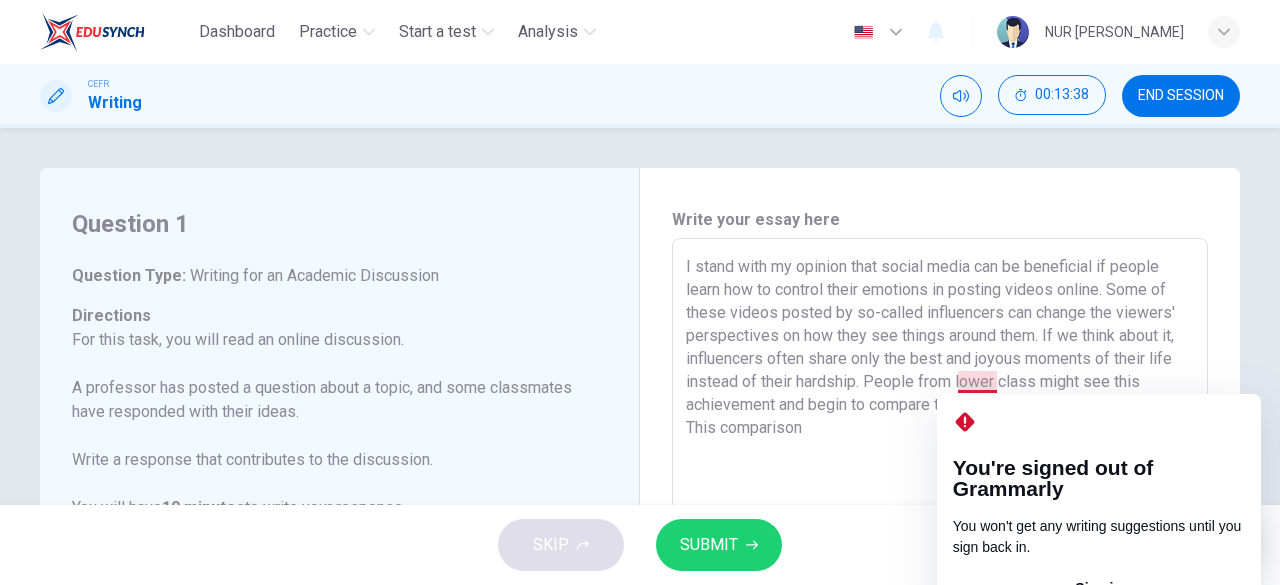 click on "I stand with my opinion that social media can be beneficial if people learn how to control their emotions in posting videos online. Some of these videos posted by so-called influencers can change the viewers' perspectives on how they see things around them. If we think about it, influencers often share only the best and joyous moments of their life instead of their hardship. People from lower class might see this achievement and begin to compare their lifes with these influencers. This comparison" at bounding box center (940, 572) 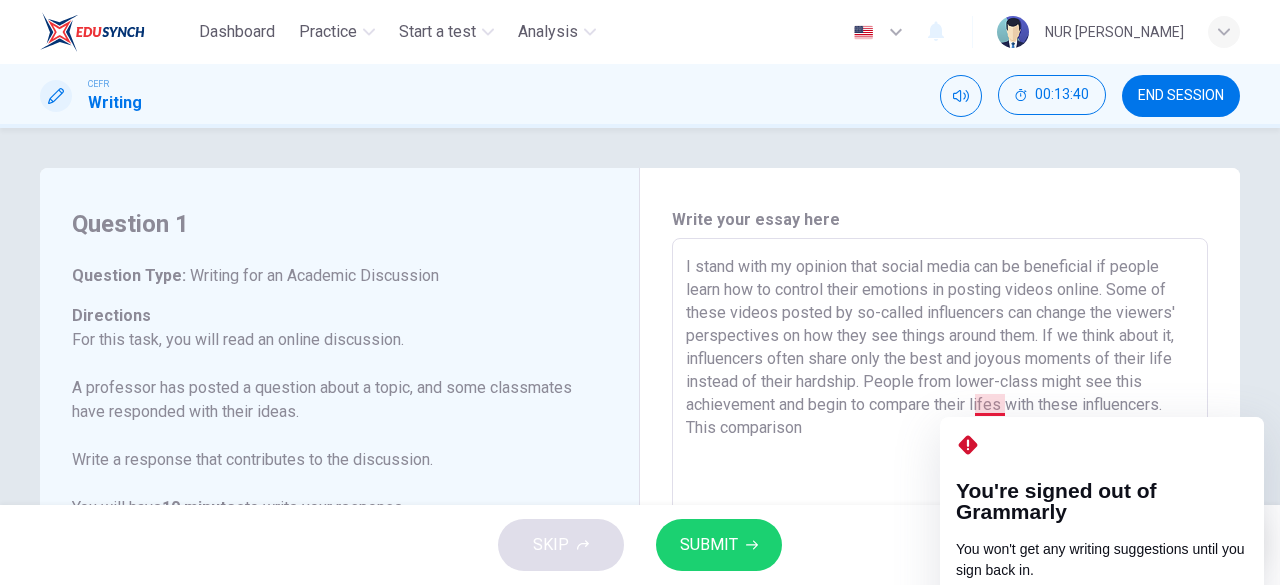 click on "I stand with my opinion that social media can be beneficial if people learn how to control their emotions in posting videos online. Some of these videos posted by so-called influencers can change the viewers' perspectives on how they see things around them. If we think about it, influencers often share only the best and joyous moments of their life instead of their hardship. People from lower-class might see this achievement and begin to compare their lifes with these influencers. This comparison" at bounding box center [940, 572] 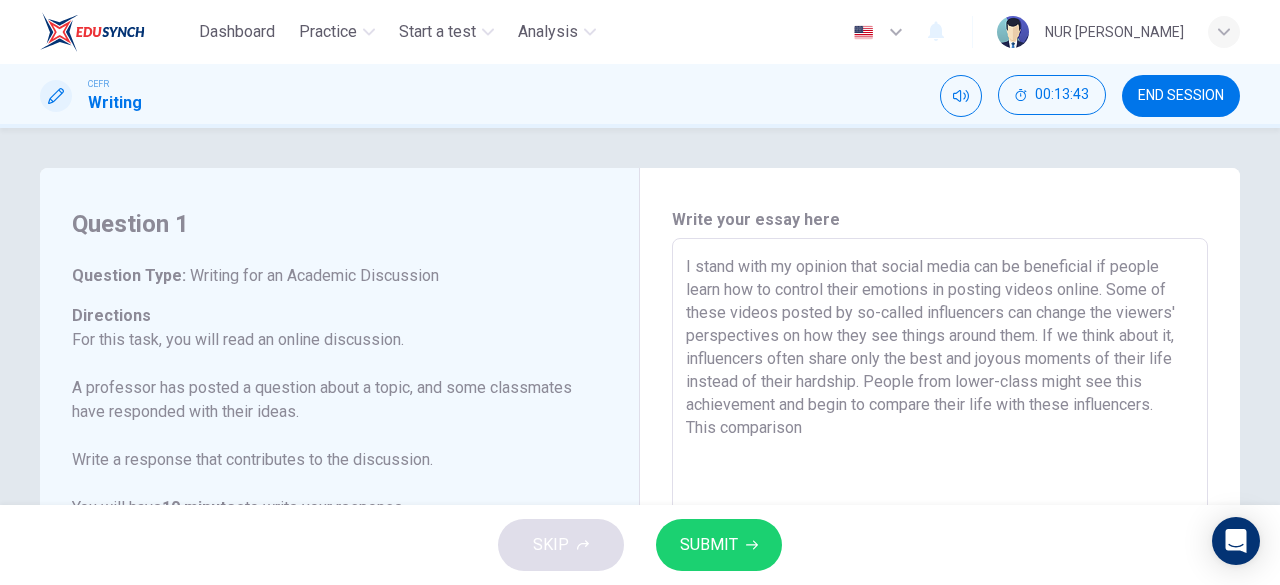 click on "I stand with my opinion that social media can be beneficial if people learn how to control their emotions in posting videos online. Some of these videos posted by so-called influencers can change the viewers' perspectives on how they see things around them. If we think about it, influencers often share only the best and joyous moments of their life instead of their hardship. People from lower-class might see this achievement and begin to compare their life with these influencers. This comparison" at bounding box center [940, 572] 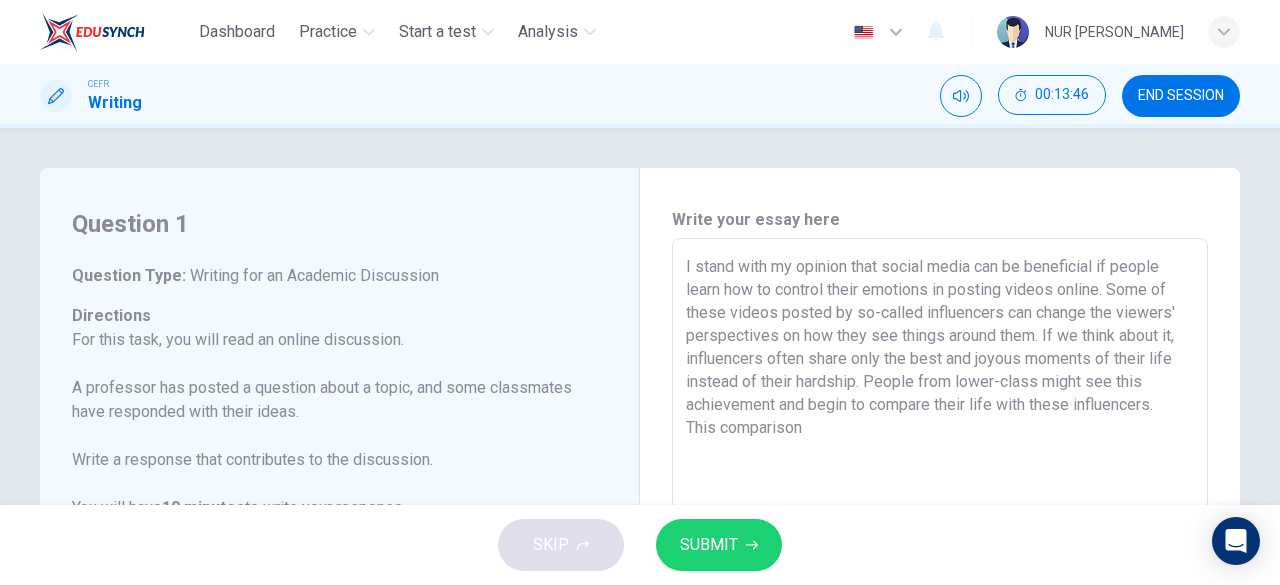 scroll, scrollTop: 32, scrollLeft: 0, axis: vertical 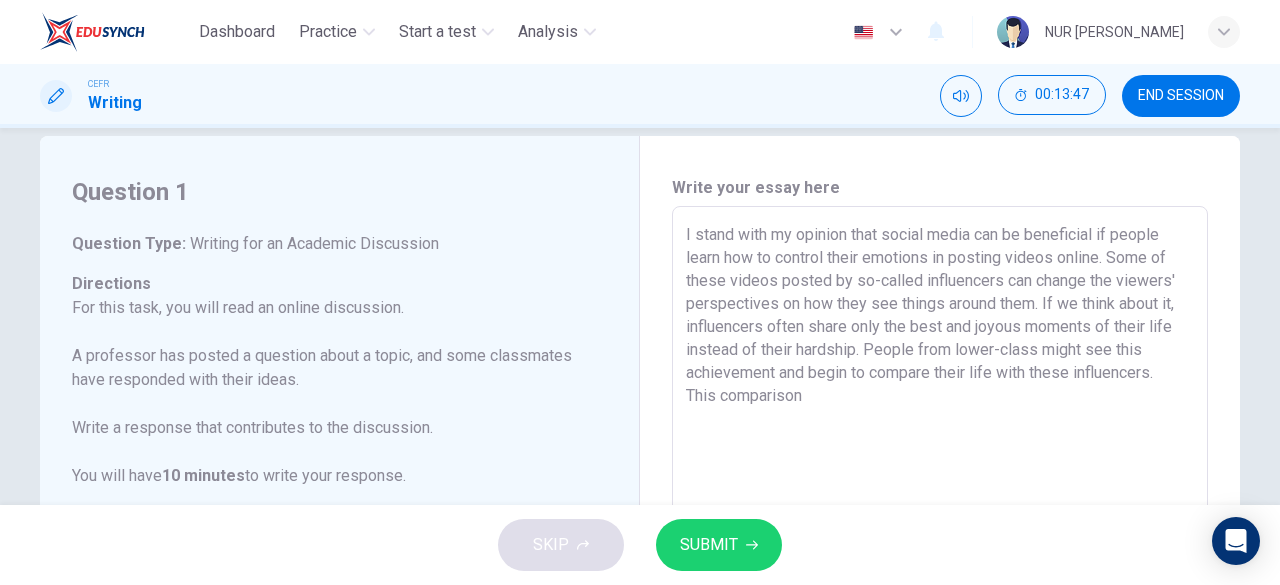 click on "I stand with my opinion that social media can be beneficial if people learn how to control their emotions in posting videos online. Some of these videos posted by so-called influencers can change the viewers' perspectives on how they see things around them. If we think about it, influencers often share only the best and joyous moments of their life instead of their hardship. People from lower-class might see this achievement and begin to compare their life with these influencers. This comparison" at bounding box center [940, 540] 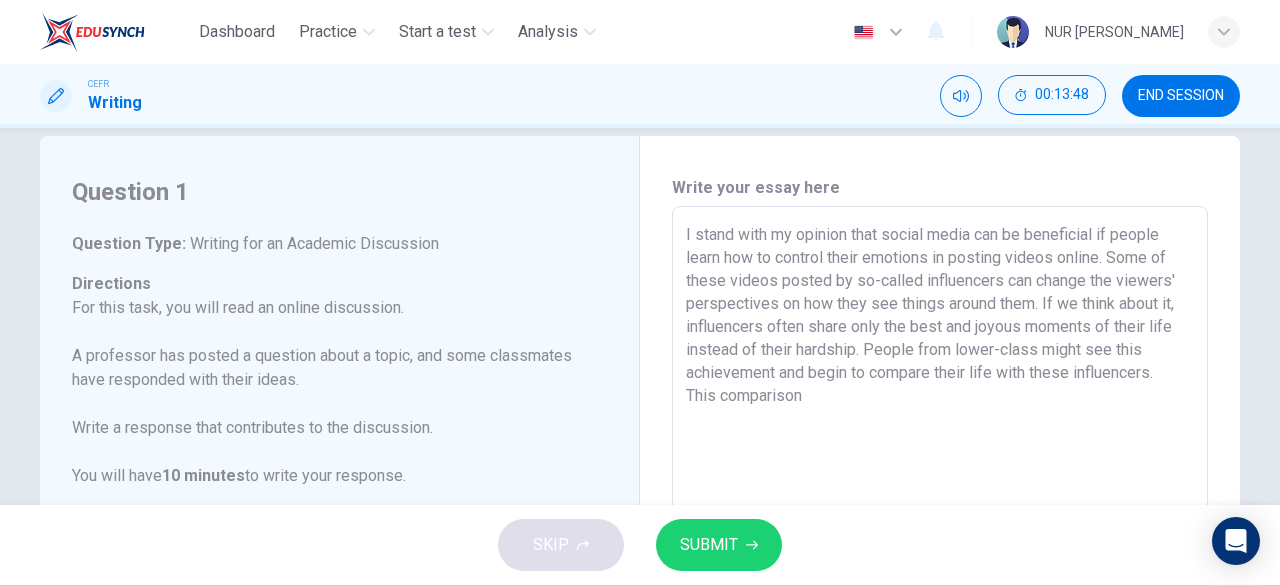 click on "I stand with my opinion that social media can be beneficial if people learn how to control their emotions in posting videos online. Some of these videos posted by so-called influencers can change the viewers' perspectives on how they see things around them. If we think about it, influencers often share only the best and joyous moments of their life instead of their hardship. People from lower-class might see this achievement and begin to compare their life with these influencers. This comparison" at bounding box center [940, 540] 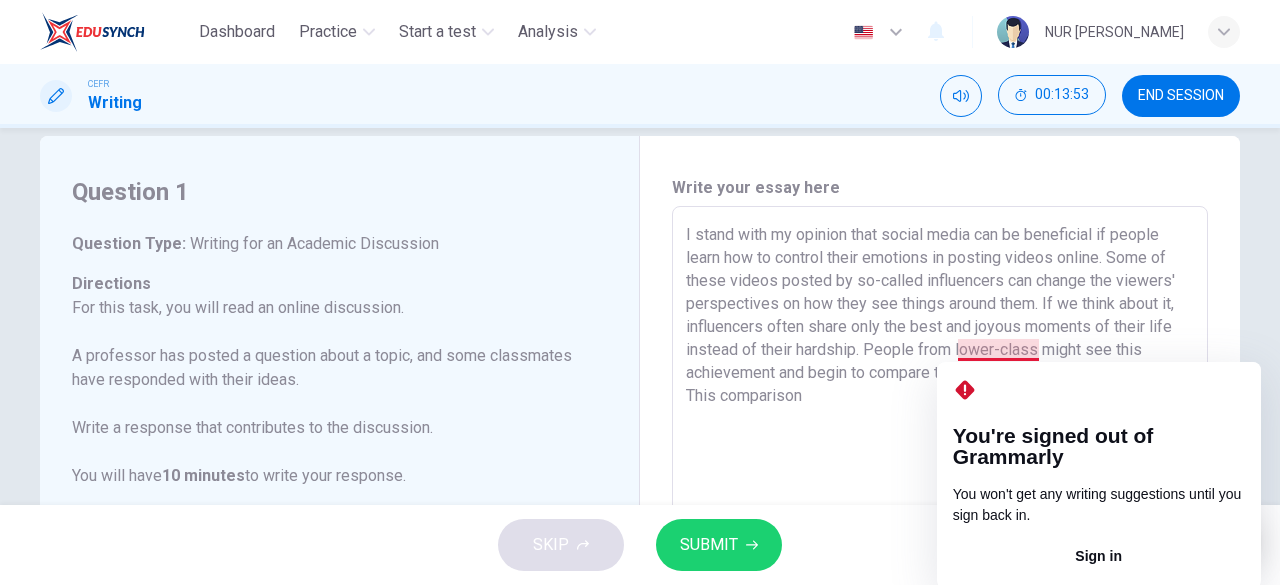 click on "I stand with my opinion that social media can be beneficial if people learn how to control their emotions in posting videos online. Some of these videos posted by so-called influencers can change the viewers' perspectives on how they see things around them. If we think about it, influencers often share only the best and joyous moments of their life instead of their hardship. People from lower-class might see this achievement and begin to compare their life with these influencers. This comparison" at bounding box center [940, 540] 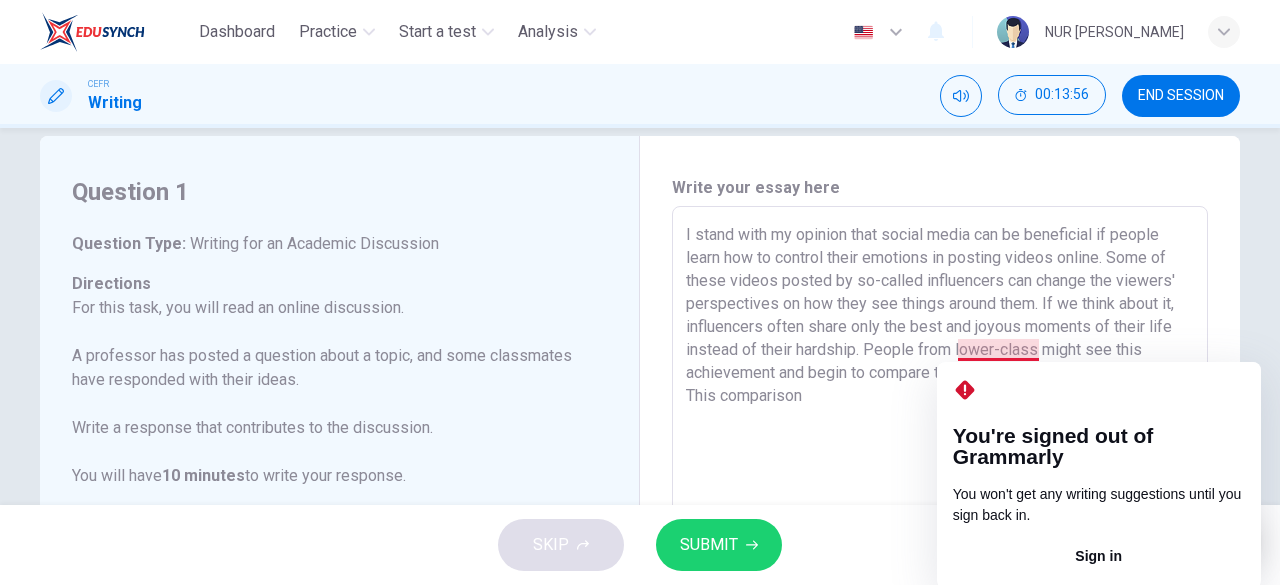 drag, startPoint x: 956, startPoint y: 351, endPoint x: 972, endPoint y: 352, distance: 16.03122 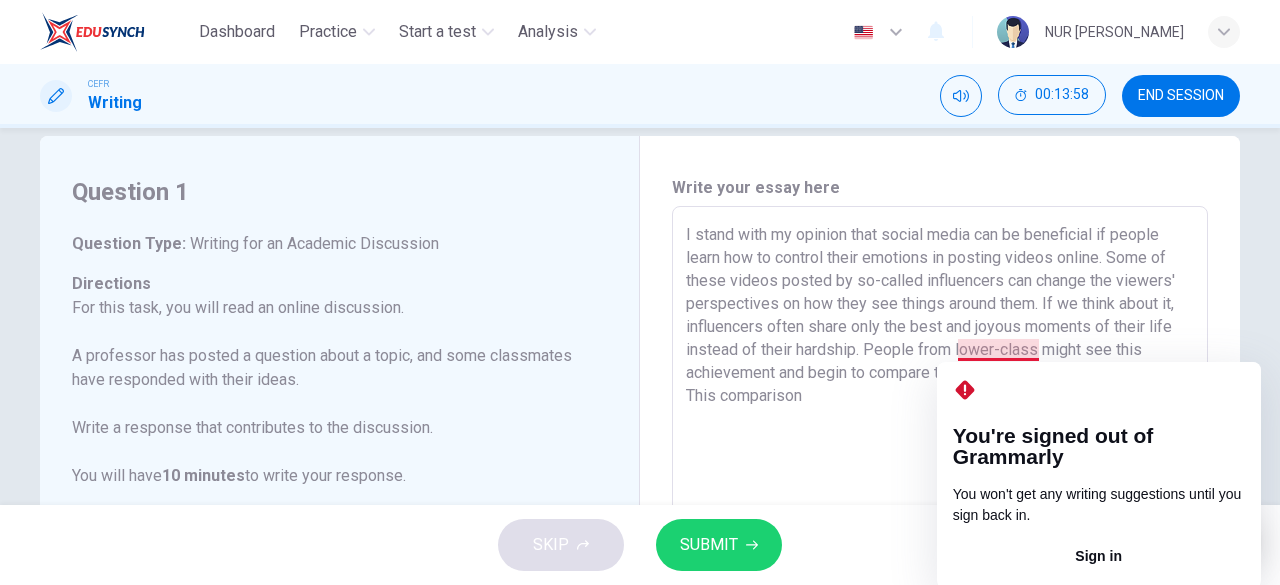 click on "Sign in" 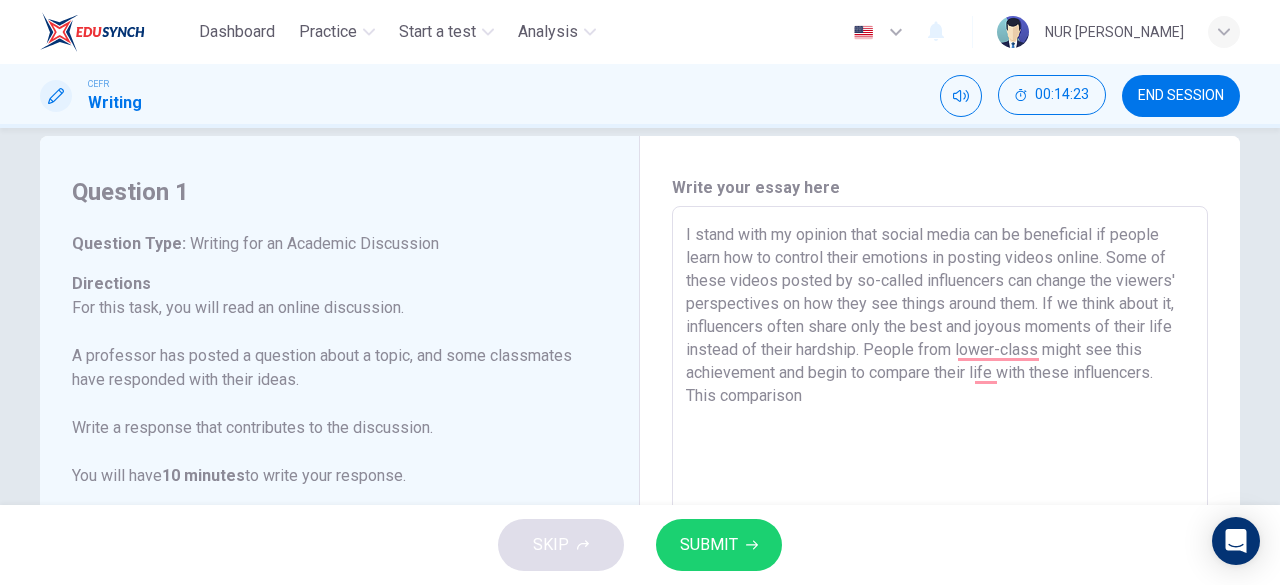 click on "Write your essay here I stand with my opinion that social media can be beneficial if people learn how to control their emotions in posting videos online. Some of these videos posted by so-called influencers can change the viewers' perspectives on how they see things around them. If we think about it, influencers often share only the best and joyous moments of their life instead of their hardship. People from lower-class might see this achievement and begin to compare their life with these influencers. This comparison  x ​ Word count :  82" at bounding box center (940, 541) 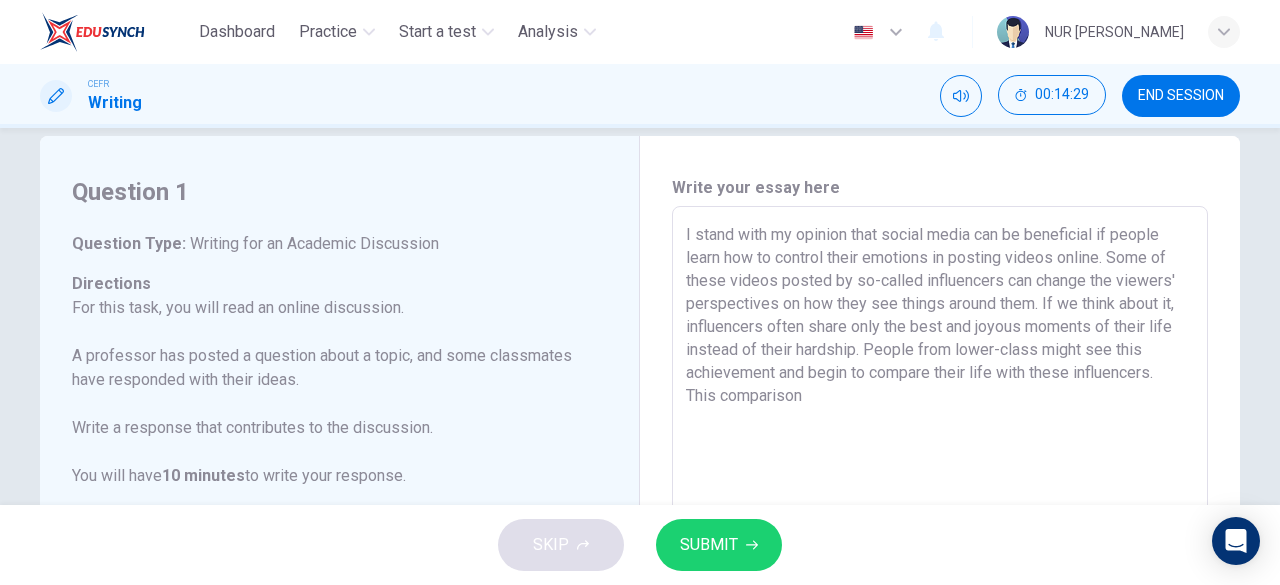 click on "I stand with my opinion that social media can be beneficial if people learn how to control their emotions in posting videos online. Some of these videos posted by so-called influencers can change the viewers' perspectives on how they see things around them. If we think about it, influencers often share only the best and joyous moments of their life instead of their hardship. People from lower-class might see this achievement and begin to compare their life with these influencers. This comparison" at bounding box center [940, 540] 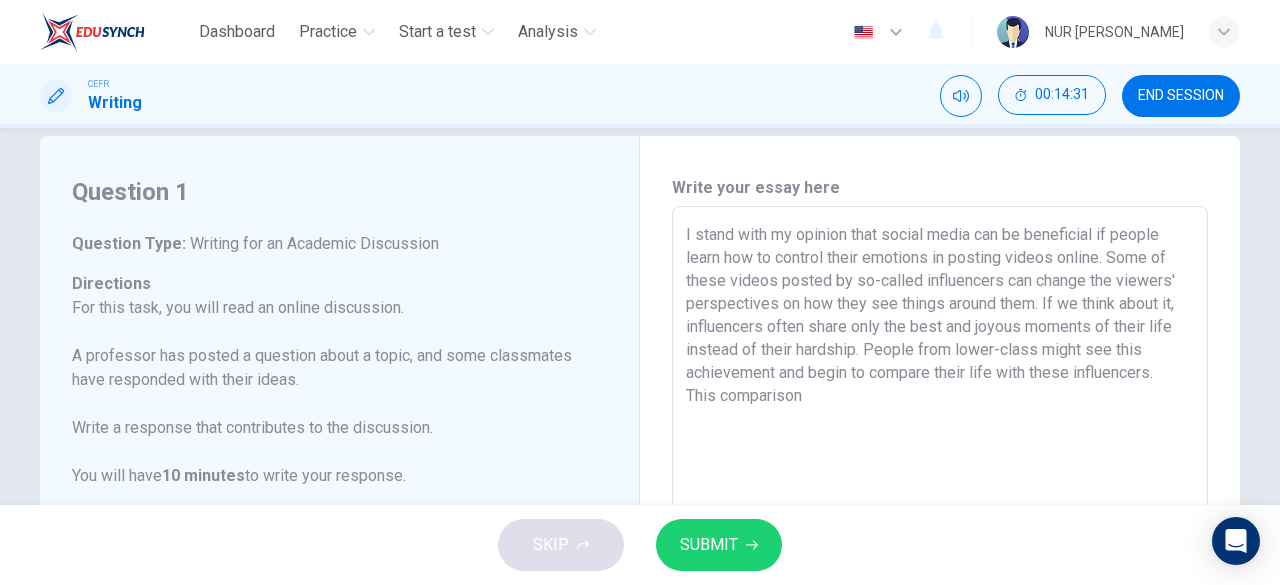 click on "I stand with my opinion that social media can be beneficial if people learn how to control their emotions in posting videos online. Some of these videos posted by so-called influencers can change the viewers' perspectives on how they see things around them. If we think about it, influencers often share only the best and joyous moments of their life instead of their hardship. People from lower-class might see this achievement and begin to compare their life with these influencers. This comparison" at bounding box center (940, 540) 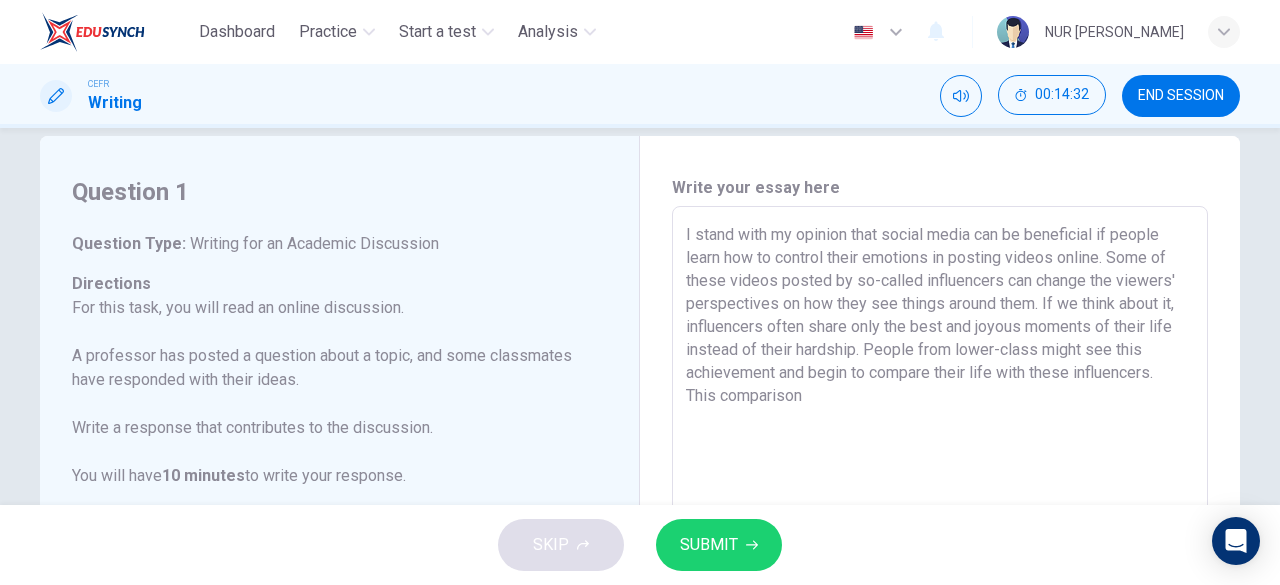 click on "I stand with my opinion that social media can be beneficial if people learn how to control their emotions in posting videos online. Some of these videos posted by so-called influencers can change the viewers' perspectives on how they see things around them. If we think about it, influencers often share only the best and joyous moments of their life instead of their hardship. People from lower-class might see this achievement and begin to compare their life with these influencers. This comparison" at bounding box center (940, 540) 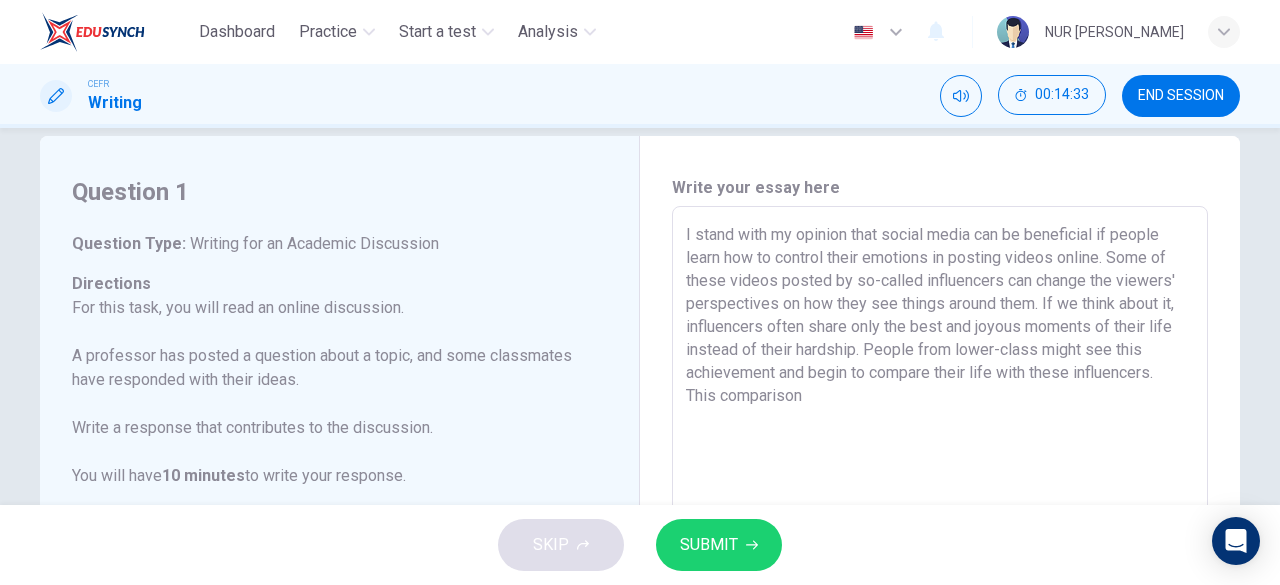 click on "I stand with my opinion that social media can be beneficial if people learn how to control their emotions in posting videos online. Some of these videos posted by so-called influencers can change the viewers' perspectives on how they see things around them. If we think about it, influencers often share only the best and joyous moments of their life instead of their hardship. People from lower-class might see this achievement and begin to compare their life with these influencers. This comparison" at bounding box center (940, 540) 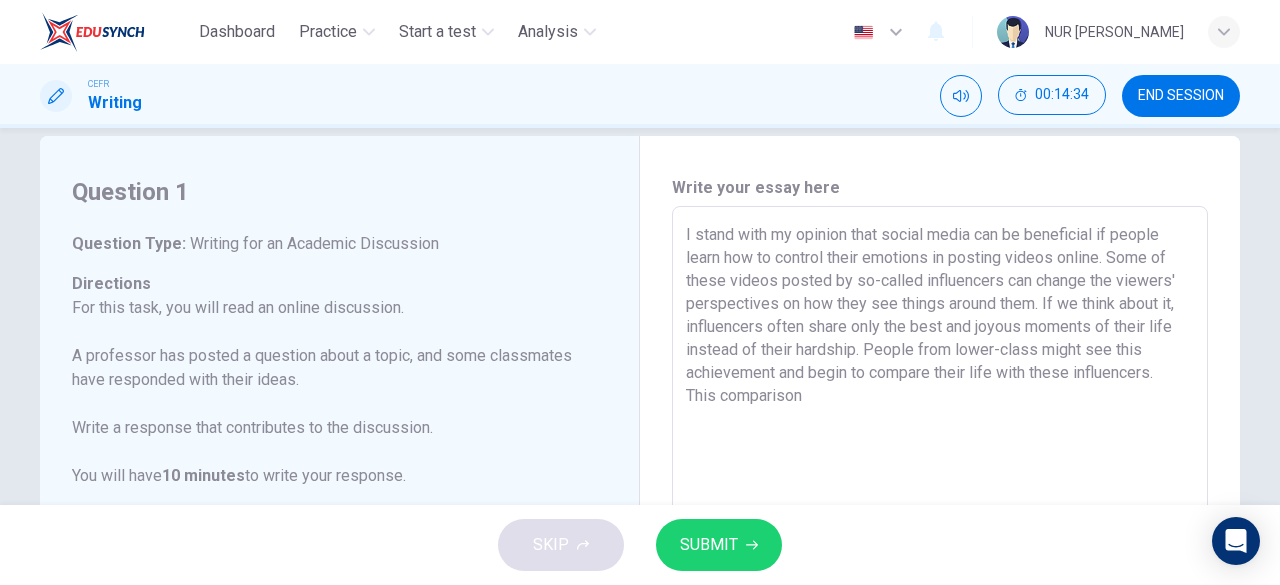 click on "I stand with my opinion that social media can be beneficial if people learn how to control their emotions in posting videos online. Some of these videos posted by so-called influencers can change the viewers' perspectives on how they see things around them. If we think about it, influencers often share only the best and joyous moments of their life instead of their hardship. People from lower-class might see this achievement and begin to compare their life with these influencers. This comparison" at bounding box center [940, 540] 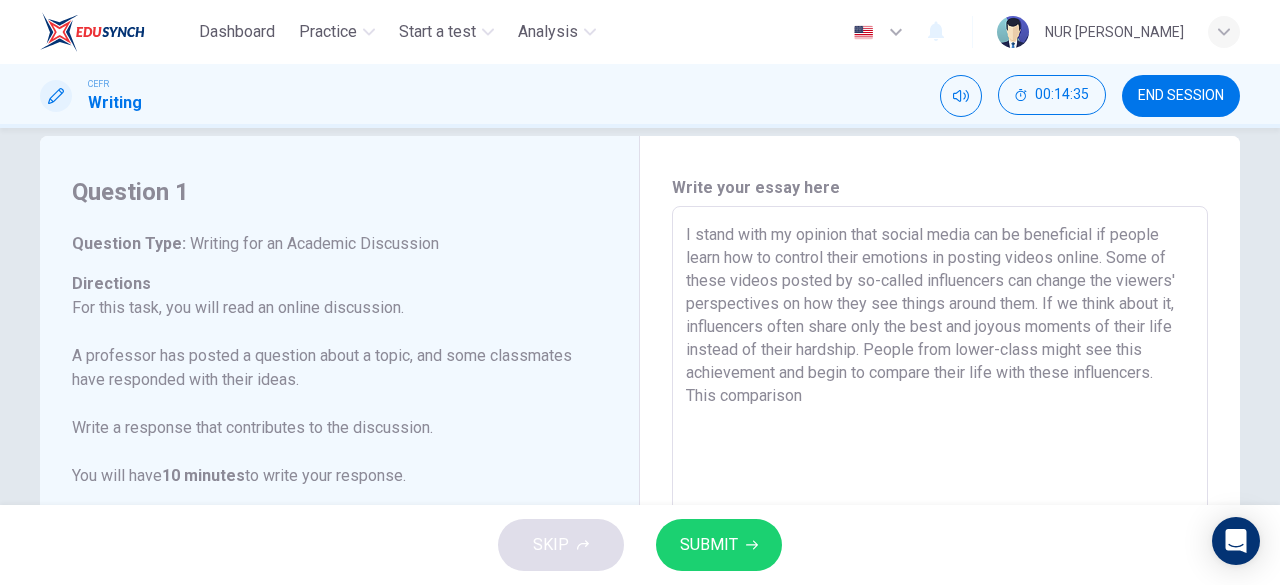 click on "I stand with my opinion that social media can be beneficial if people learn how to control their emotions in posting videos online. Some of these videos posted by so-called influencers can change the viewers' perspectives on how they see things around them. If we think about it, influencers often share only the best and joyous moments of their life instead of their hardship. People from lower-class might see this achievement and begin to compare their life with these influencers. This comparison" at bounding box center [940, 540] 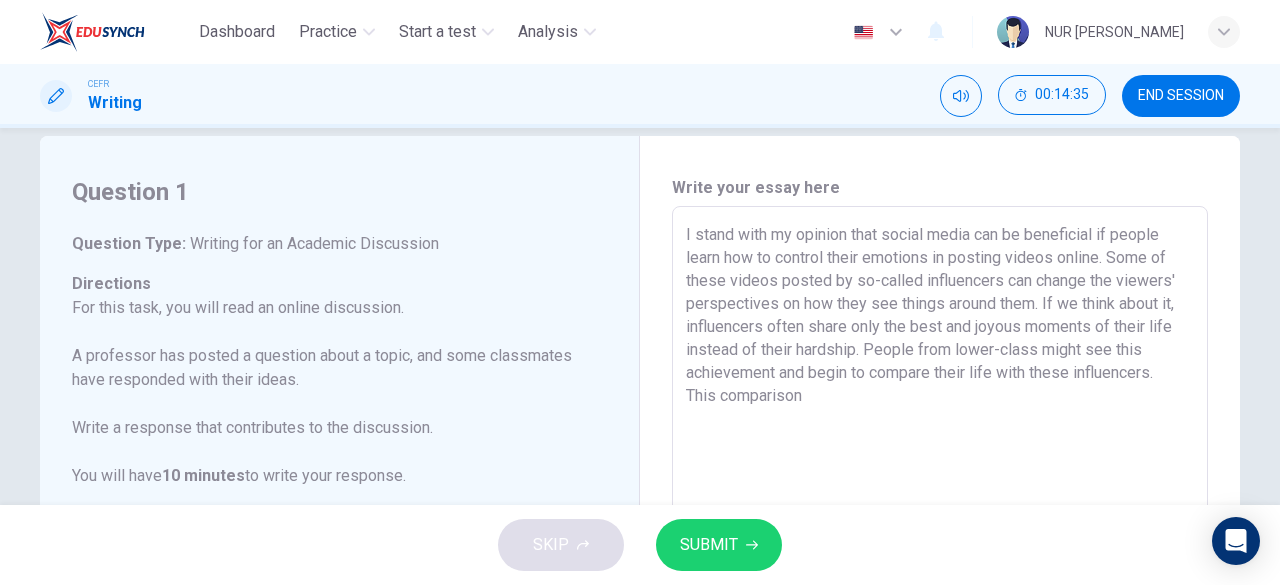 click on "I stand with my opinion that social media can be beneficial if people learn how to control their emotions in posting videos online. Some of these videos posted by so-called influencers can change the viewers' perspectives on how they see things around them. If we think about it, influencers often share only the best and joyous moments of their life instead of their hardship. People from lower-class might see this achievement and begin to compare their life with these influencers. This comparison" at bounding box center [940, 540] 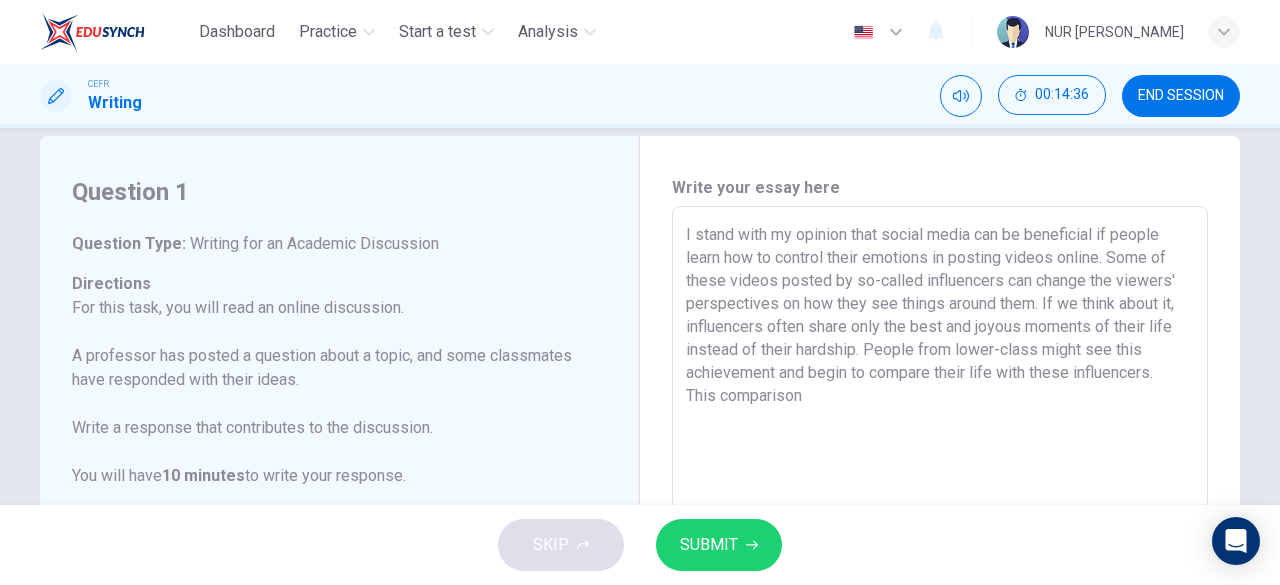 click on "I stand with my opinion that social media can be beneficial if people learn how to control their emotions in posting videos online. Some of these videos posted by so-called influencers can change the viewers' perspectives on how they see things around them. If we think about it, influencers often share only the best and joyous moments of their life instead of their hardship. People from lower-class might see this achievement and begin to compare their life with these influencers. This comparison" at bounding box center (940, 540) 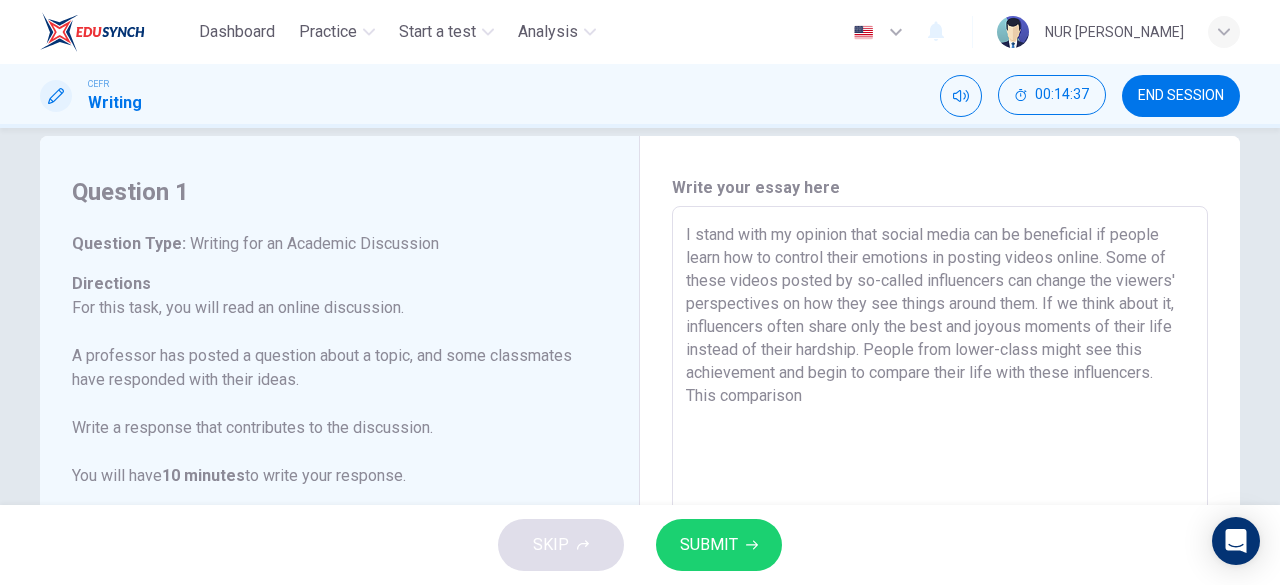 click on "I stand with my opinion that social media can be beneficial if people learn how to control their emotions in posting videos online. Some of these videos posted by so-called influencers can change the viewers' perspectives on how they see things around them. If we think about it, influencers often share only the best and joyous moments of their life instead of their hardship. People from lower-class might see this achievement and begin to compare their life with these influencers. This comparison" at bounding box center (940, 540) 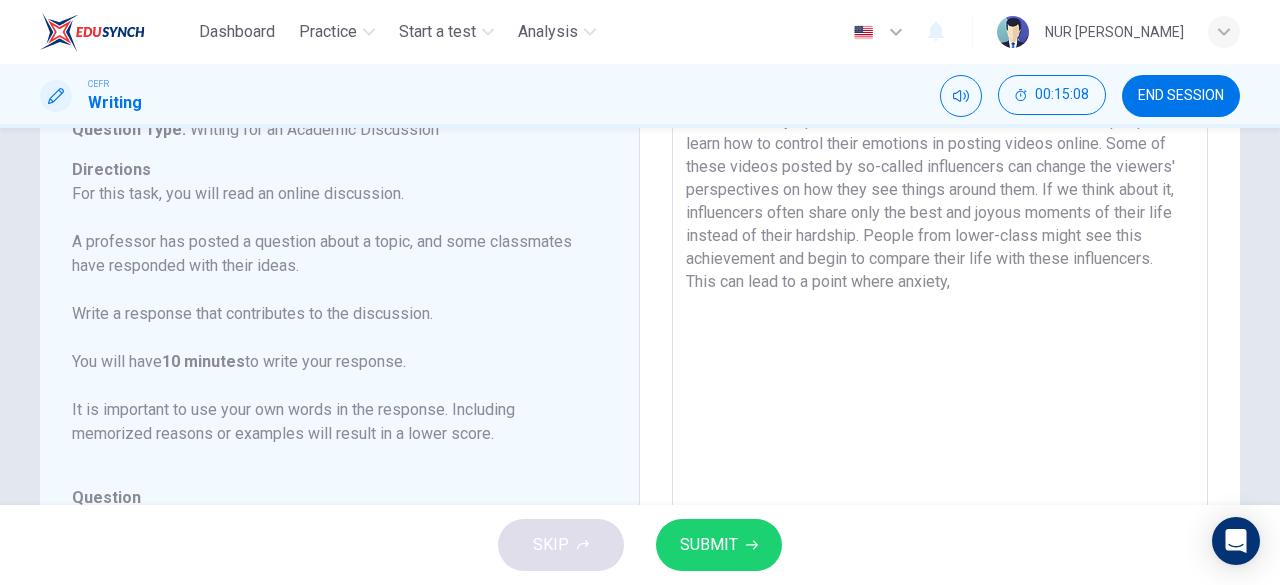 scroll, scrollTop: 112, scrollLeft: 0, axis: vertical 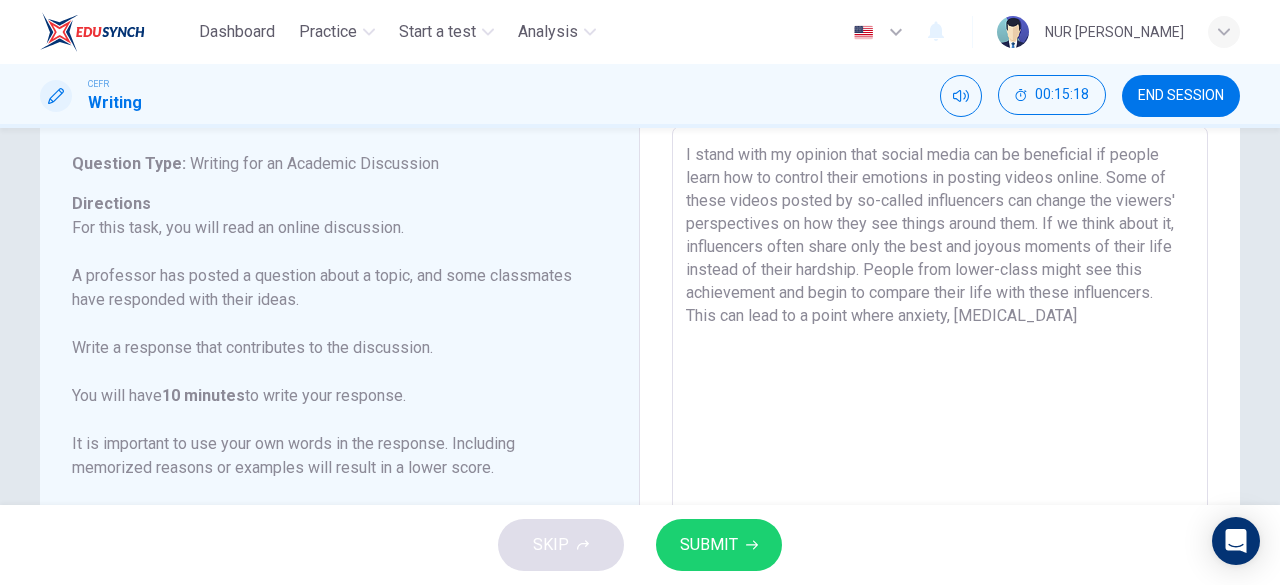 click on "I stand with my opinion that social media can be beneficial if people learn how to control their emotions in posting videos online. Some of these videos posted by so-called influencers can change the viewers' perspectives on how they see things around them. If we think about it, influencers often share only the best and joyous moments of their life instead of their hardship. People from lower-class might see this achievement and begin to compare their life with these influencers. This can lead to a point where anxiety, [MEDICAL_DATA]" at bounding box center (940, 460) 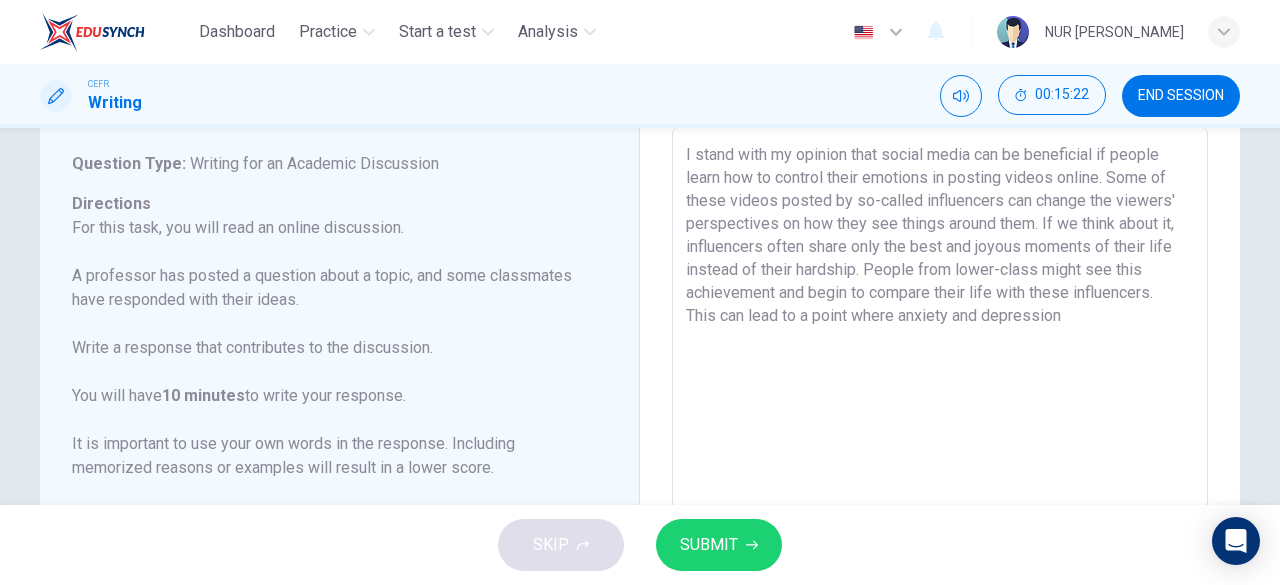 click on "I stand with my opinion that social media can be beneficial if people learn how to control their emotions in posting videos online. Some of these videos posted by so-called influencers can change the viewers' perspectives on how they see things around them. If we think about it, influencers often share only the best and joyous moments of their life instead of their hardship. People from lower-class might see this achievement and begin to compare their life with these influencers. This can lead to a point where anxiety and depression" at bounding box center (940, 460) 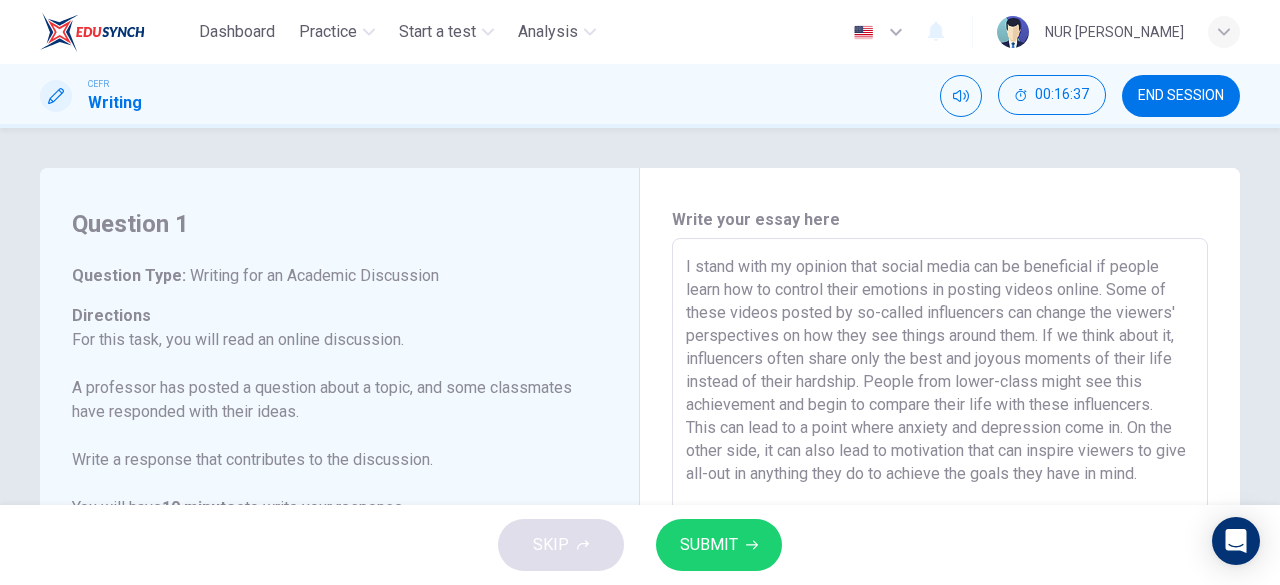 scroll, scrollTop: 52, scrollLeft: 0, axis: vertical 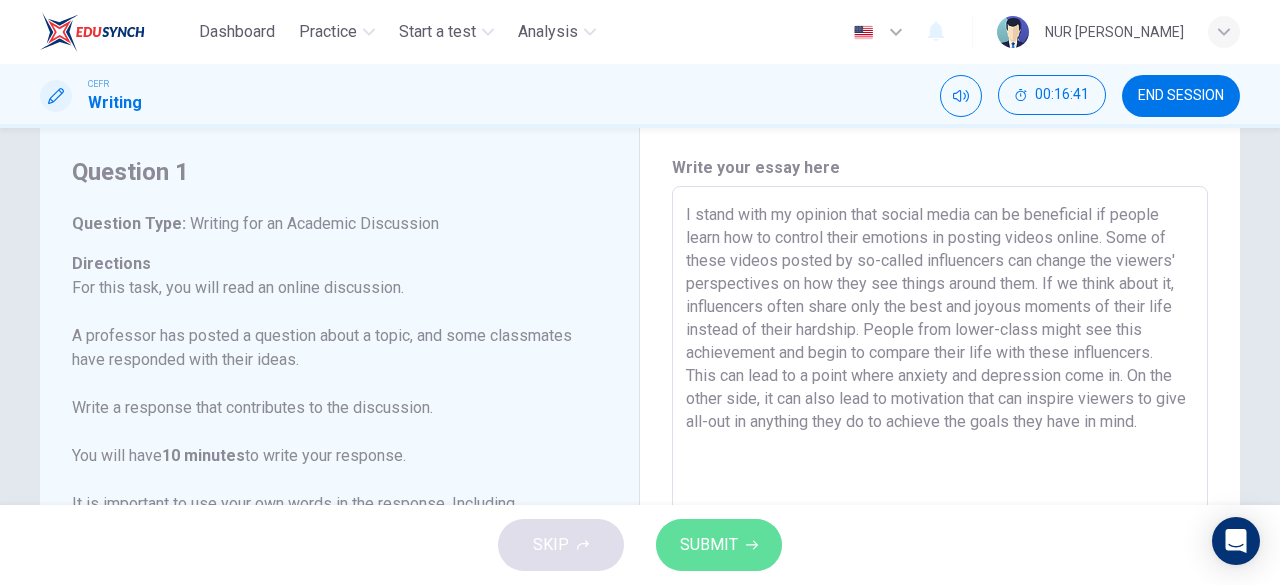 click on "SUBMIT" at bounding box center [719, 545] 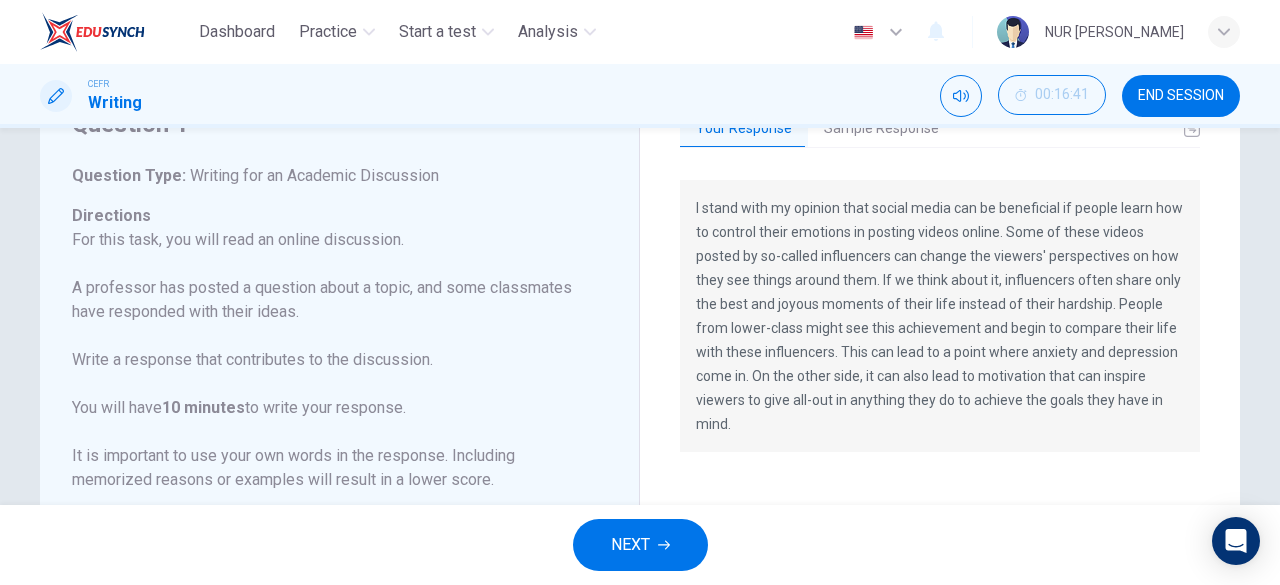 scroll, scrollTop: 0, scrollLeft: 0, axis: both 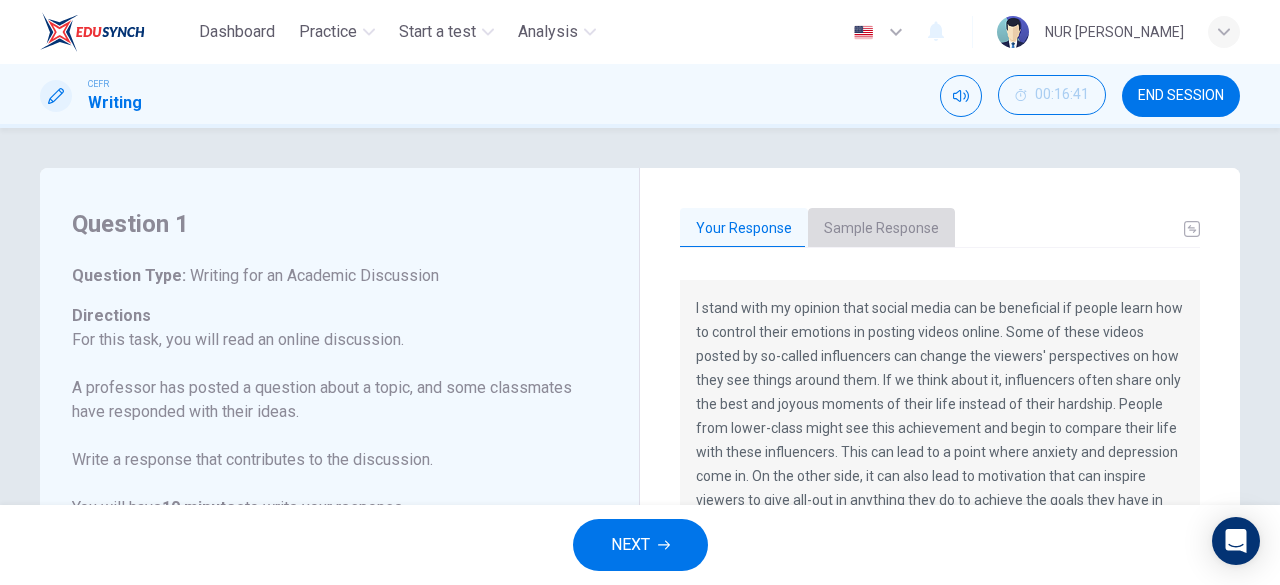 click on "Sample Response" at bounding box center (881, 229) 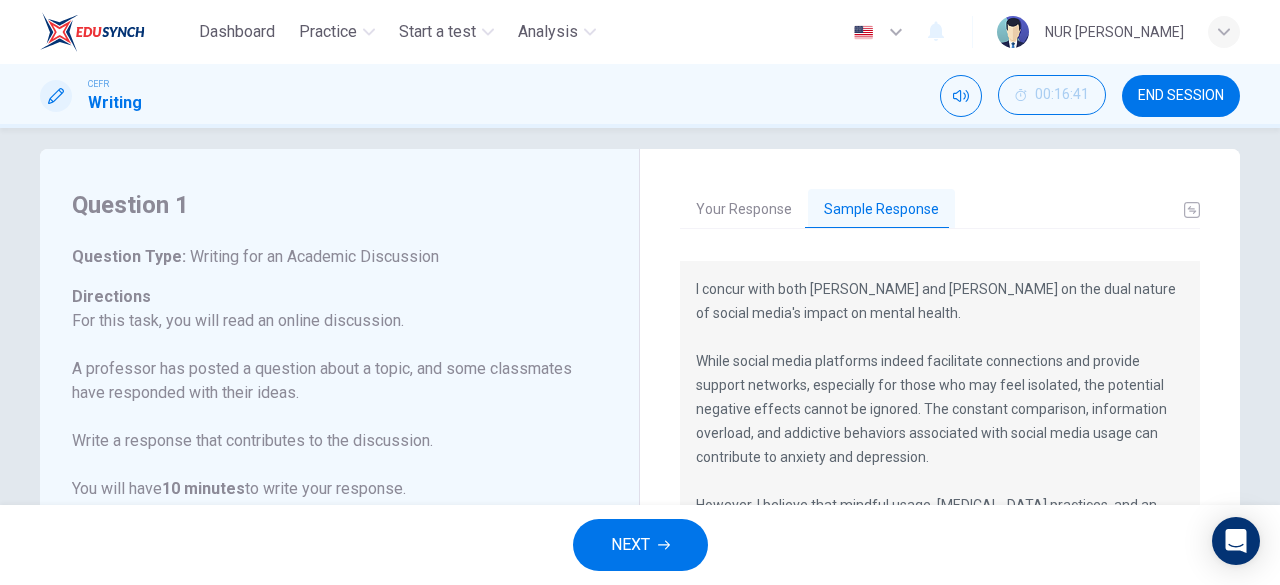 scroll, scrollTop: 13, scrollLeft: 0, axis: vertical 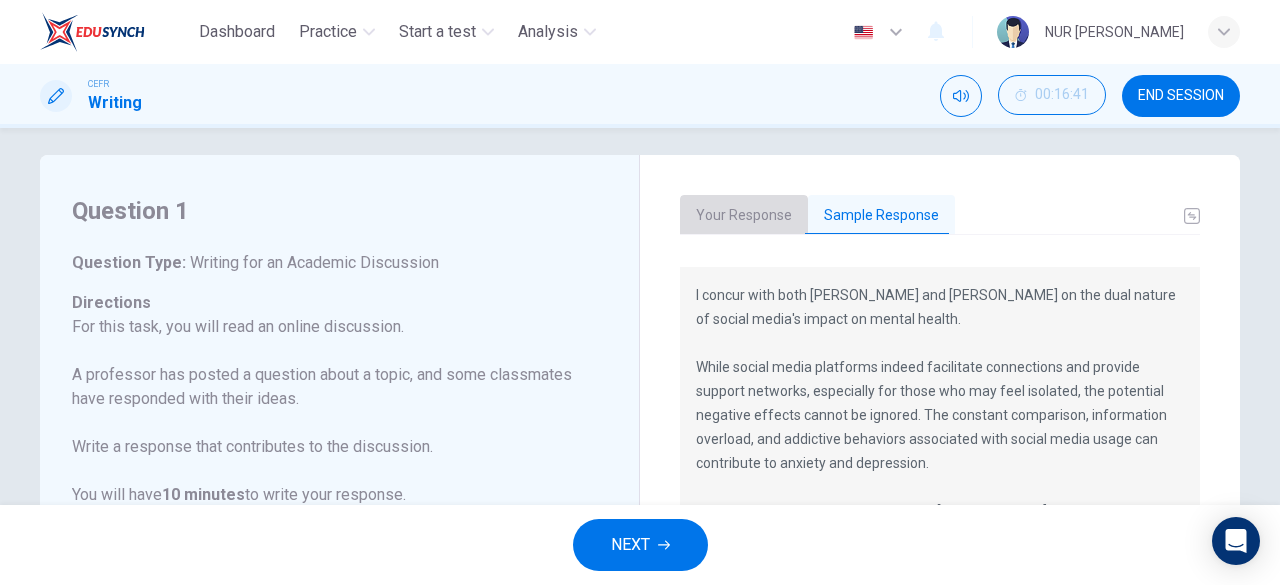 click on "Your Response" at bounding box center (744, 216) 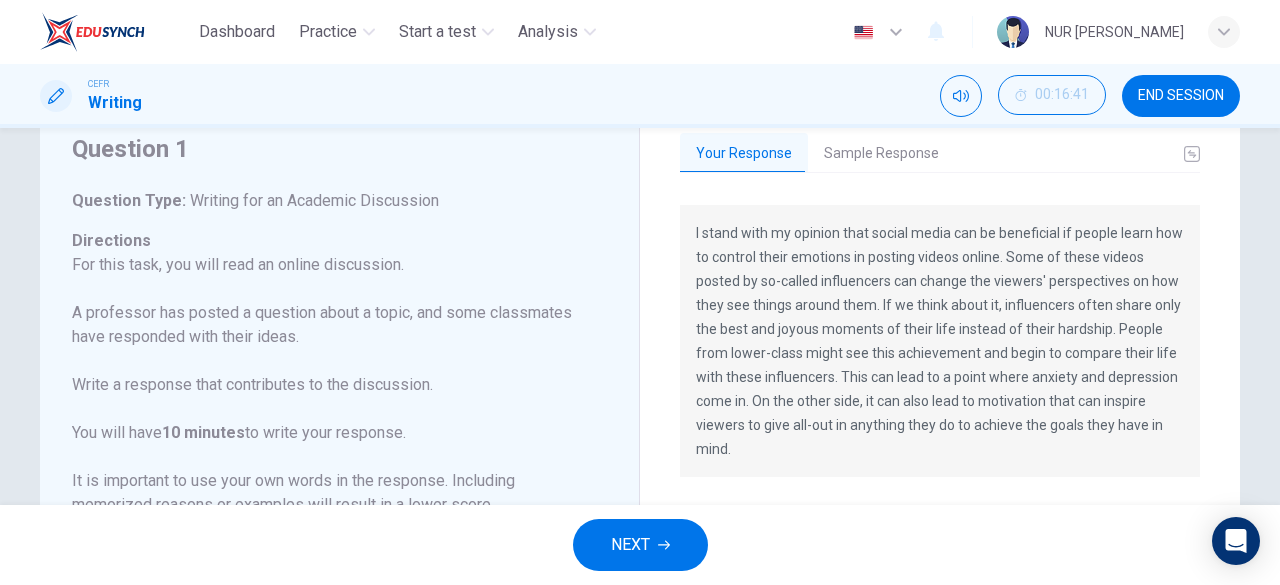 scroll, scrollTop: 72, scrollLeft: 0, axis: vertical 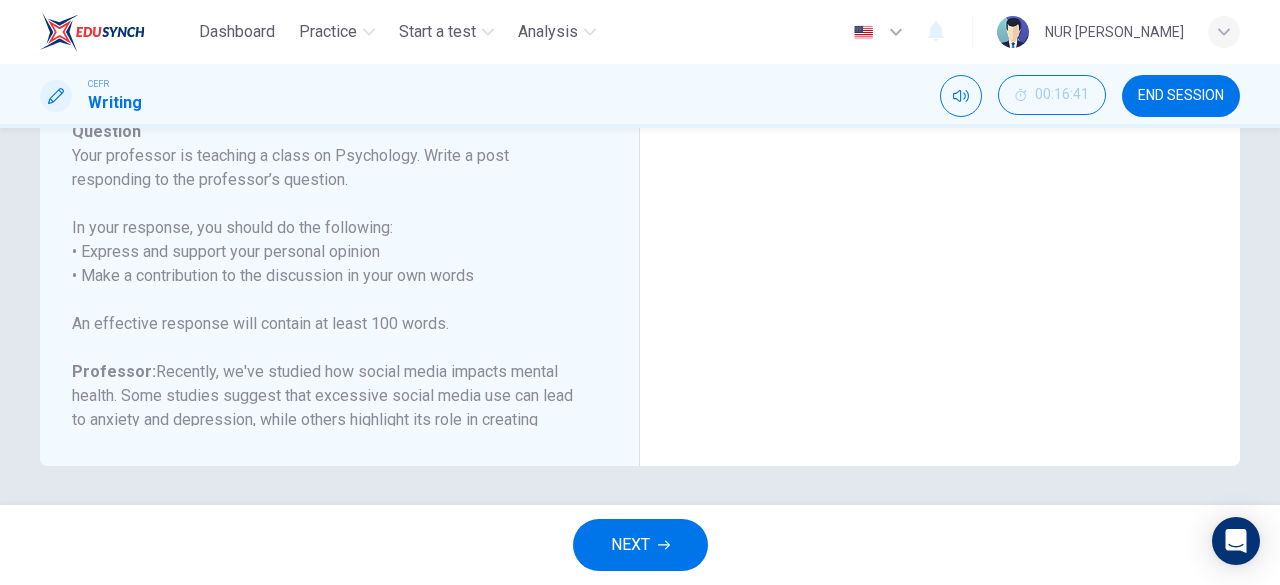 click on "I stand with my opinion that social media can be beneficial if people learn how to control their emotions in posting videos online. Some of these videos posted by so-called influencers can change the viewers' perspectives on how they see things around them. If we think about it, influencers often share only the best and joyous moments of their life instead of their hardship. People from lower-class might see this achievement and begin to compare their life with these influencers. This can lead to a point where anxiety and depression come in. On the other side, it can also lead to motivation that can inspire viewers to give all-out in anything they do to achieve the goals they have in mind." at bounding box center (940, 85) 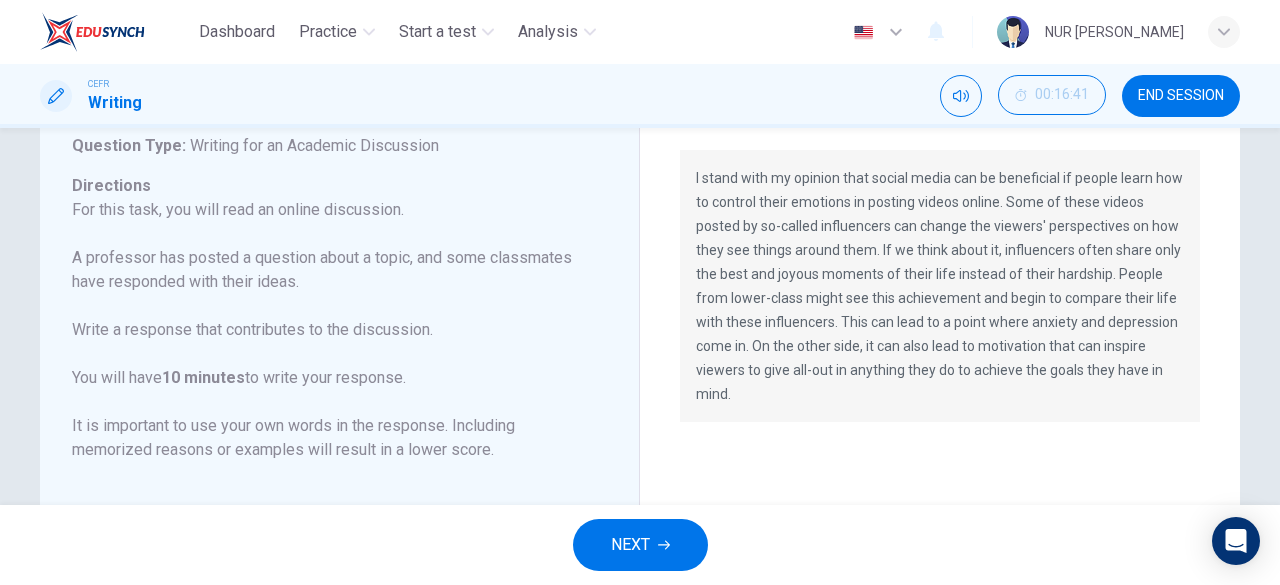 scroll, scrollTop: 112, scrollLeft: 0, axis: vertical 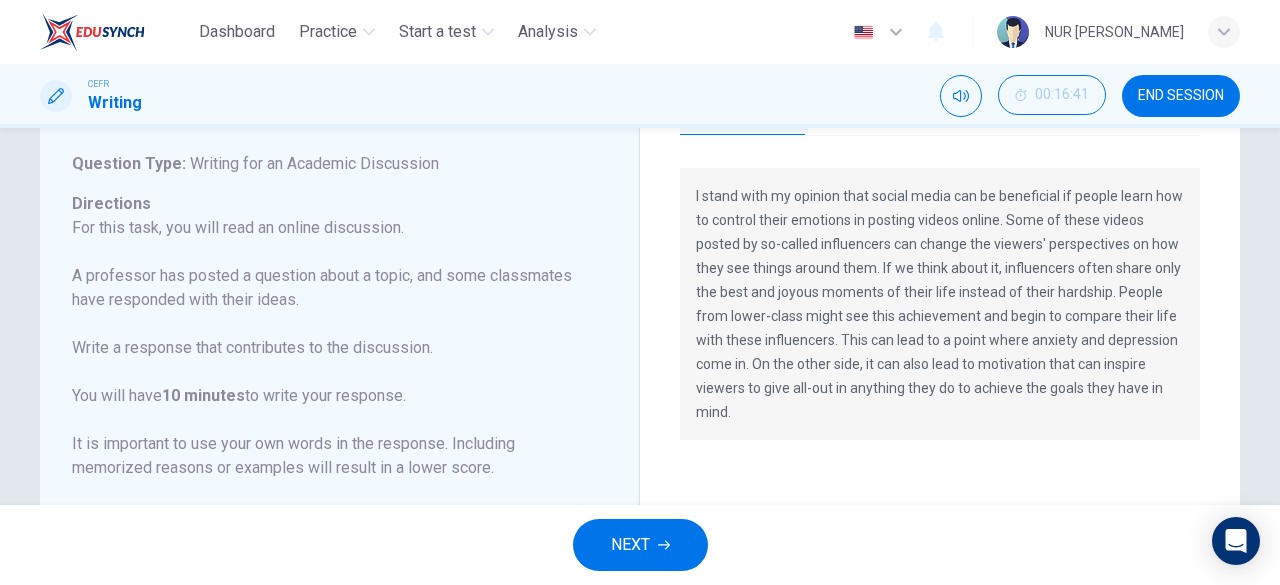 click on "I stand with my opinion that social media can be beneficial if people learn how to control their emotions in posting videos online. Some of these videos posted by so-called influencers can change the viewers' perspectives on how they see things around them. If we think about it, influencers often share only the best and joyous moments of their life instead of their hardship. People from lower-class might see this achievement and begin to compare their life with these influencers. This can lead to a point where anxiety and depression come in. On the other side, it can also lead to motivation that can inspire viewers to give all-out in anything they do to achieve the goals they have in mind." at bounding box center [940, 304] 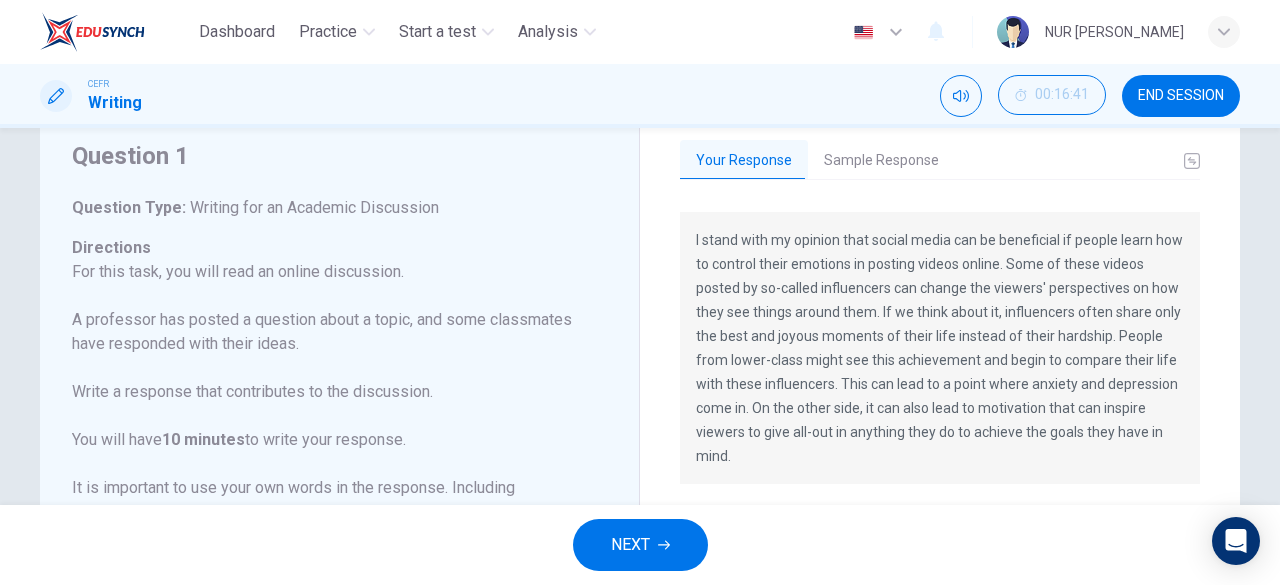 scroll, scrollTop: 50, scrollLeft: 0, axis: vertical 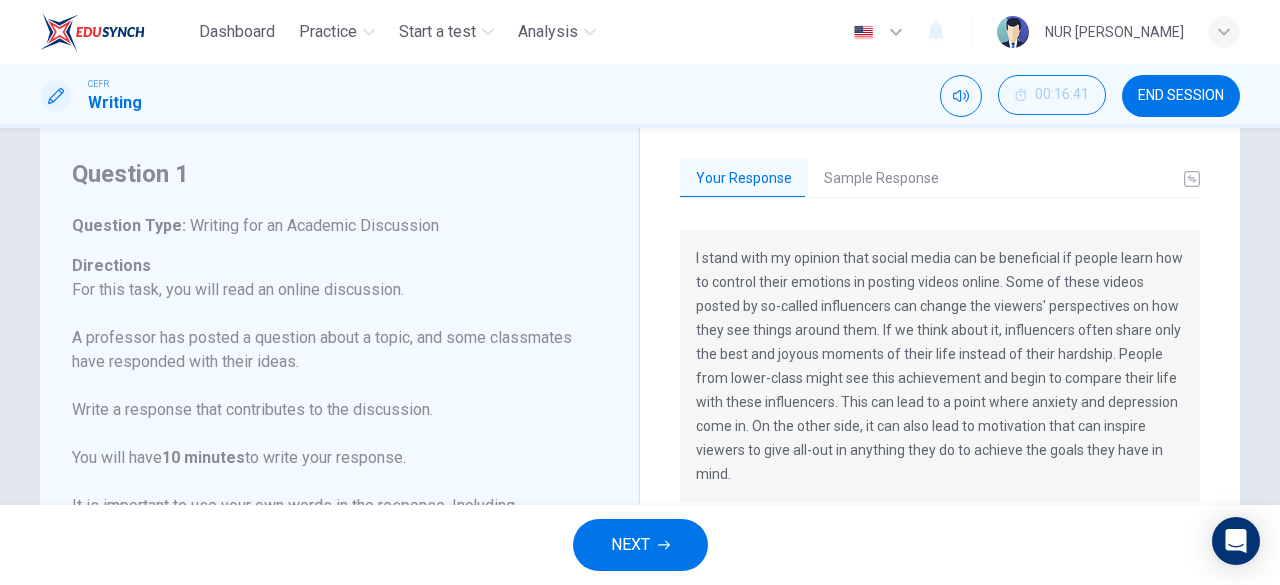 click on "Your Response Sample Response I stand with my opinion that social media can be beneficial if people learn how to control their emotions in posting videos online. Some of these videos posted by so-called influencers can change the viewers' perspectives on how they see things around them. If we think about it, influencers often share only the best and joyous moments of their life instead of their hardship. People from lower-class might see this achievement and begin to compare their life with these influencers. This can lead to a point where anxiety and depression come in. On the other side, it can also lead to motivation that can inspire viewers to give all-out in anything they do to achieve the goals they have in mind.  I concur with both [PERSON_NAME] and [PERSON_NAME] on the dual nature of social media's impact on mental health." at bounding box center (940, 523) 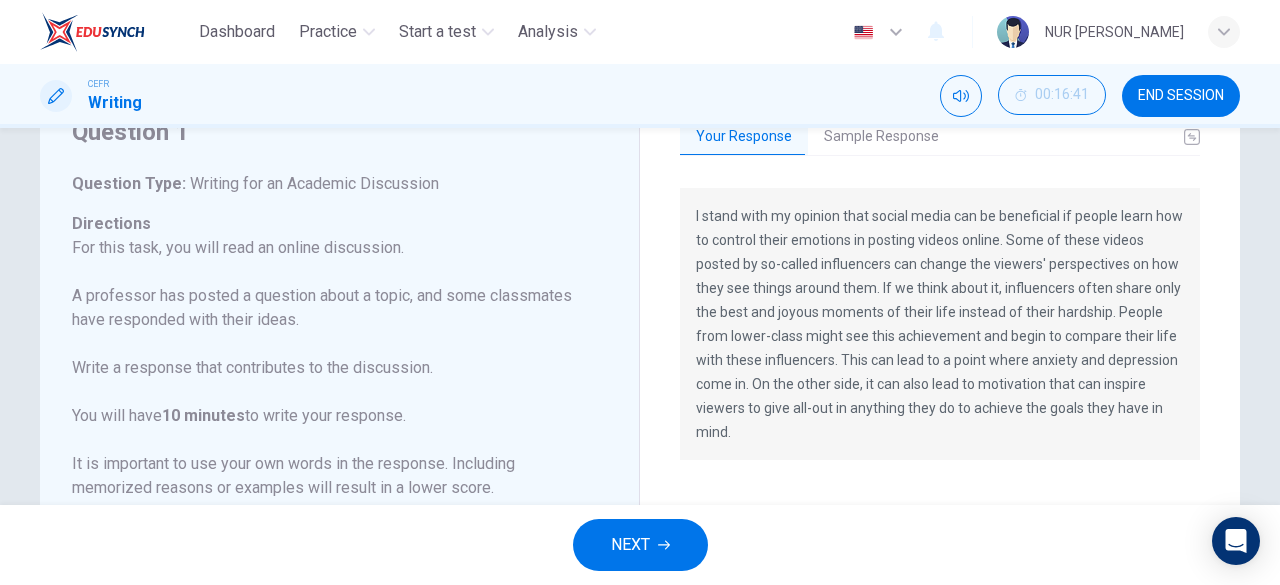 scroll, scrollTop: 91, scrollLeft: 0, axis: vertical 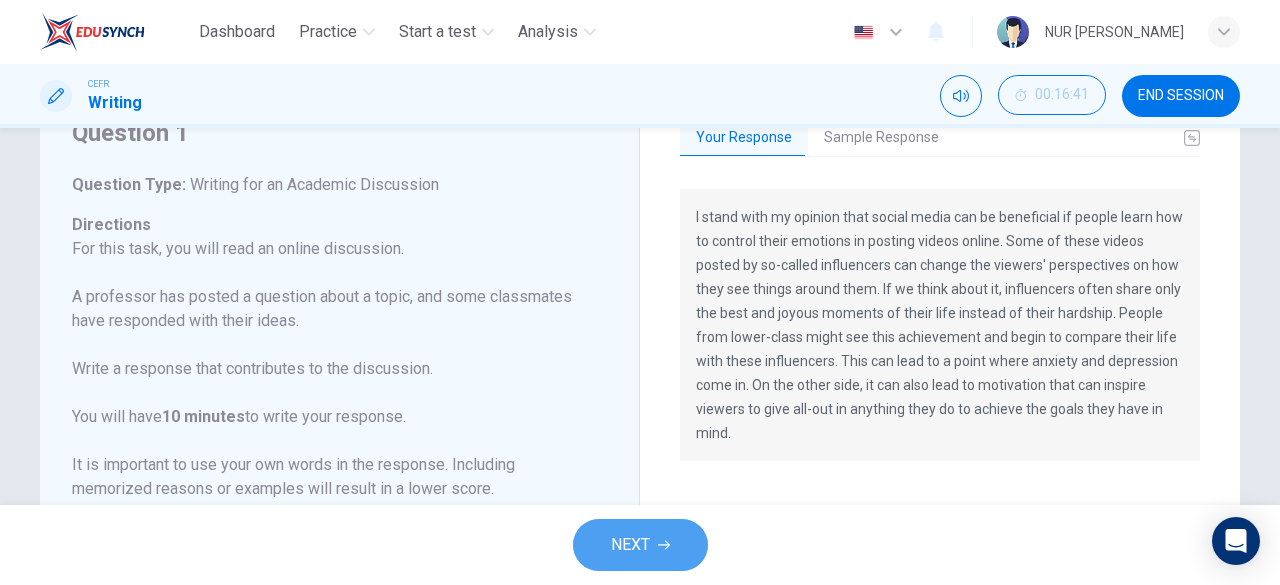 click on "NEXT" at bounding box center (640, 545) 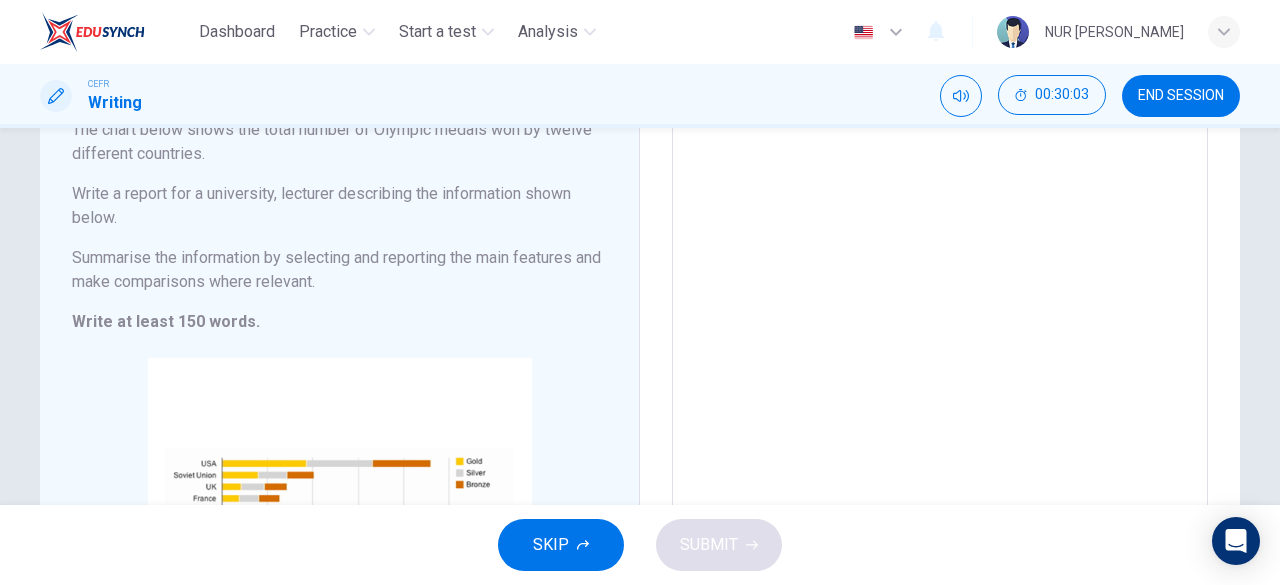 scroll, scrollTop: 0, scrollLeft: 0, axis: both 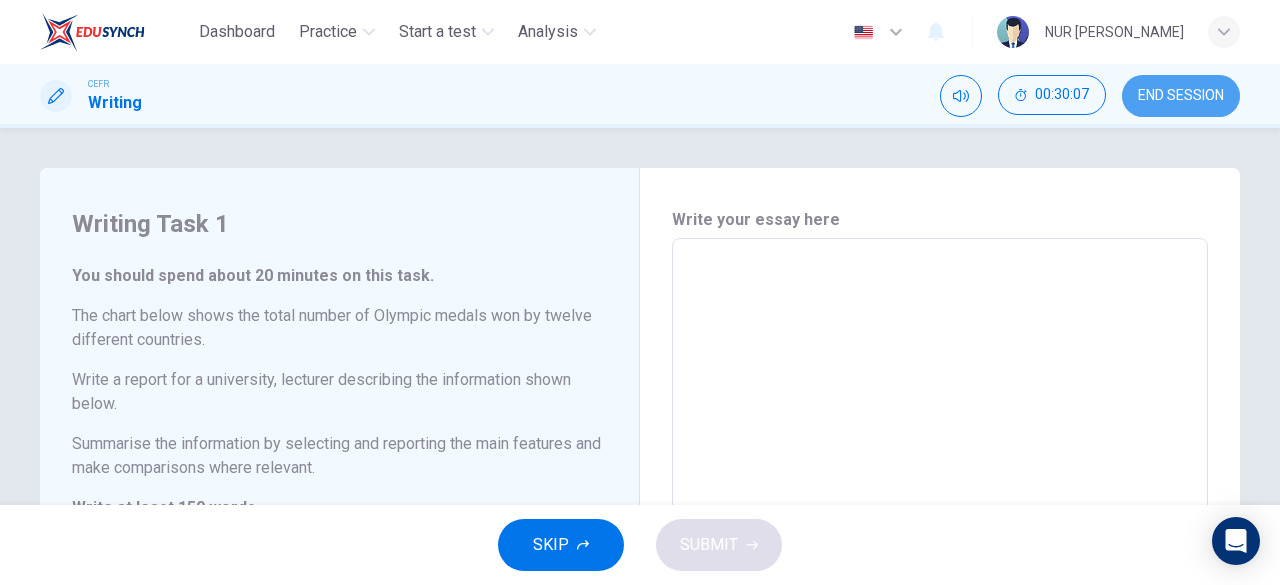 click on "END SESSION" at bounding box center [1181, 96] 